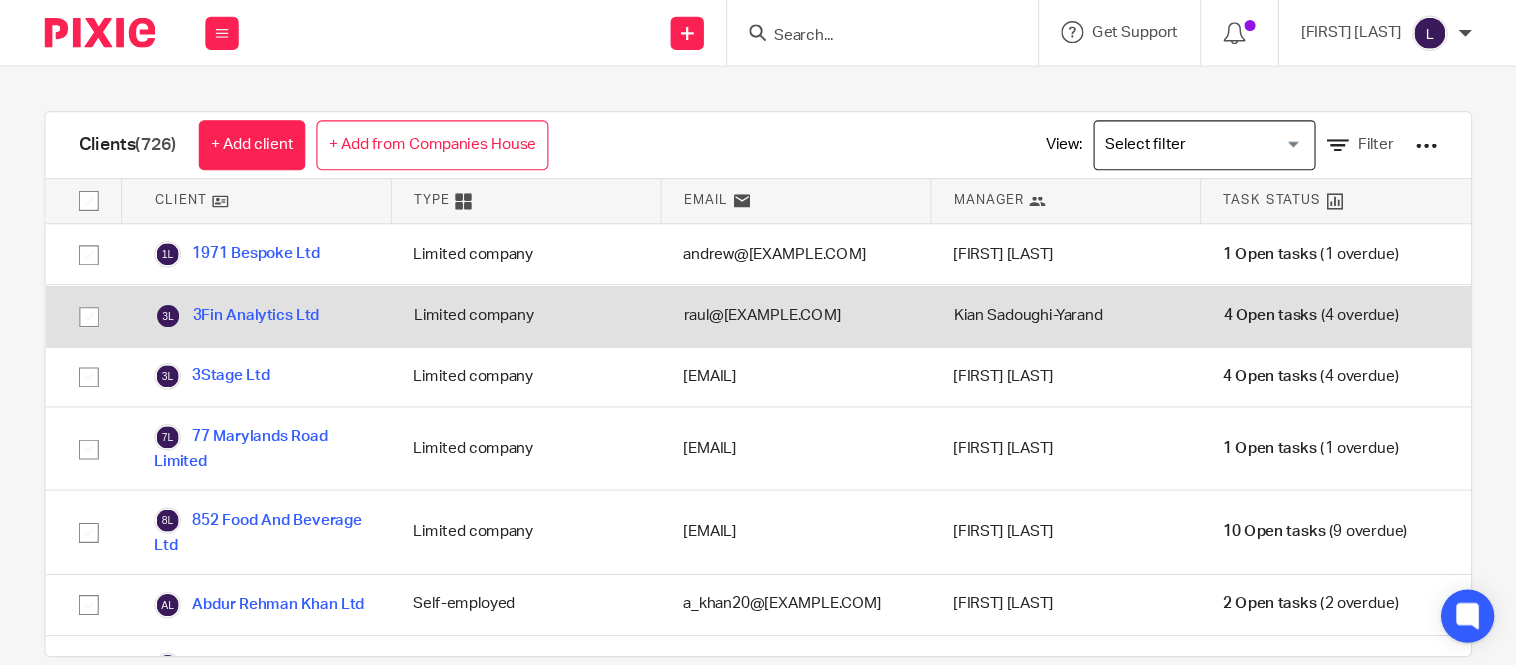 scroll, scrollTop: 0, scrollLeft: 0, axis: both 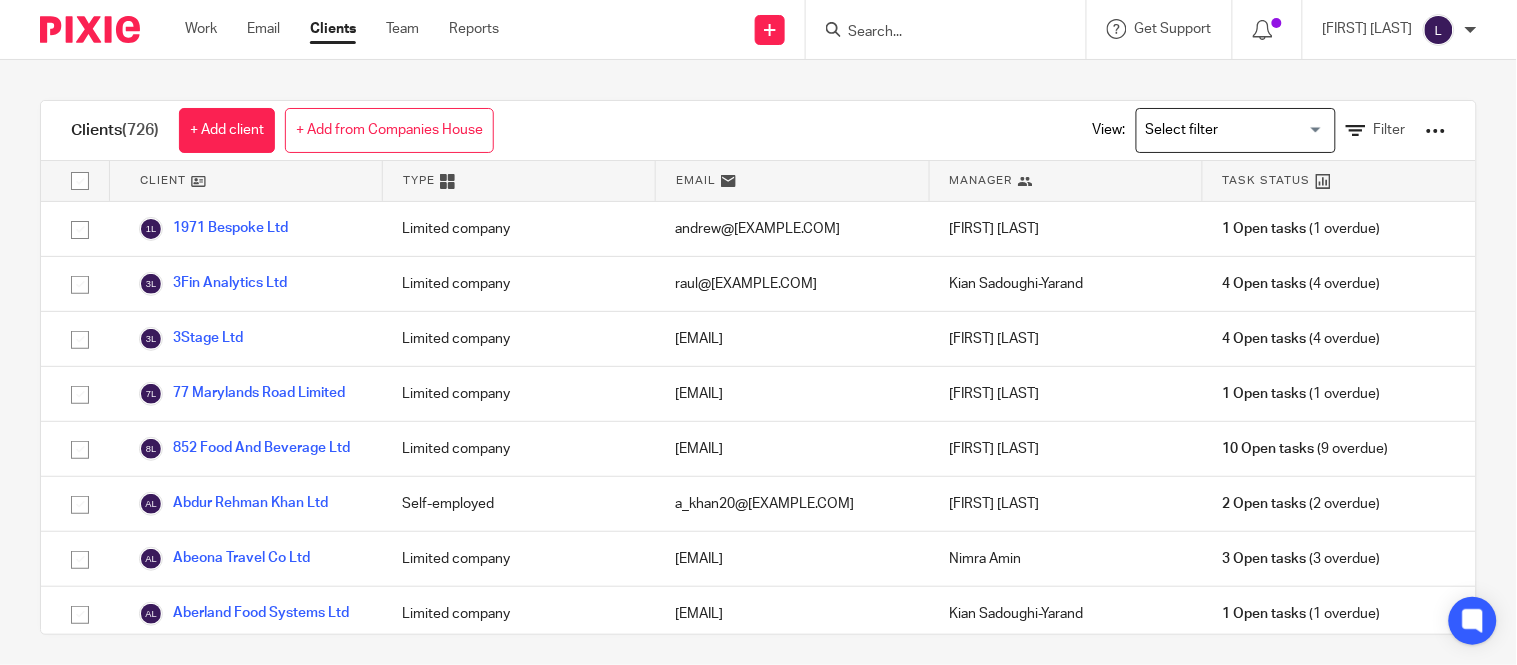 click at bounding box center [1231, 130] 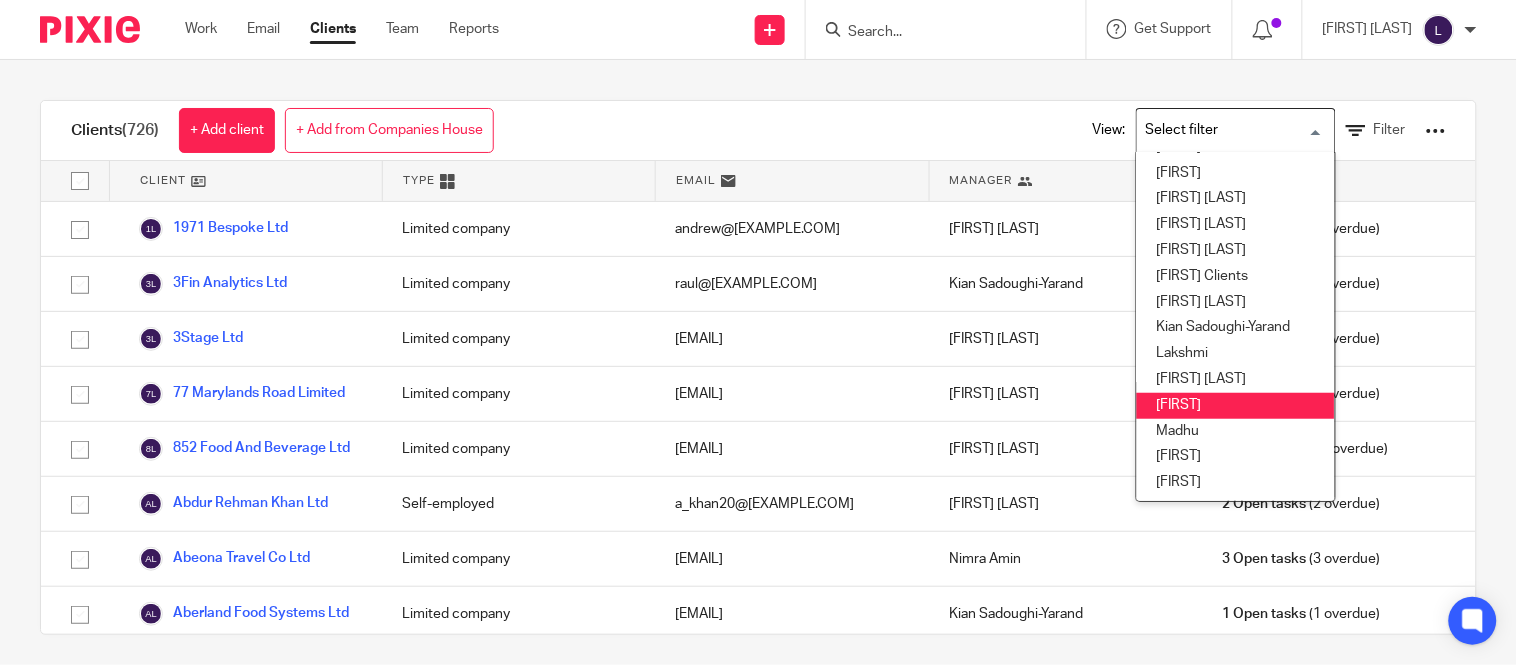 scroll, scrollTop: 291, scrollLeft: 0, axis: vertical 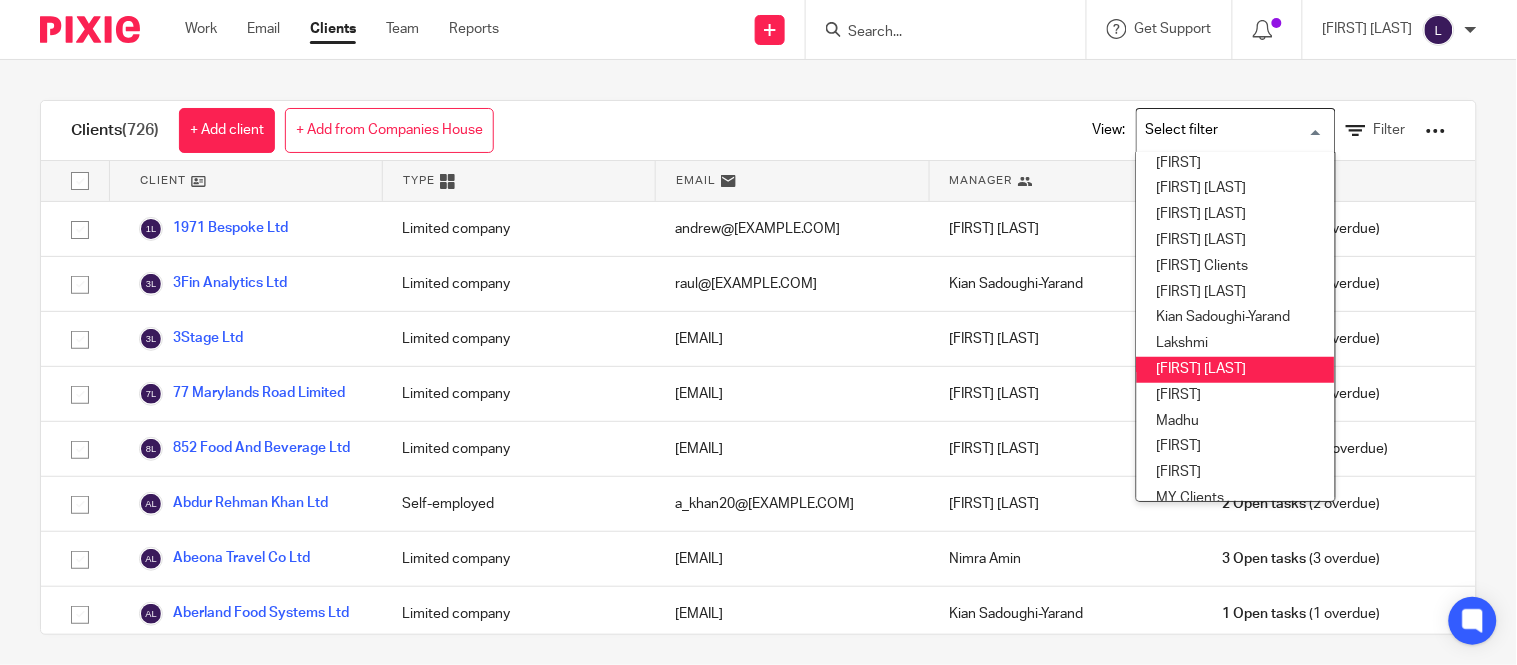 click on "[FIRST] [LAST]" at bounding box center [1236, 370] 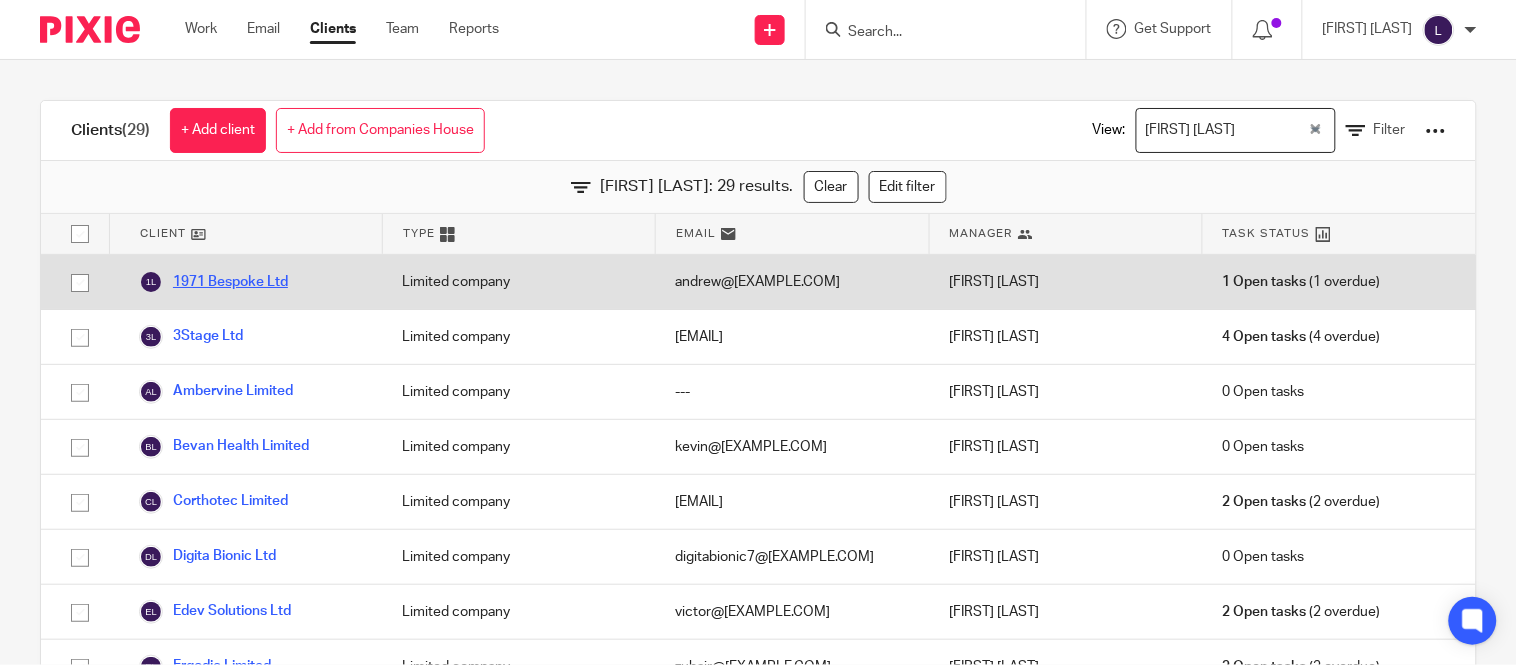 click on "1971 Bespoke Ltd" at bounding box center (213, 282) 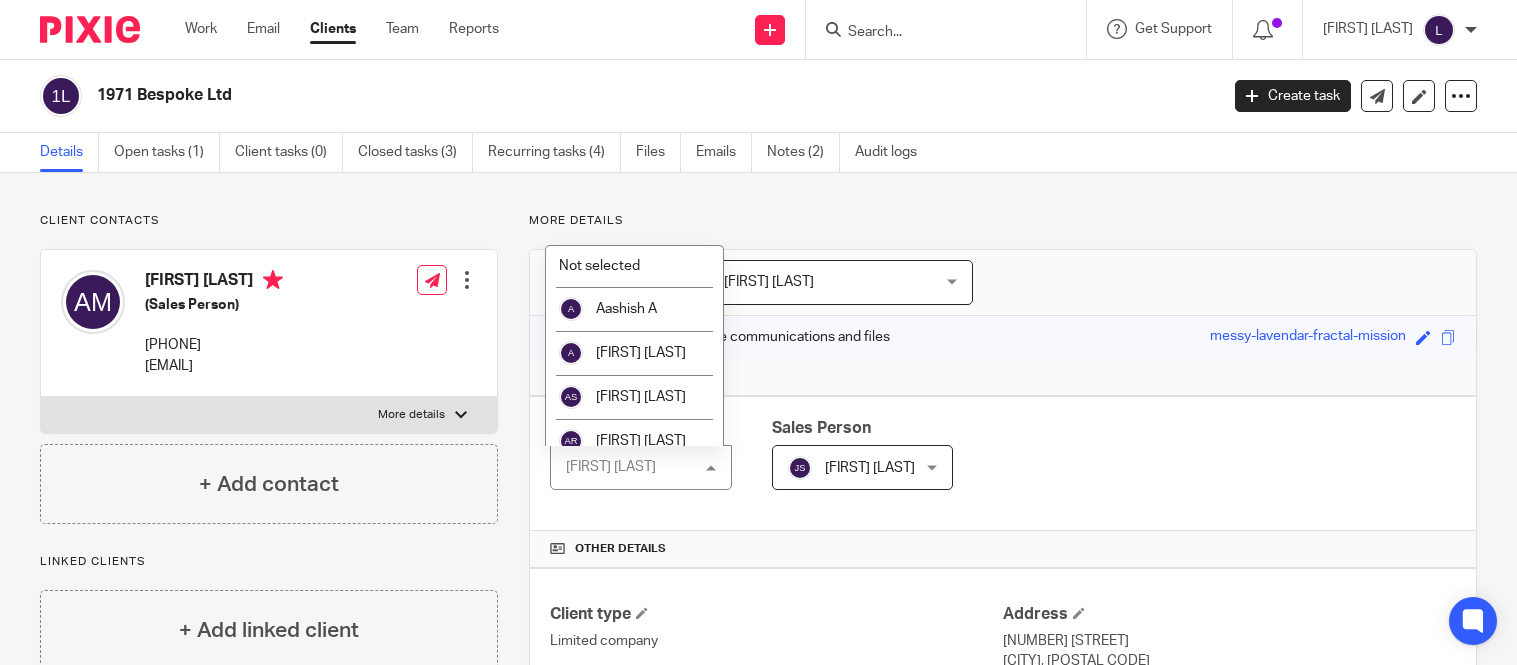 scroll, scrollTop: 0, scrollLeft: 0, axis: both 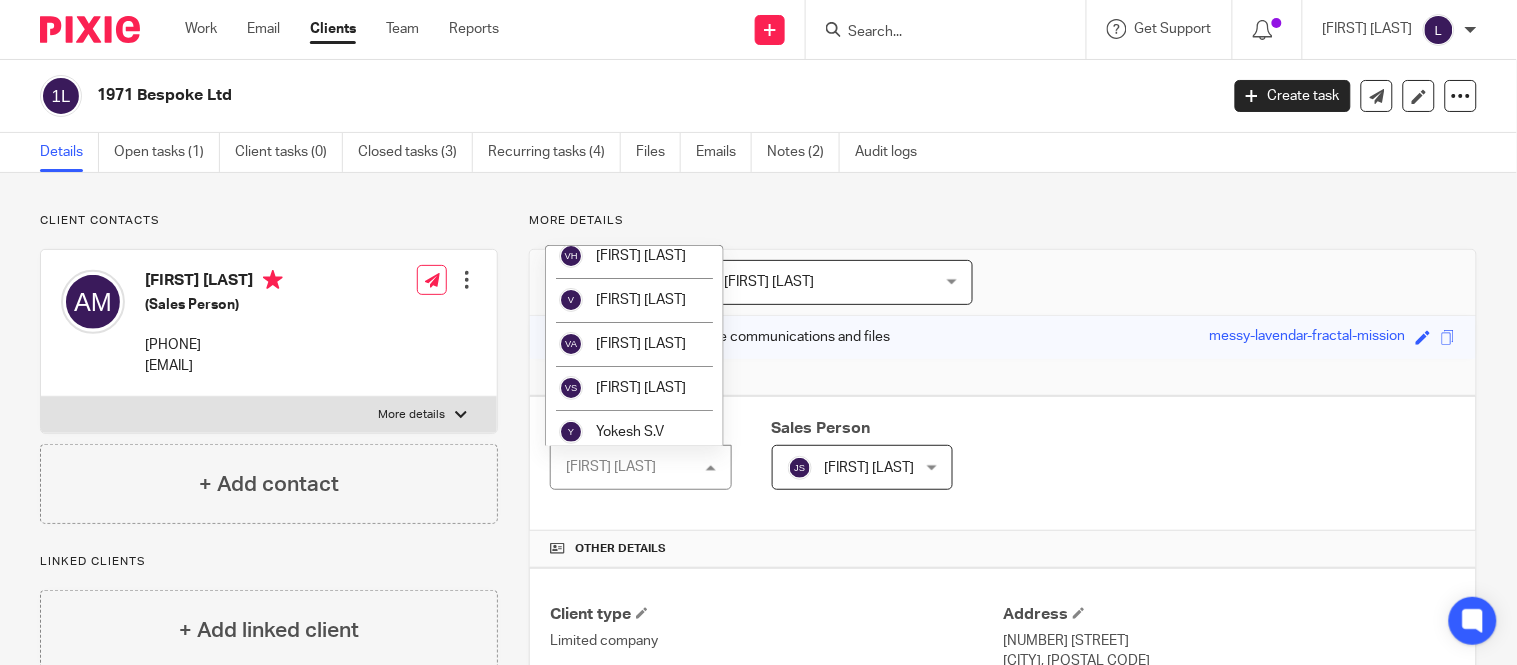 click on "Client contacts
[FIRST] [LAST]
(Sales Person)
[PHONE]
[EMAIL]
Edit contact
Create client from contact
Export data
Delete contact
More details
No No" at bounding box center (758, 793) 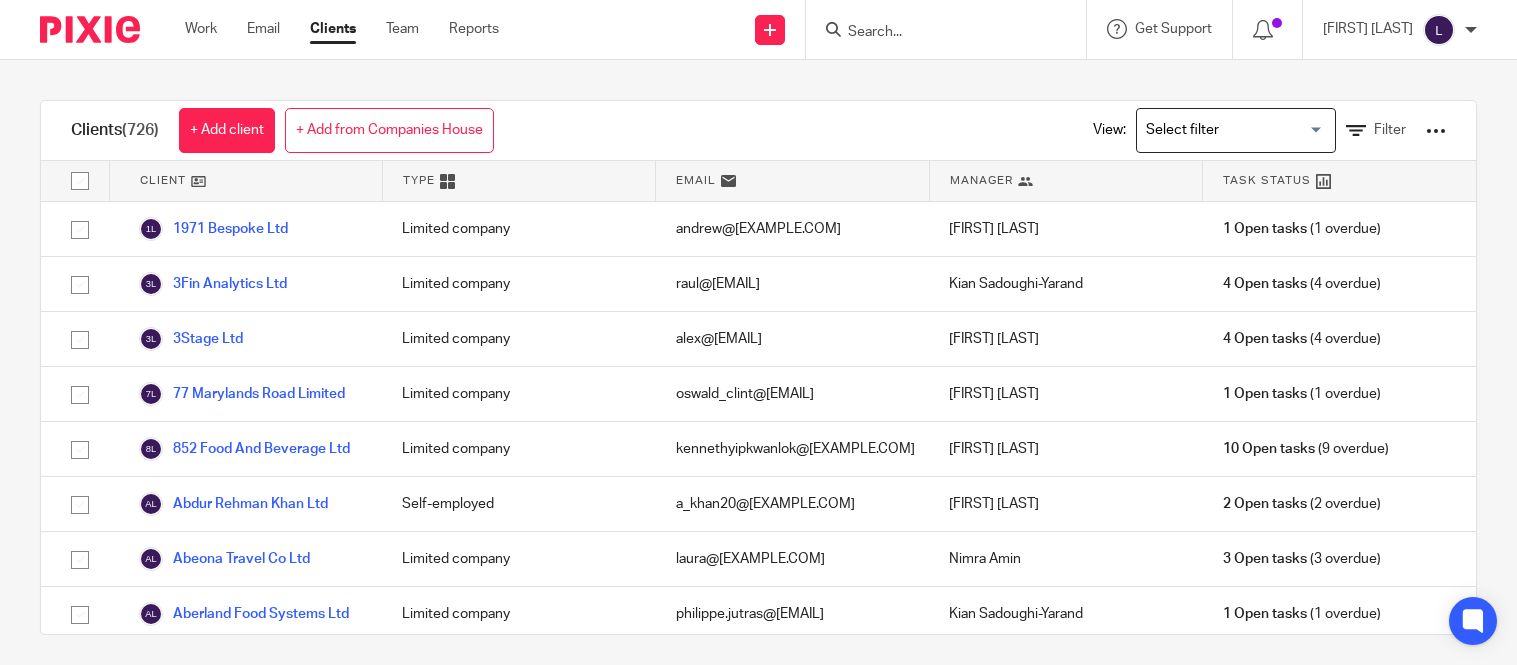 click at bounding box center (952, 29) 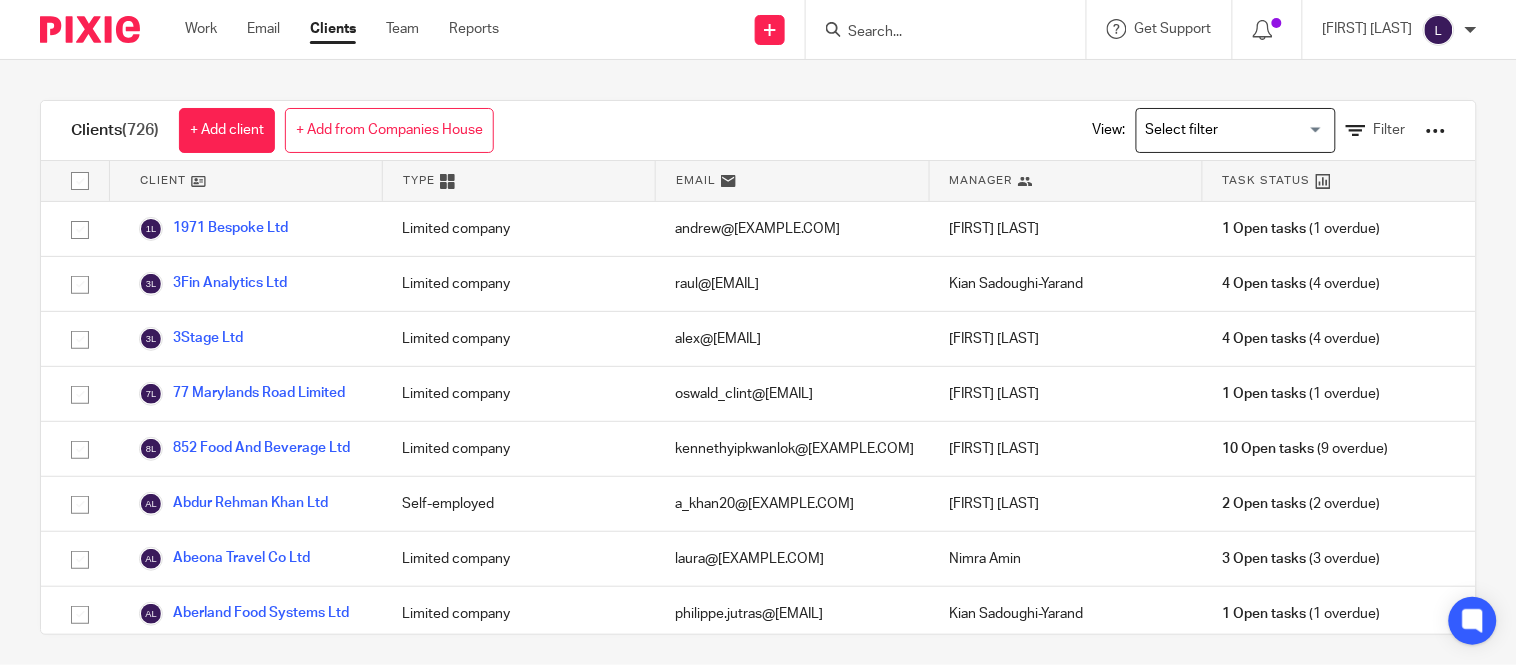 click at bounding box center (946, 29) 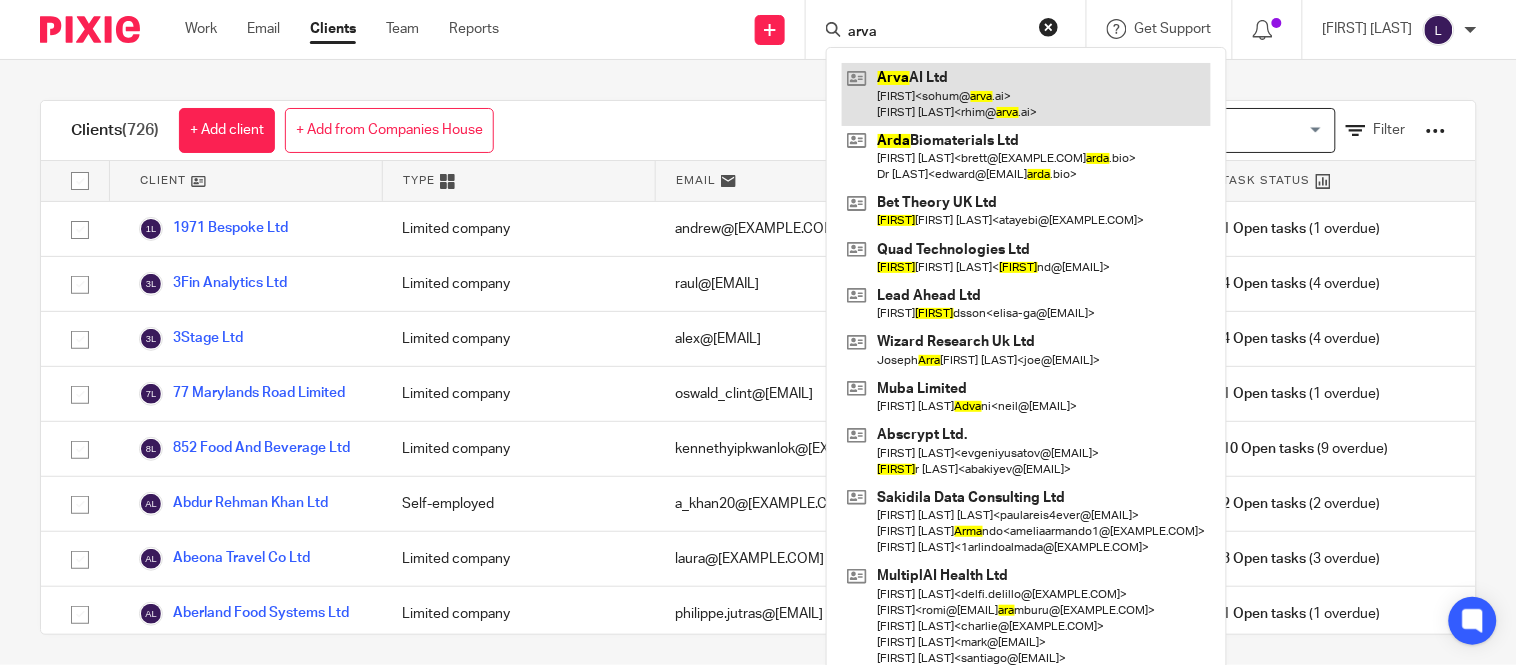 type on "arva" 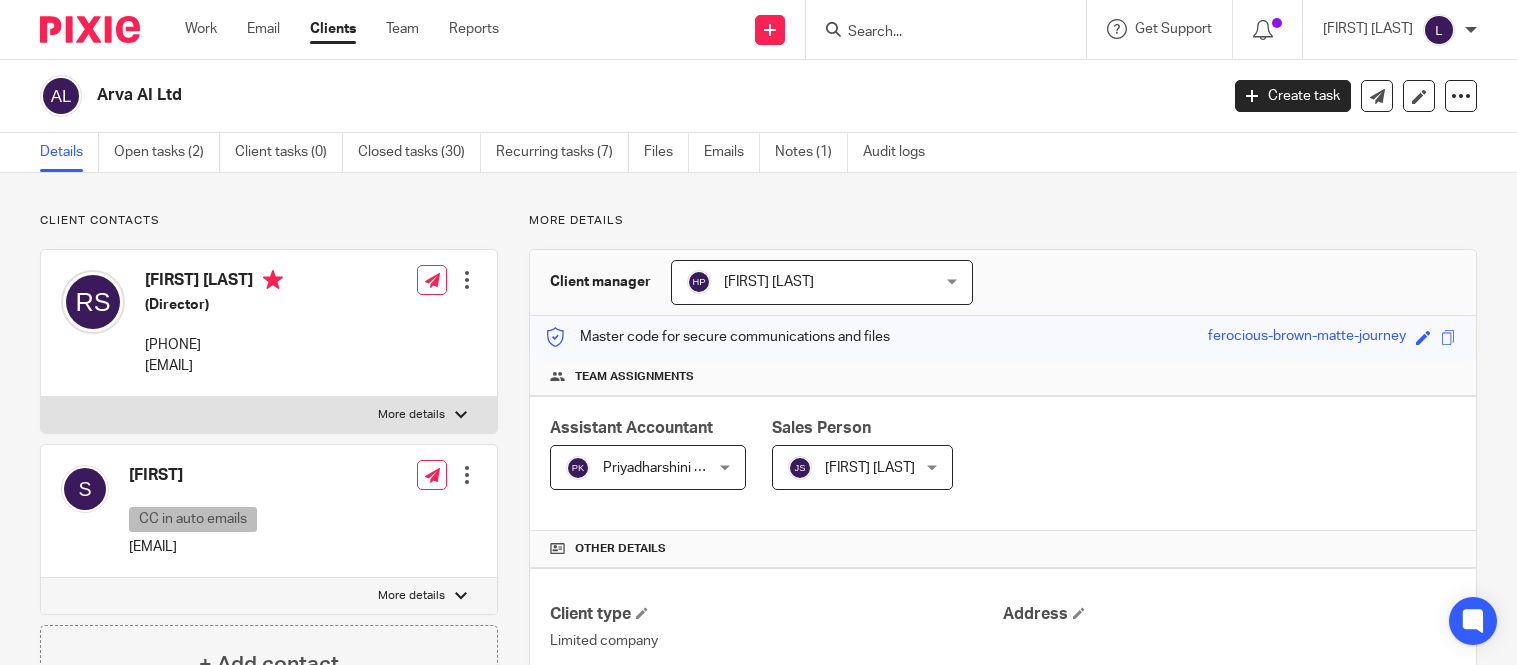 scroll, scrollTop: 0, scrollLeft: 0, axis: both 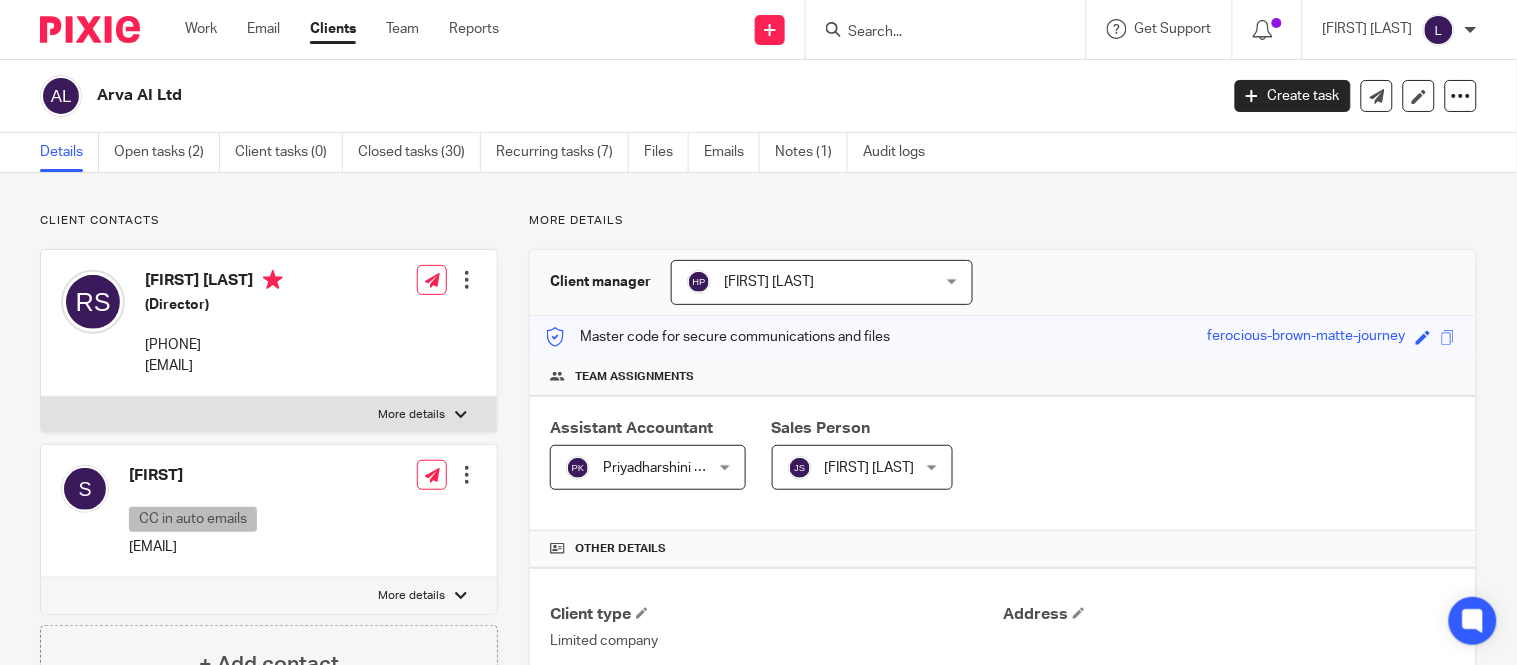 click on "Priyadharshini Kalidass" at bounding box center [637, 467] 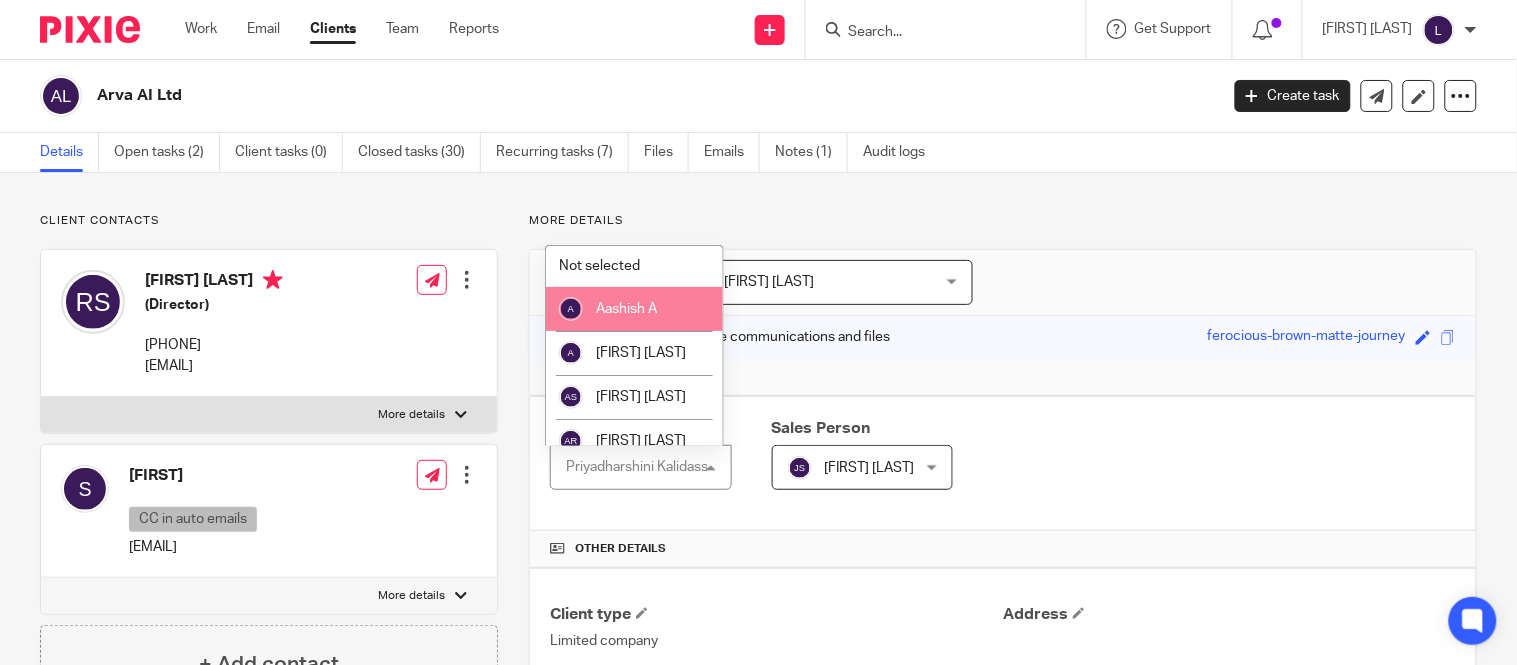 click on "Arva AI Ltd" at bounding box center (540, 95) 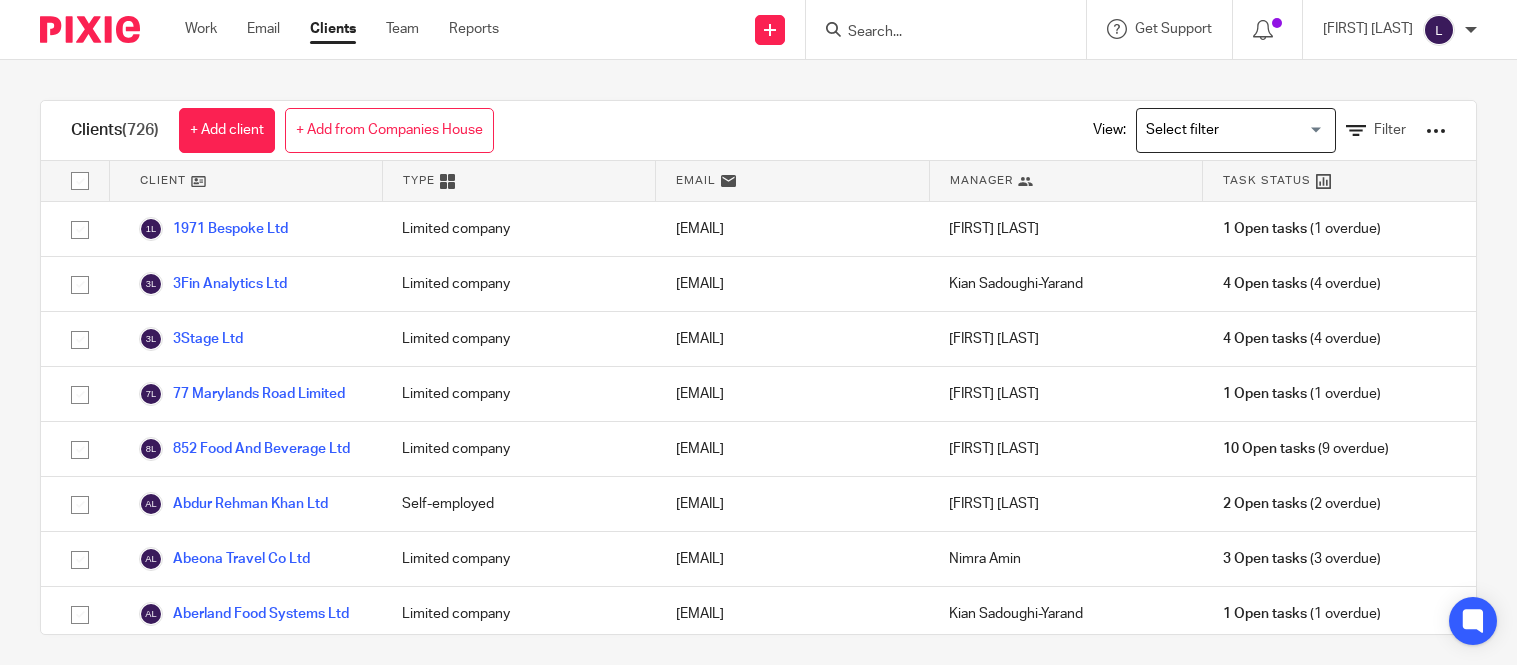 scroll, scrollTop: 0, scrollLeft: 0, axis: both 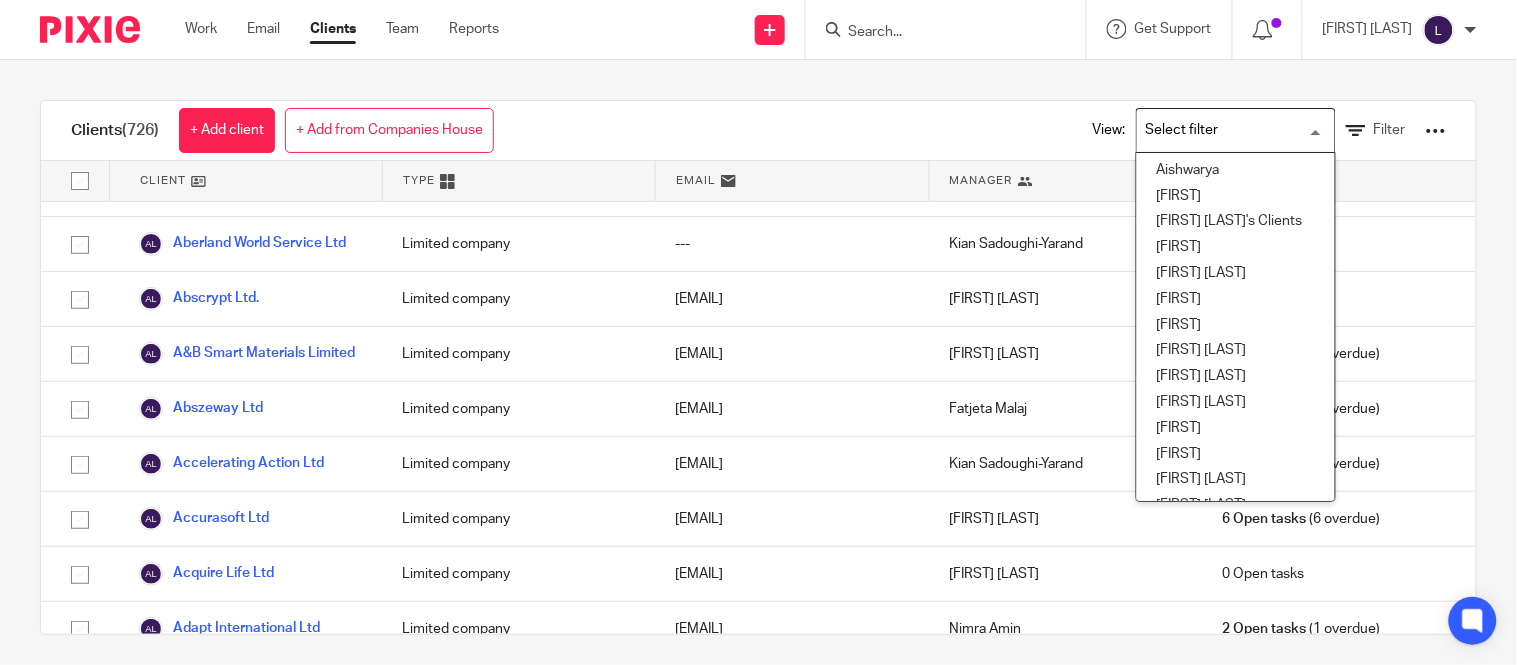 drag, startPoint x: 0, startPoint y: 0, endPoint x: 1167, endPoint y: 117, distance: 1172.8503 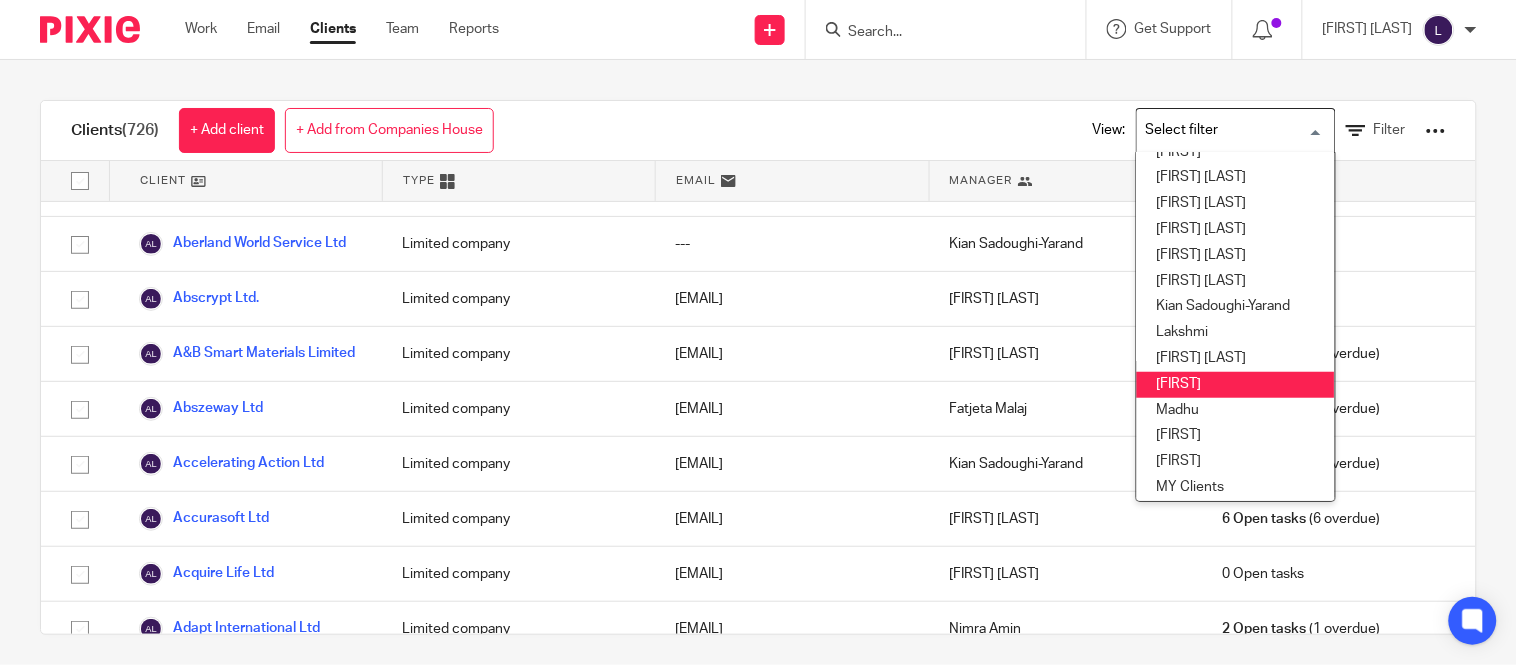 scroll, scrollTop: 303, scrollLeft: 0, axis: vertical 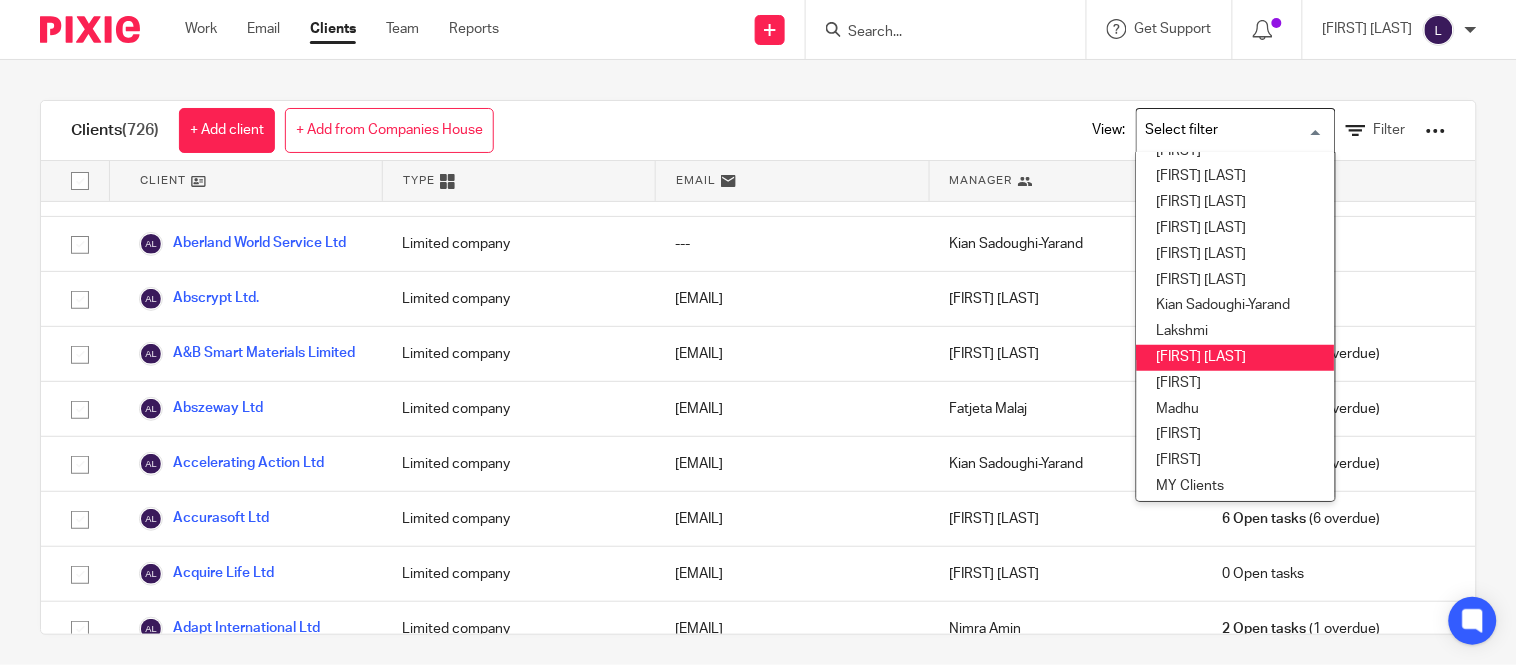 click on "[FIRST] [LAST]" at bounding box center [1236, 358] 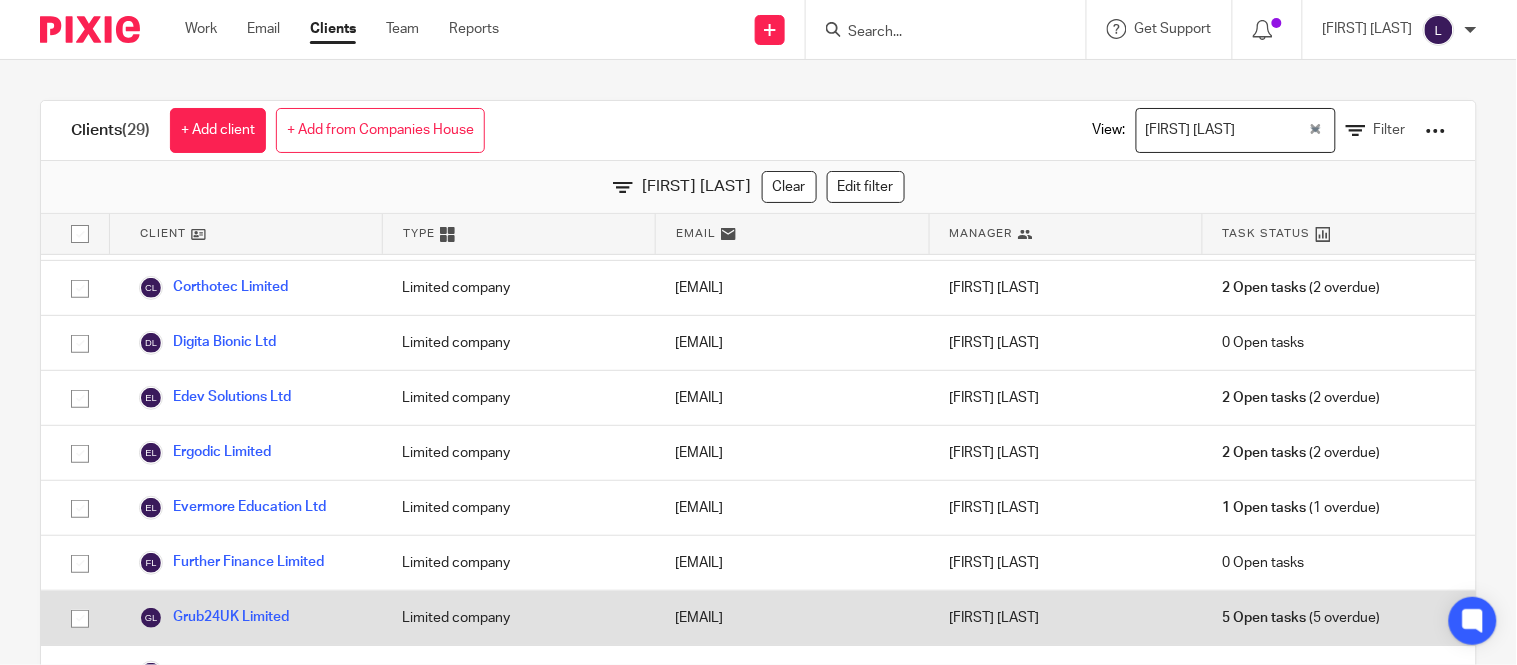scroll, scrollTop: 0, scrollLeft: 0, axis: both 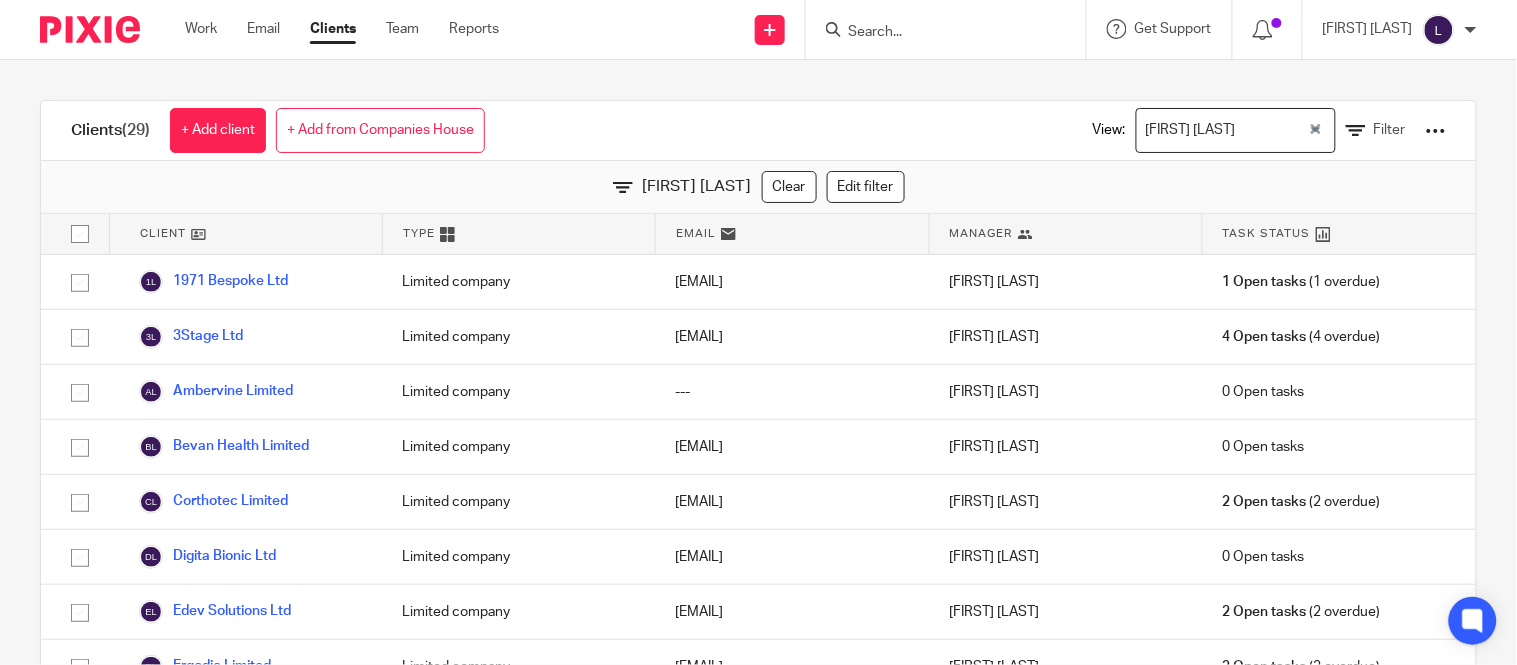 click at bounding box center (80, 234) 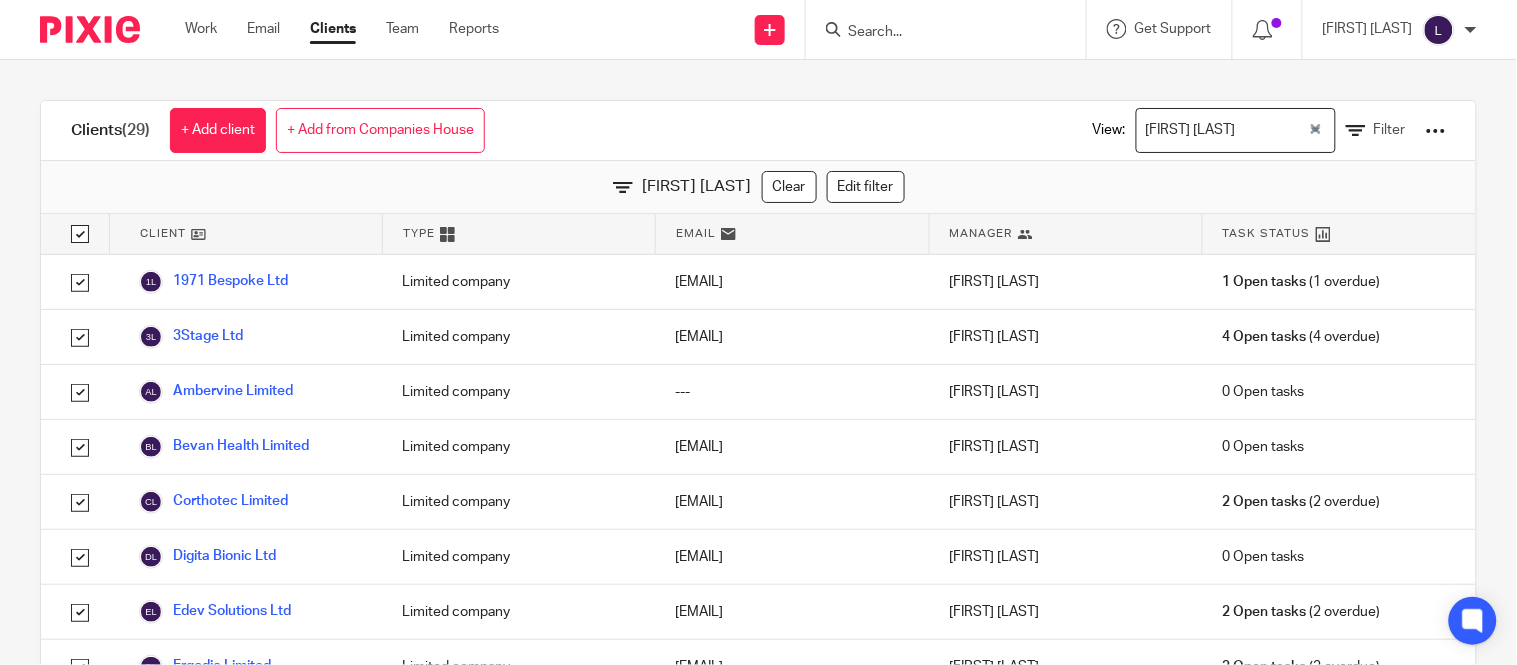 checkbox on "true" 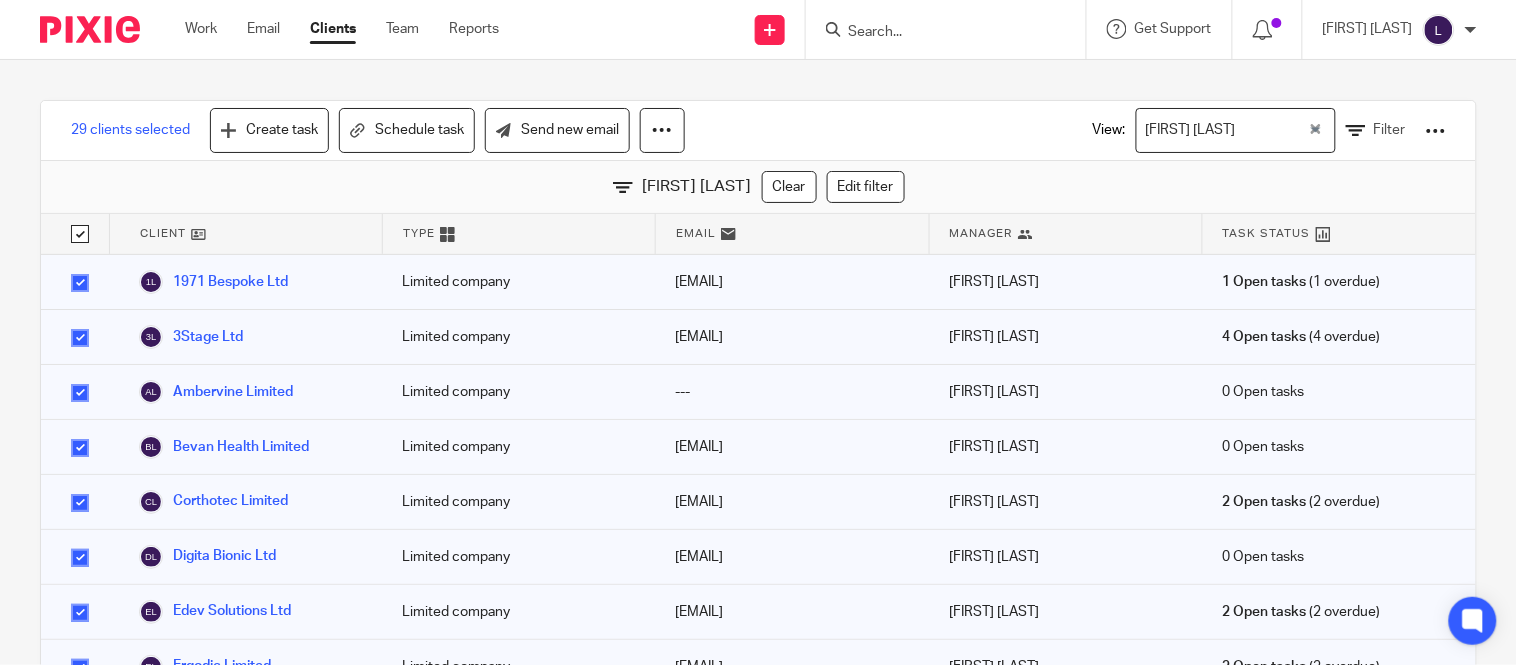 click at bounding box center (80, 234) 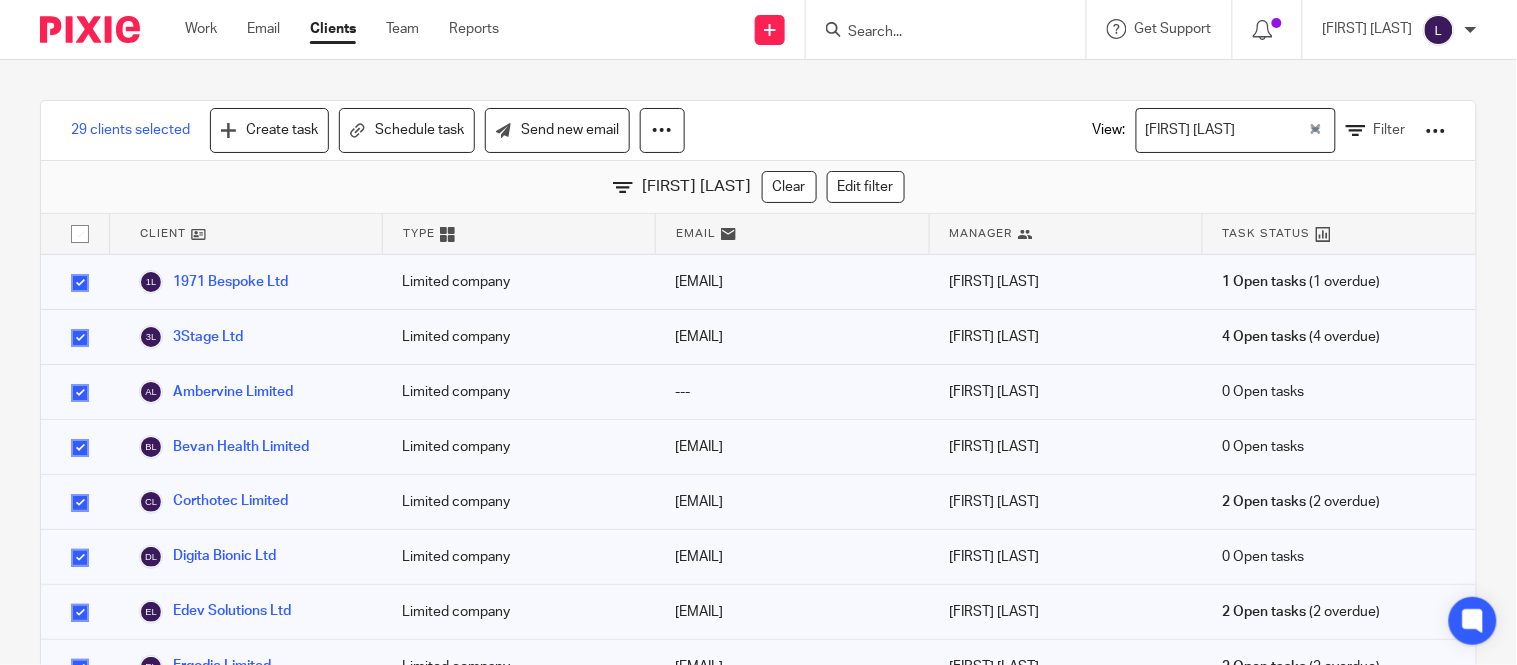 checkbox on "false" 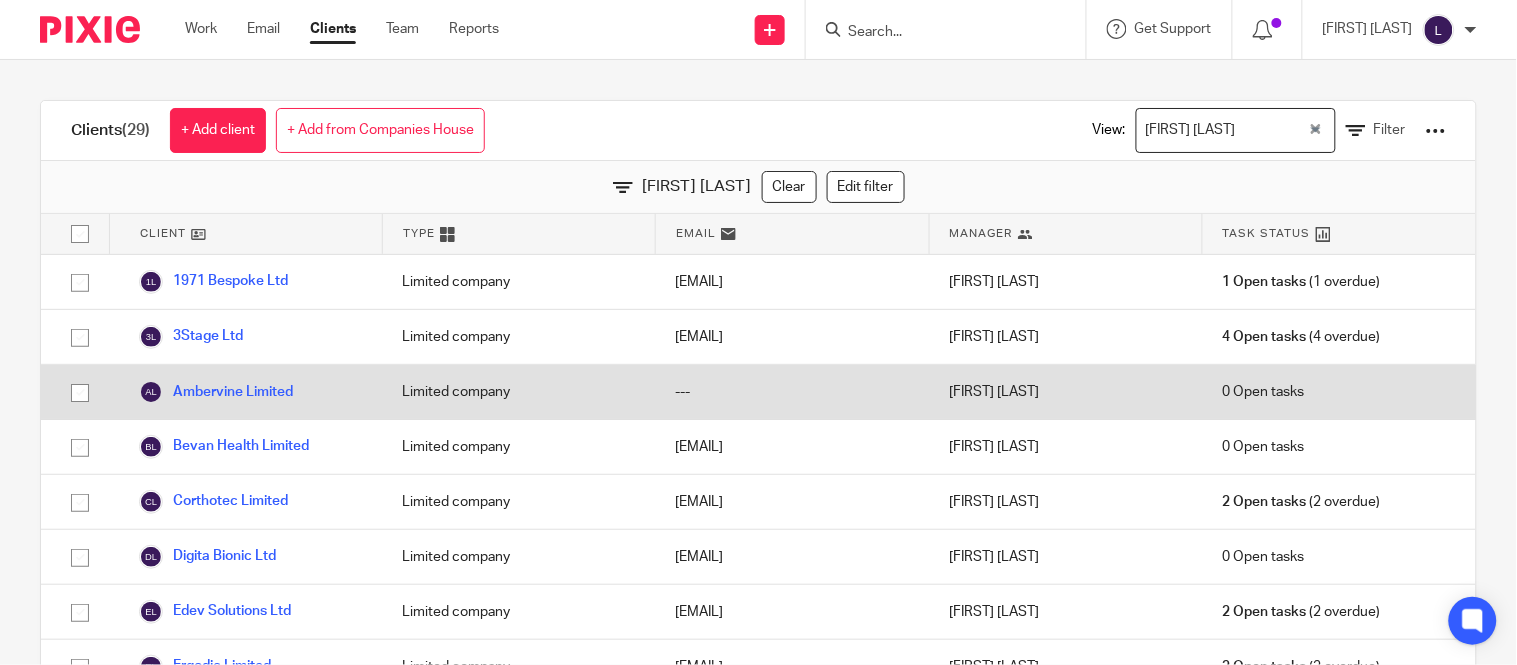 click at bounding box center (80, 393) 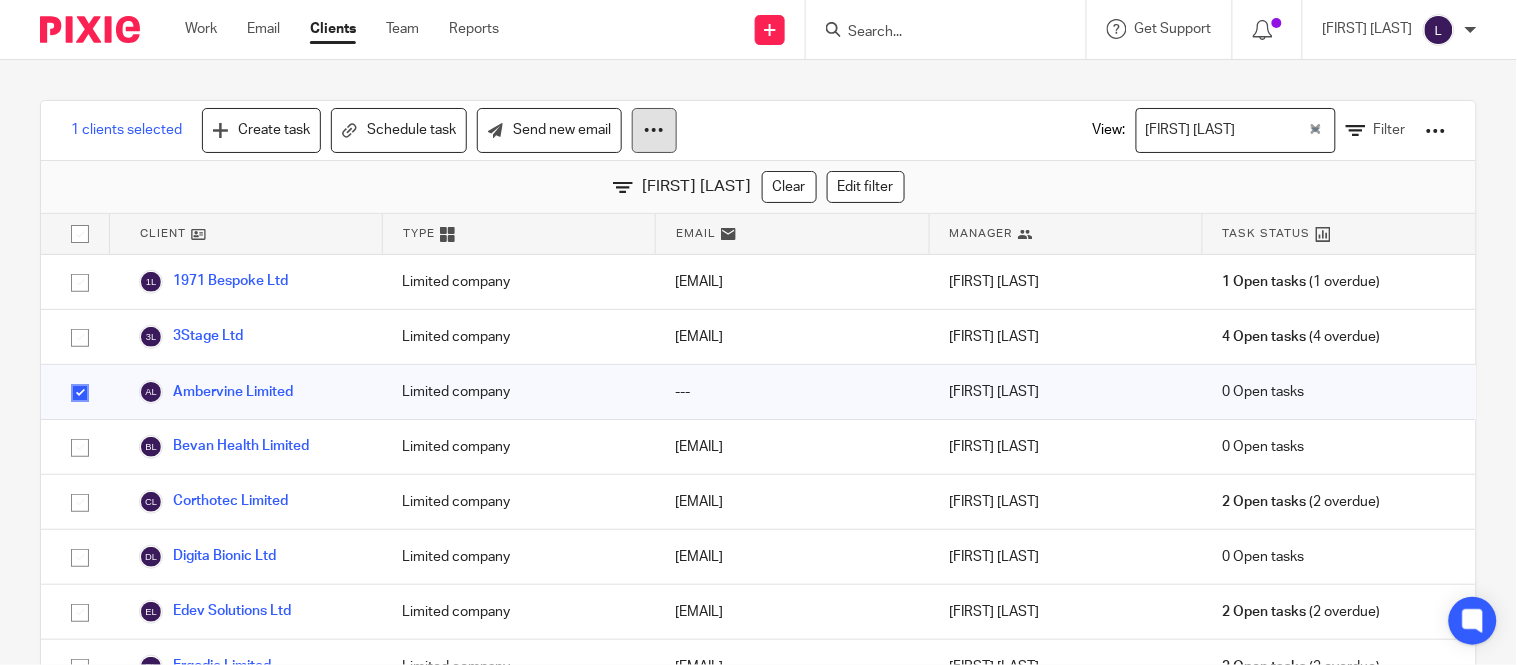 click at bounding box center (654, 130) 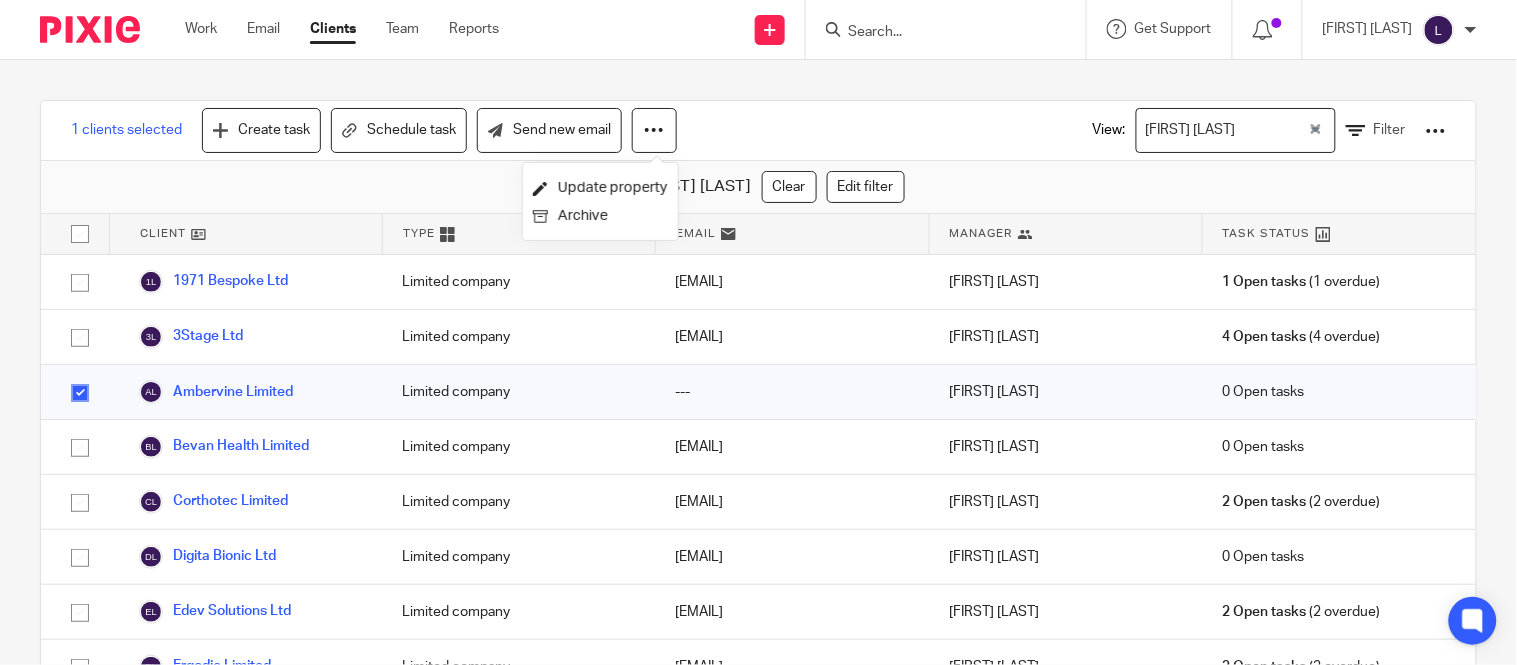 click on "1
clients selected
Create task
Schedule task
Send new email
View:
Logapriya V
Loading...          Filter" at bounding box center (758, 131) 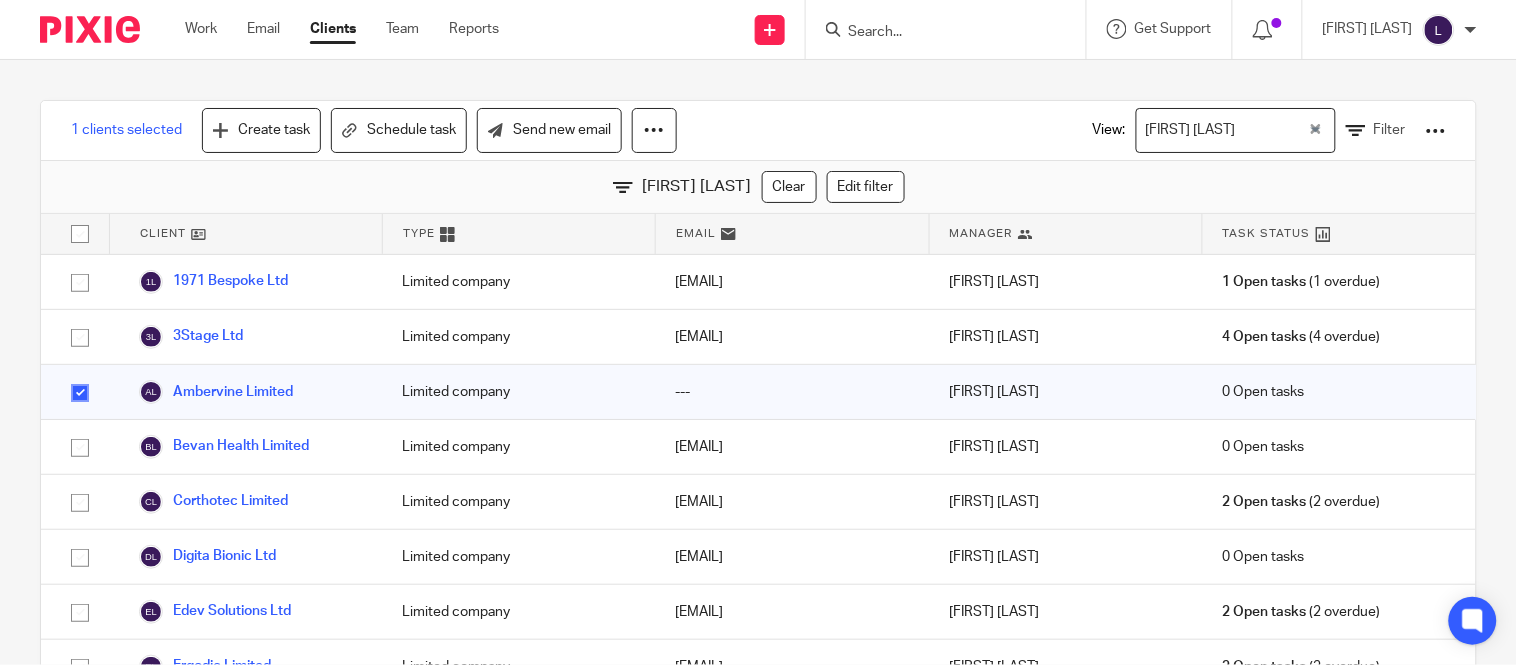 click at bounding box center [80, 393] 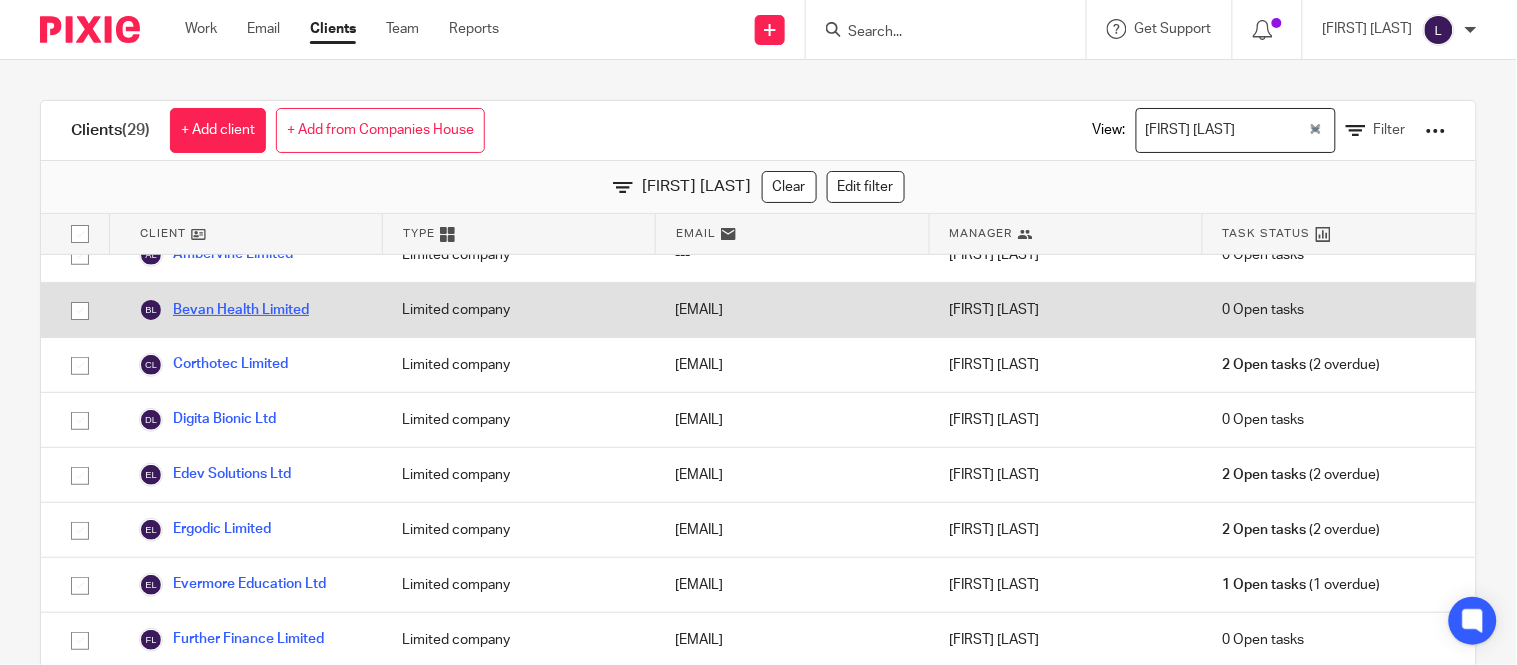 scroll, scrollTop: 146, scrollLeft: 0, axis: vertical 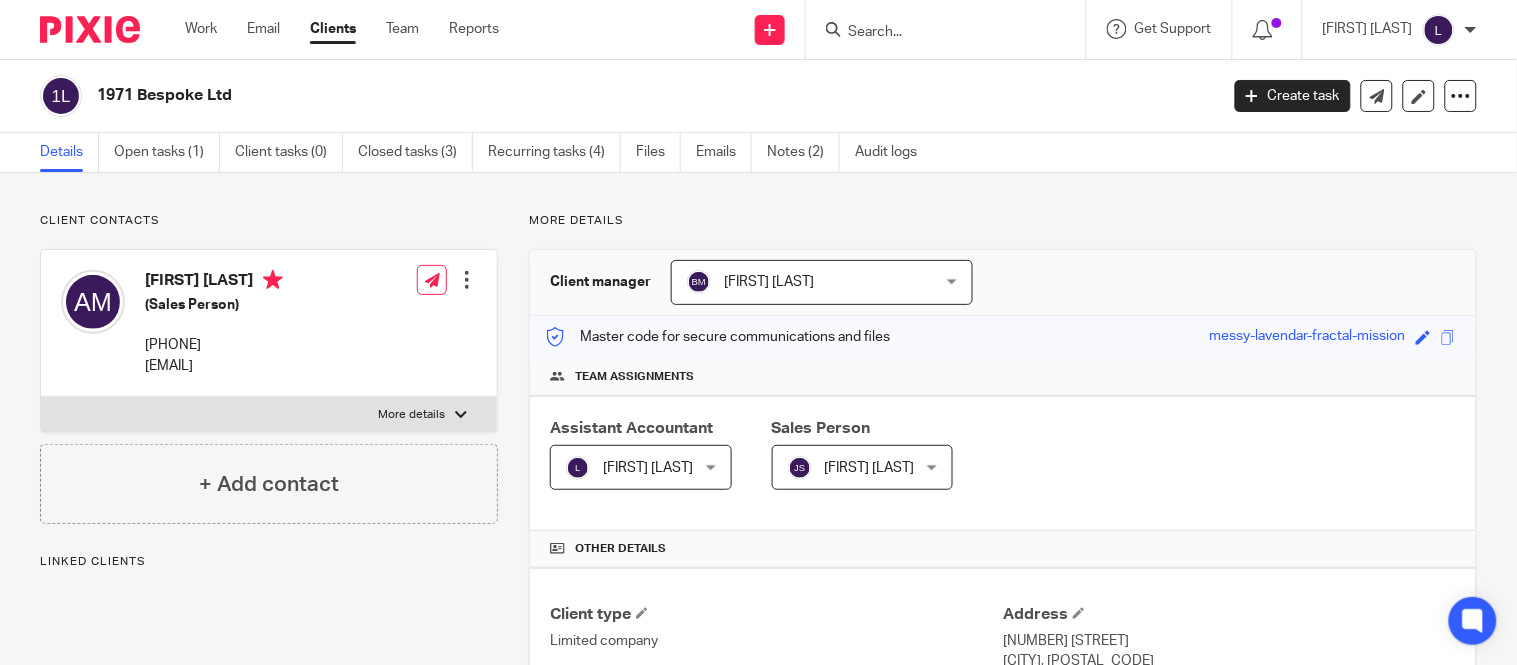 click on "[FIRST] [LAST]" at bounding box center [648, 468] 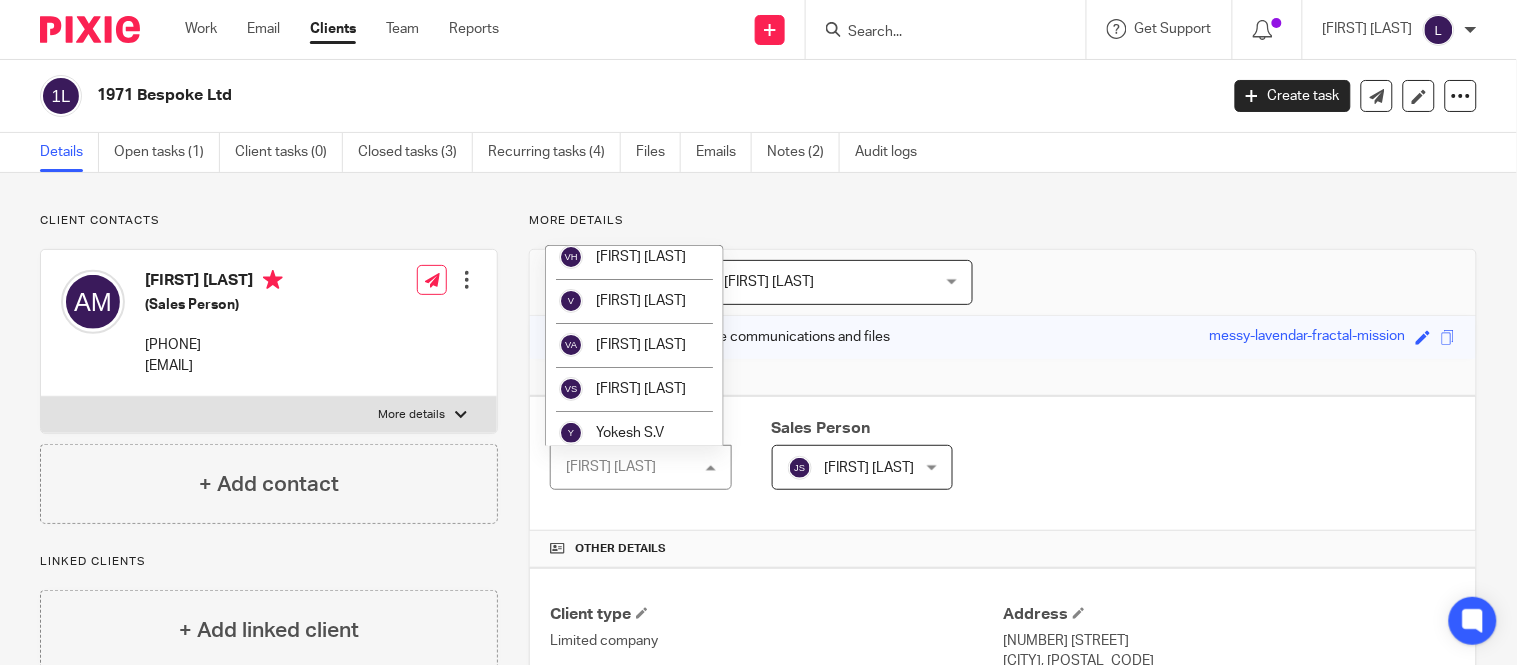 scroll, scrollTop: 3981, scrollLeft: 0, axis: vertical 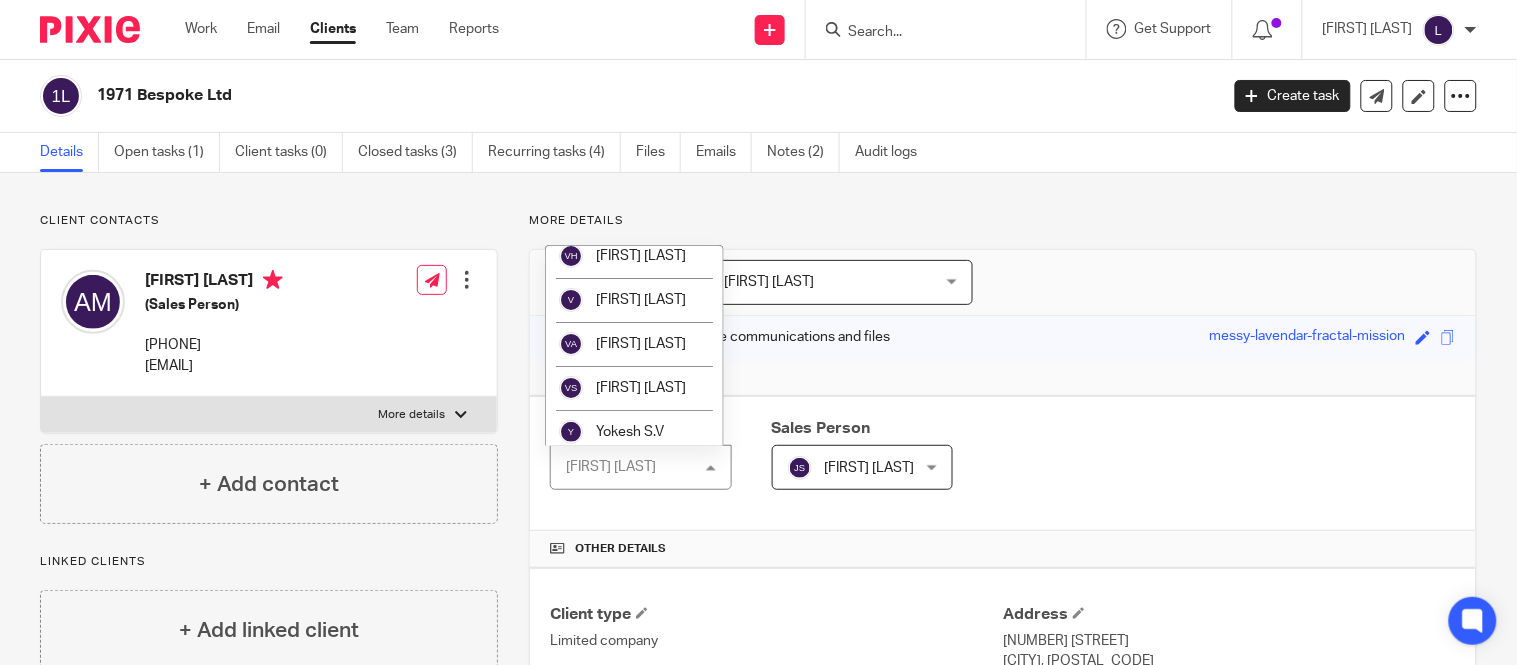 click on "[FIRST] [LAST]" at bounding box center (641, -337) 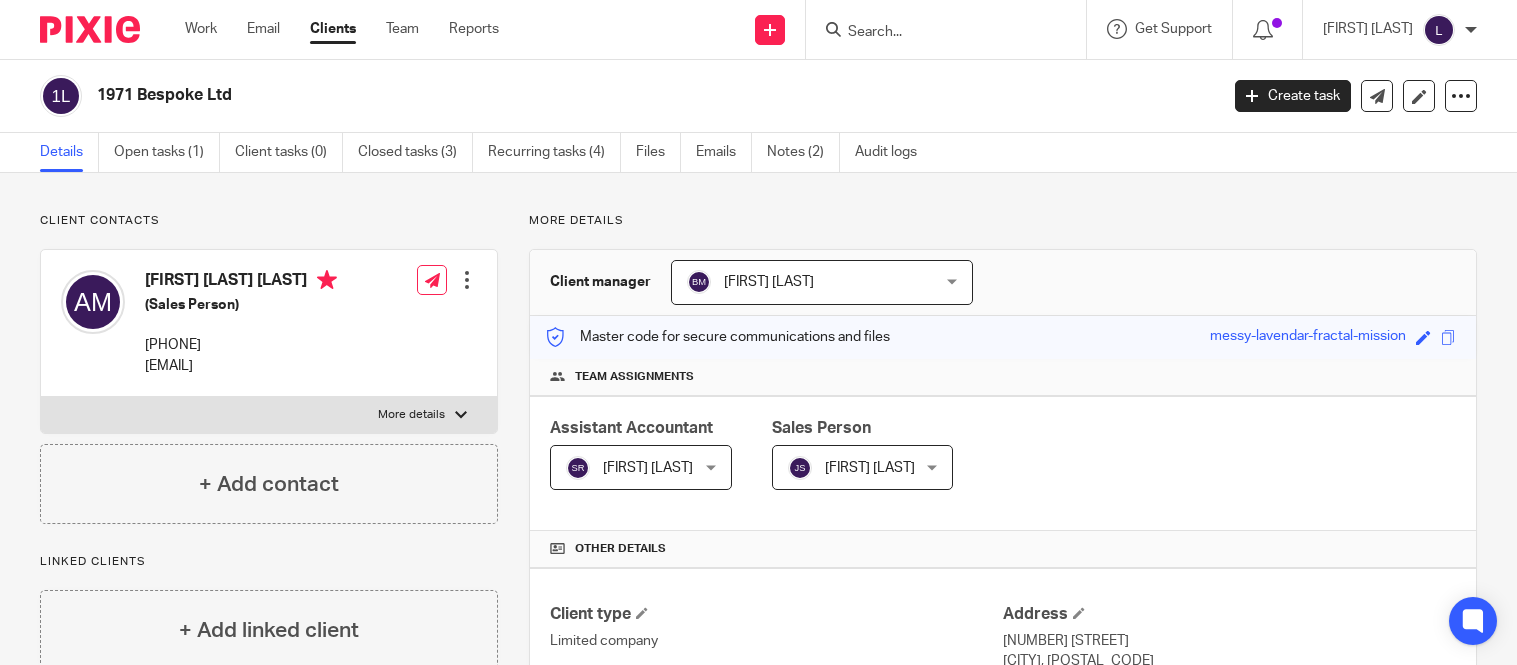 scroll, scrollTop: 0, scrollLeft: 0, axis: both 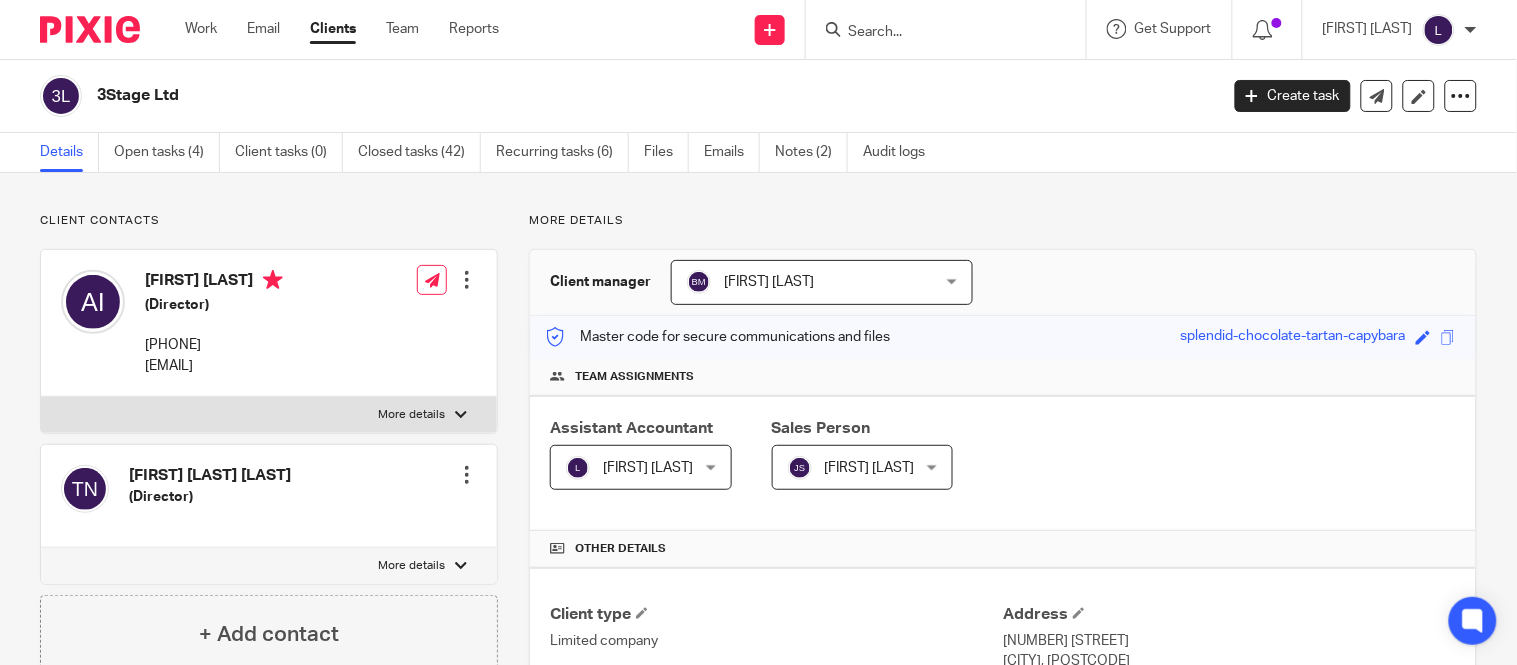 click on "[FIRST] [LAST]" at bounding box center [631, 467] 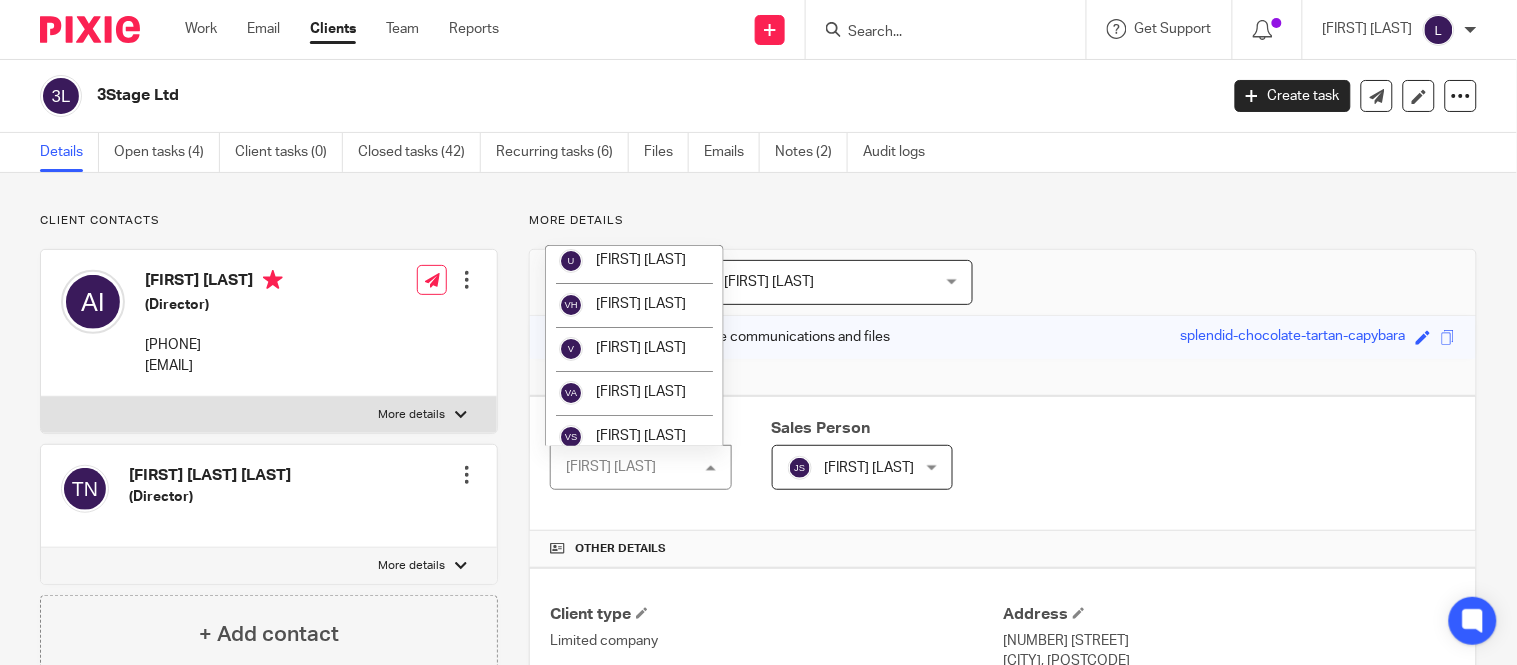 scroll, scrollTop: 3954, scrollLeft: 0, axis: vertical 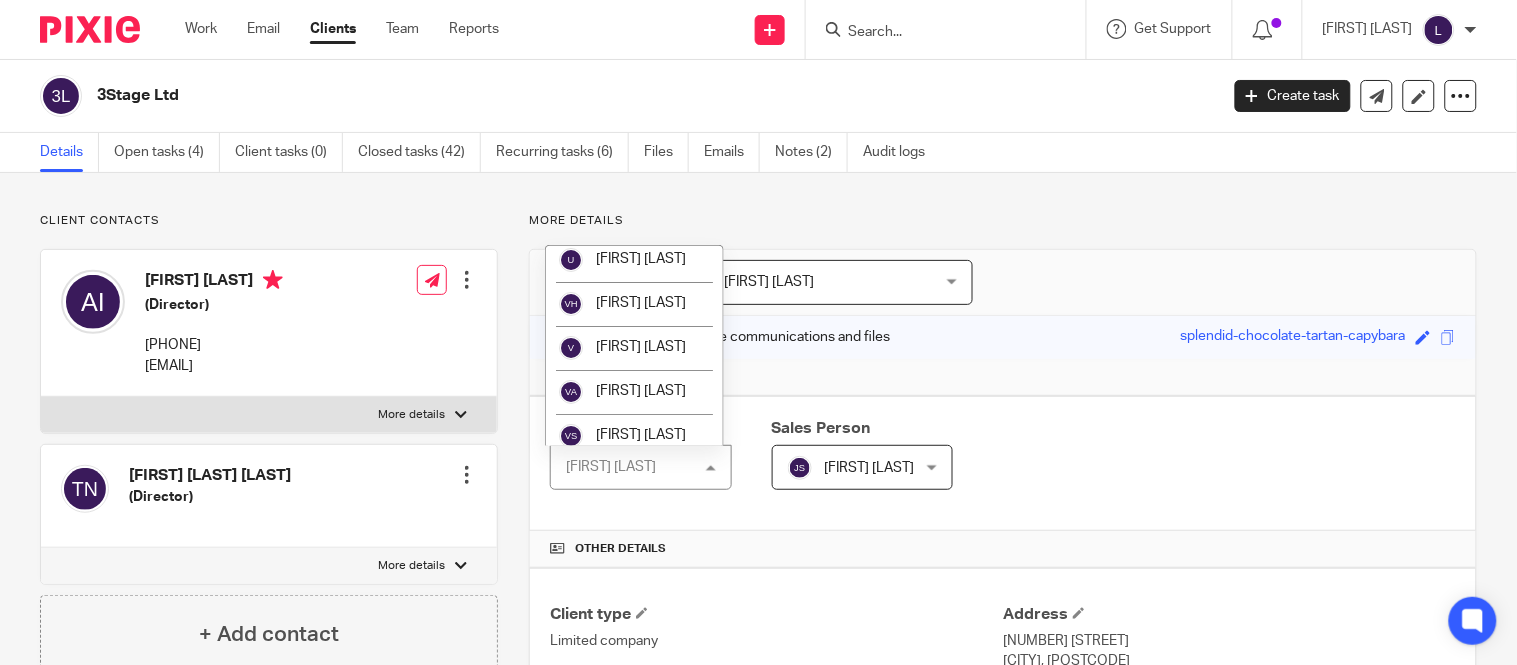 click on "[FIRST] [LAST]" at bounding box center (641, -289) 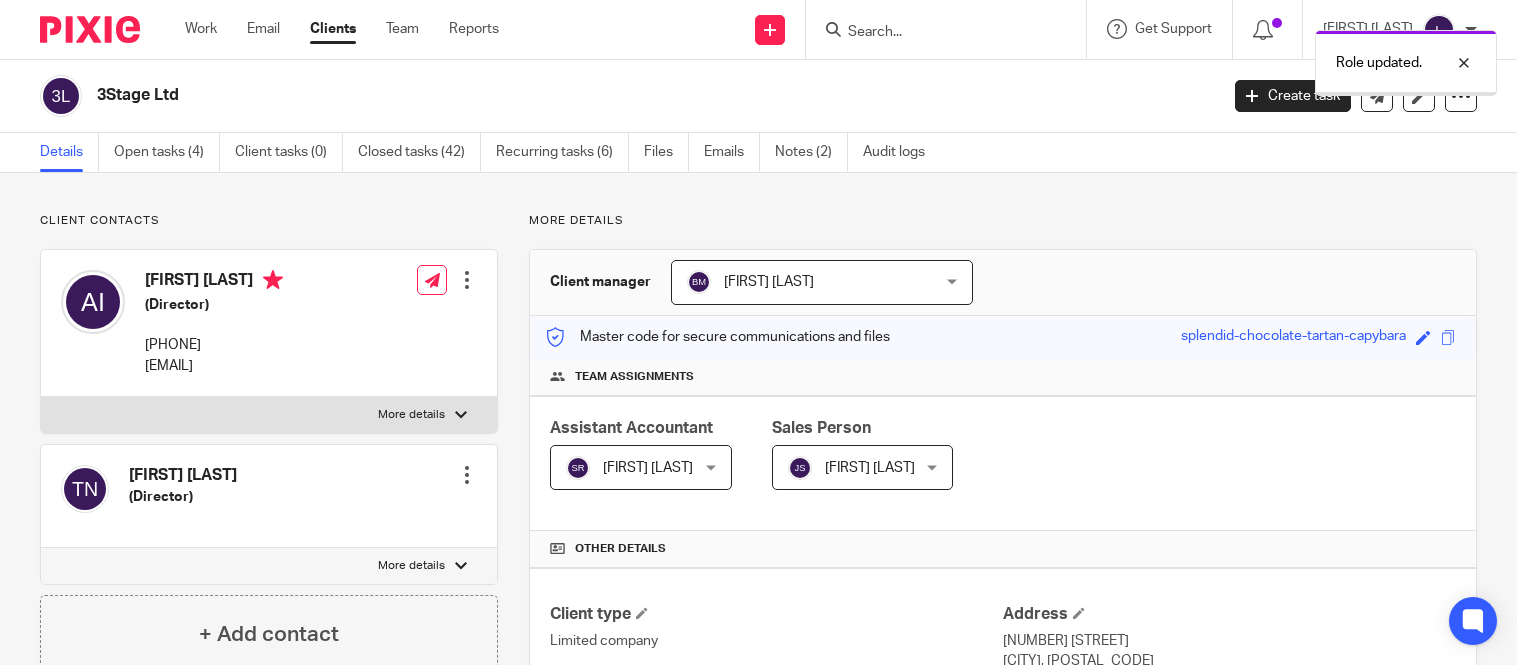 scroll, scrollTop: 0, scrollLeft: 0, axis: both 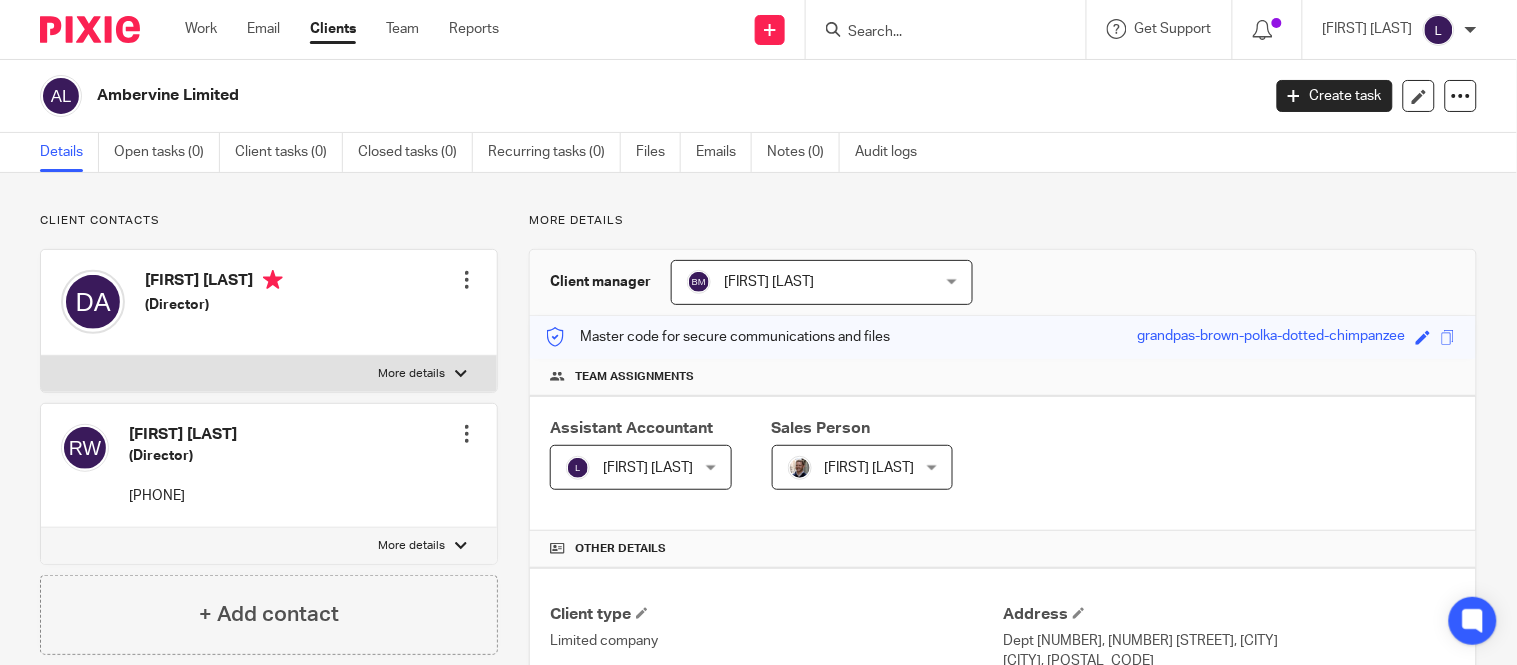 click on "[FIRST] [LAST]" at bounding box center (648, 468) 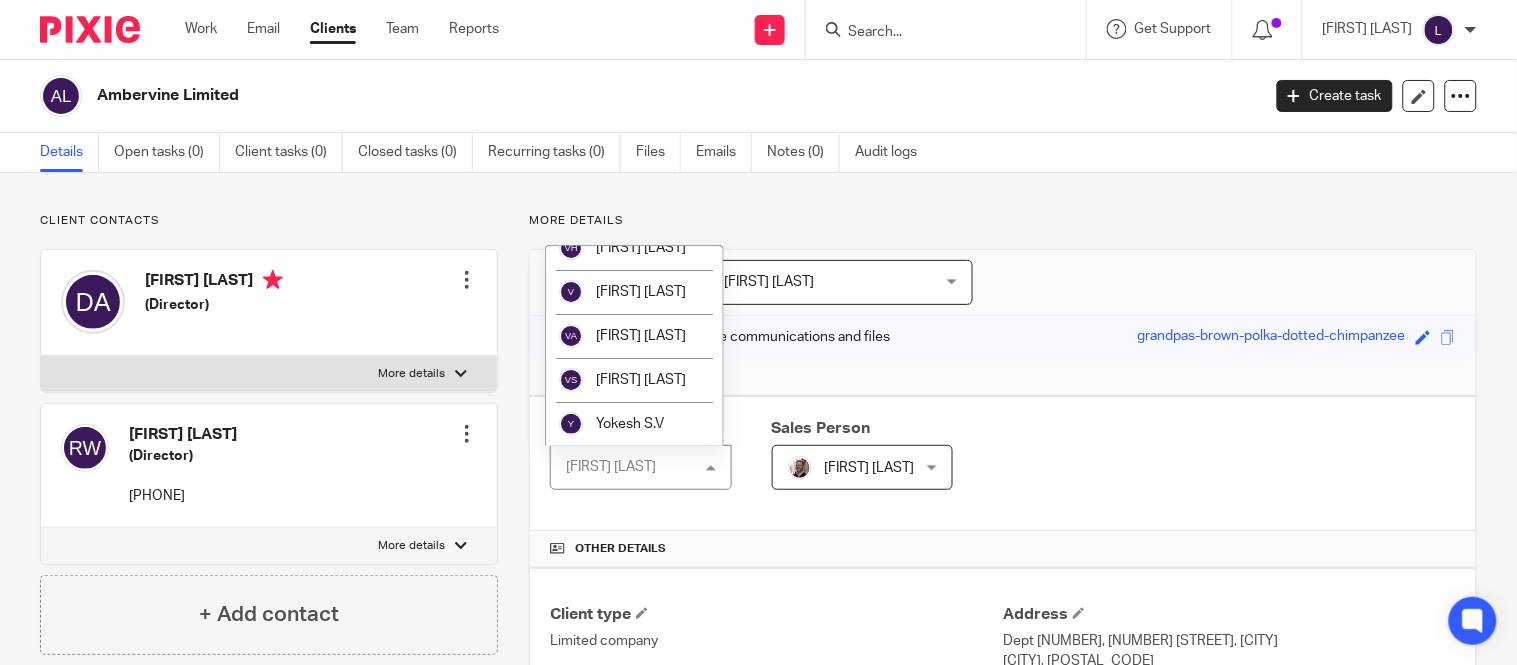 scroll, scrollTop: 3983, scrollLeft: 0, axis: vertical 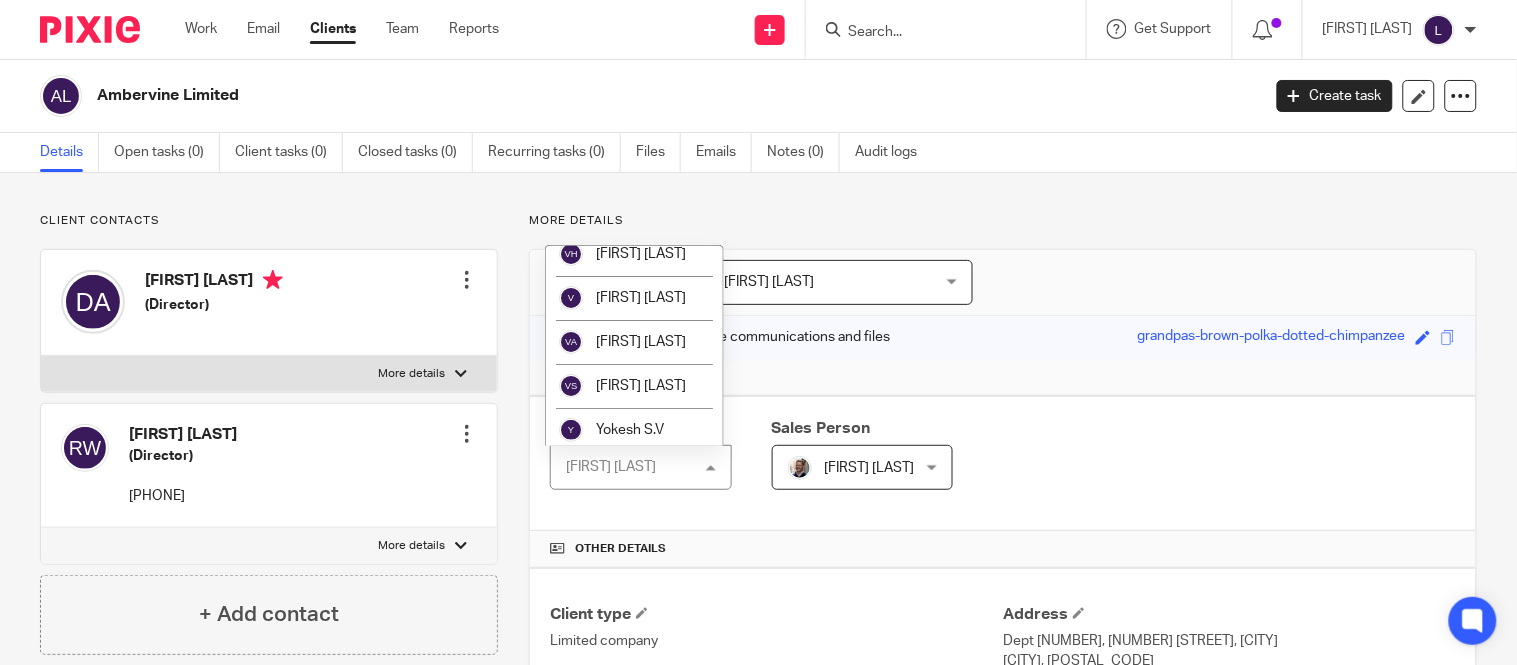 click on "[FIRST] [LAST]" at bounding box center (634, -339) 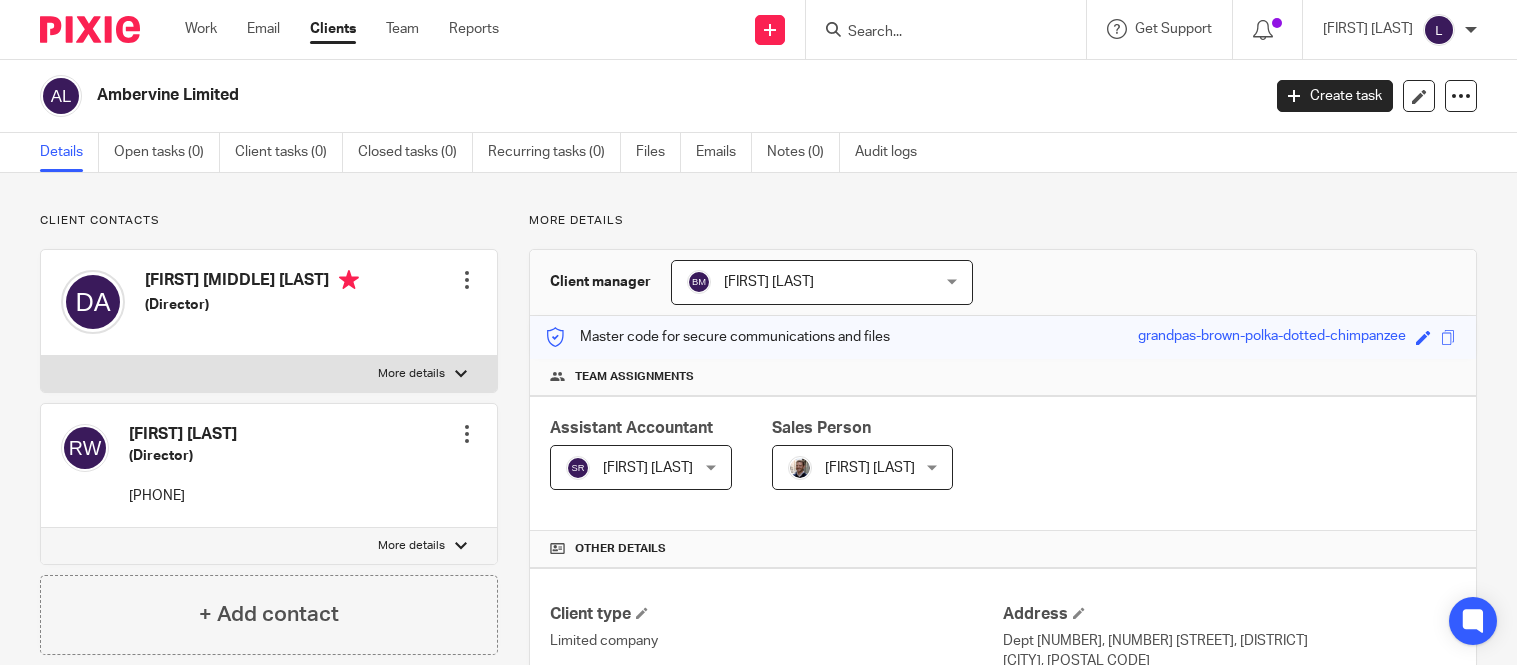 scroll, scrollTop: 0, scrollLeft: 0, axis: both 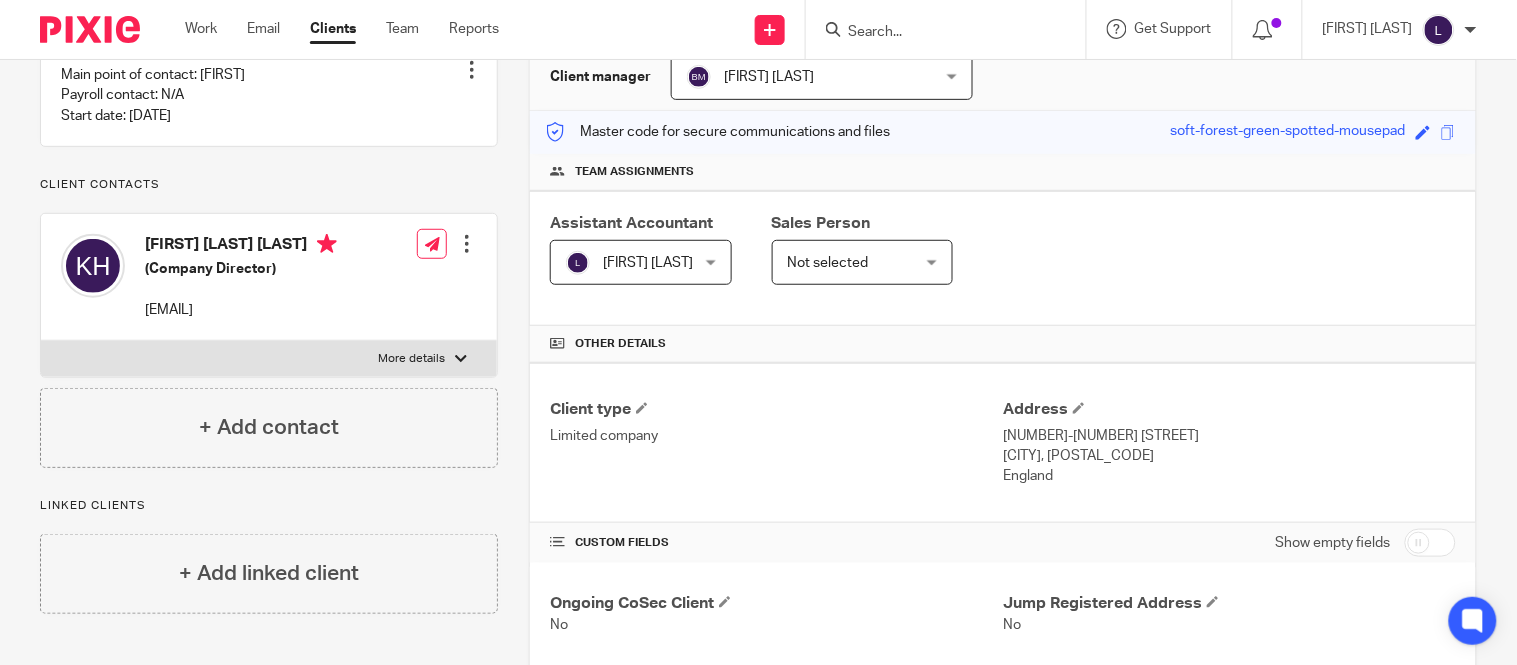 click on "[FIRST] [LAST]" at bounding box center (631, 262) 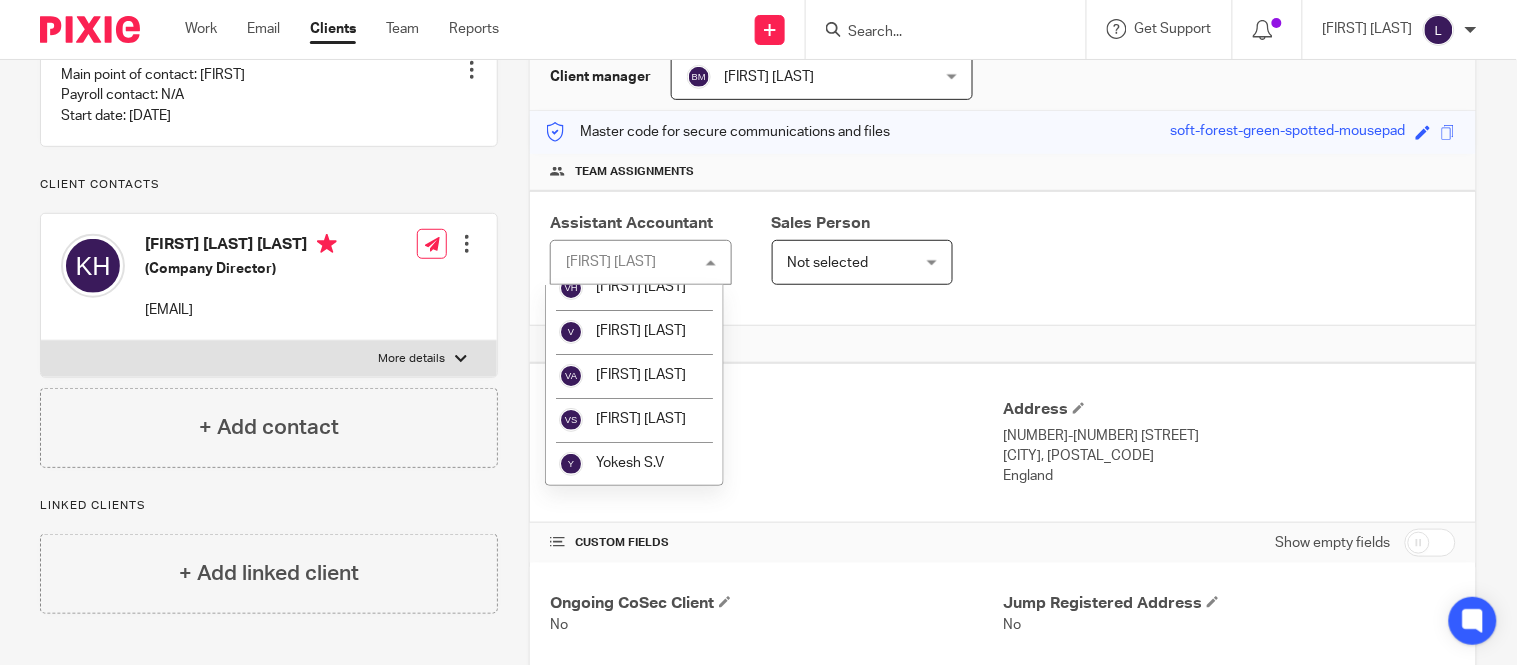 scroll, scrollTop: 4116, scrollLeft: 0, axis: vertical 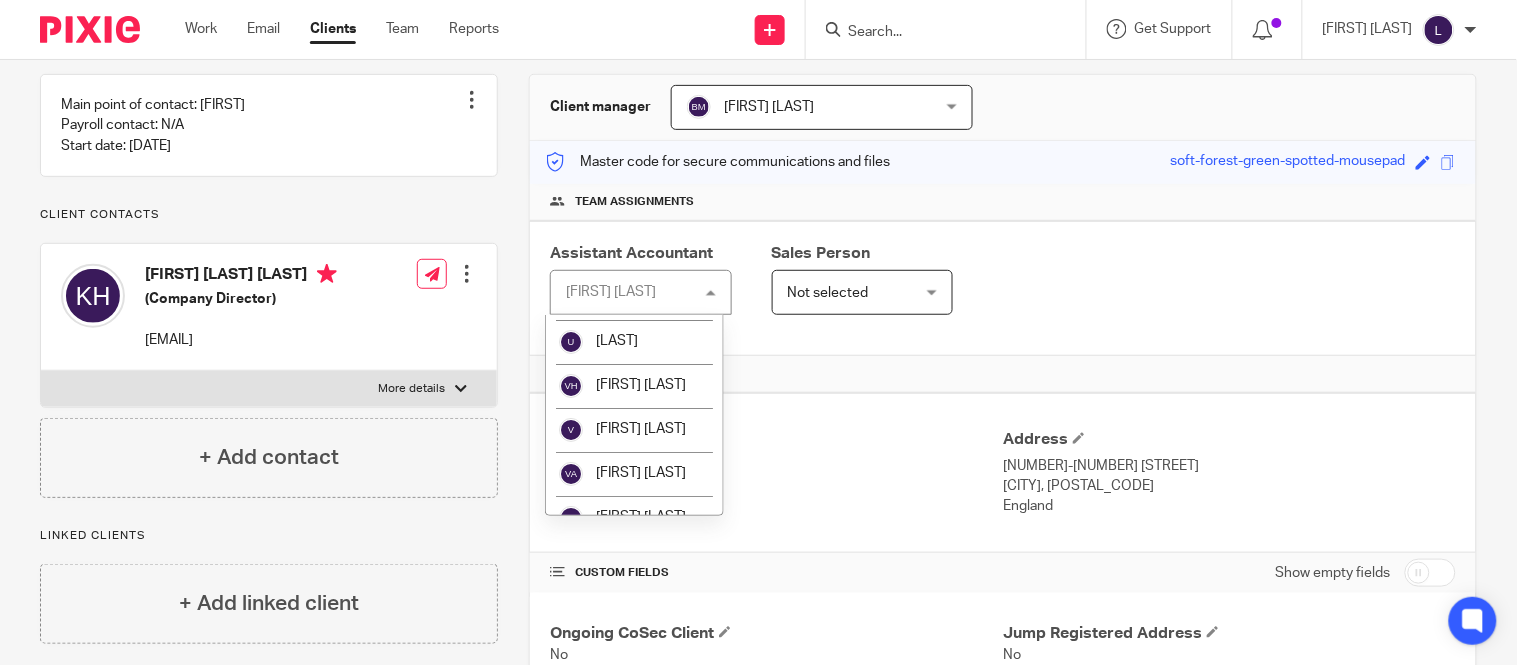 click on "[FIRST] [LAST]" at bounding box center (634, -207) 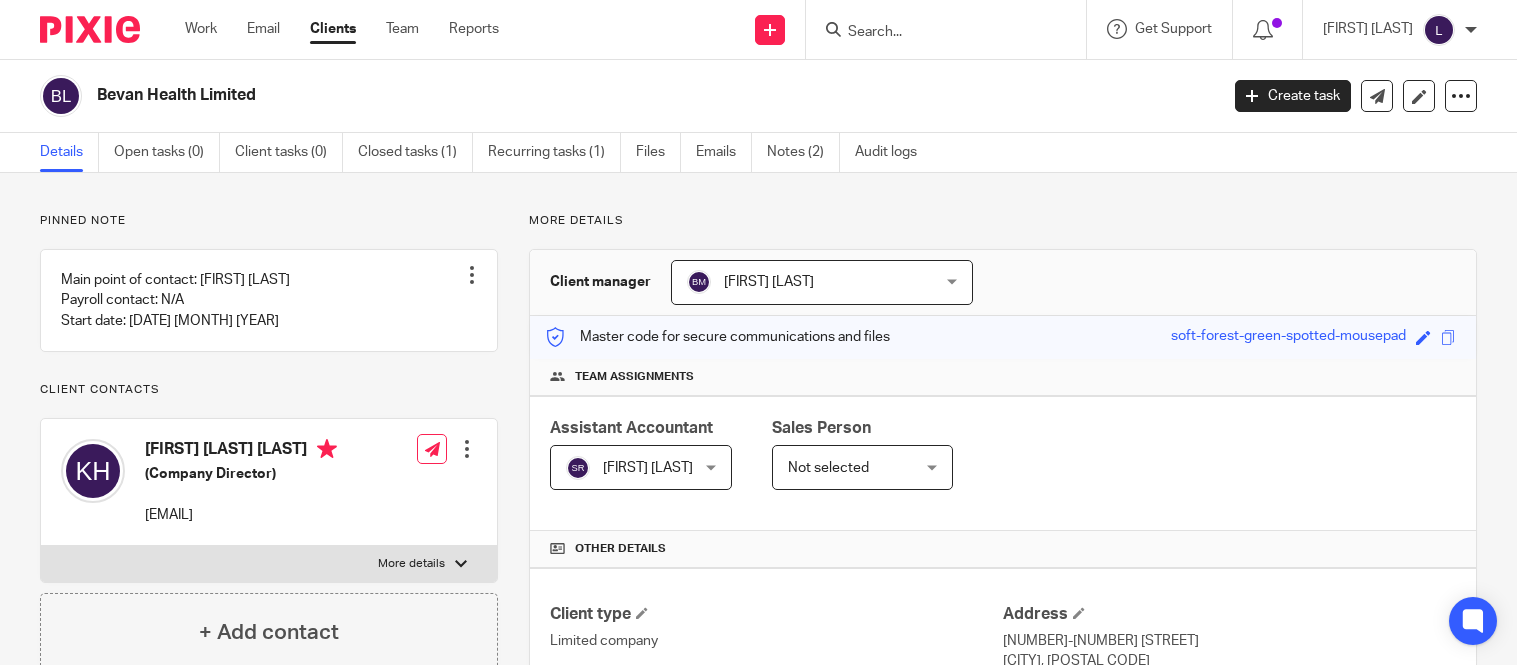 scroll, scrollTop: 0, scrollLeft: 0, axis: both 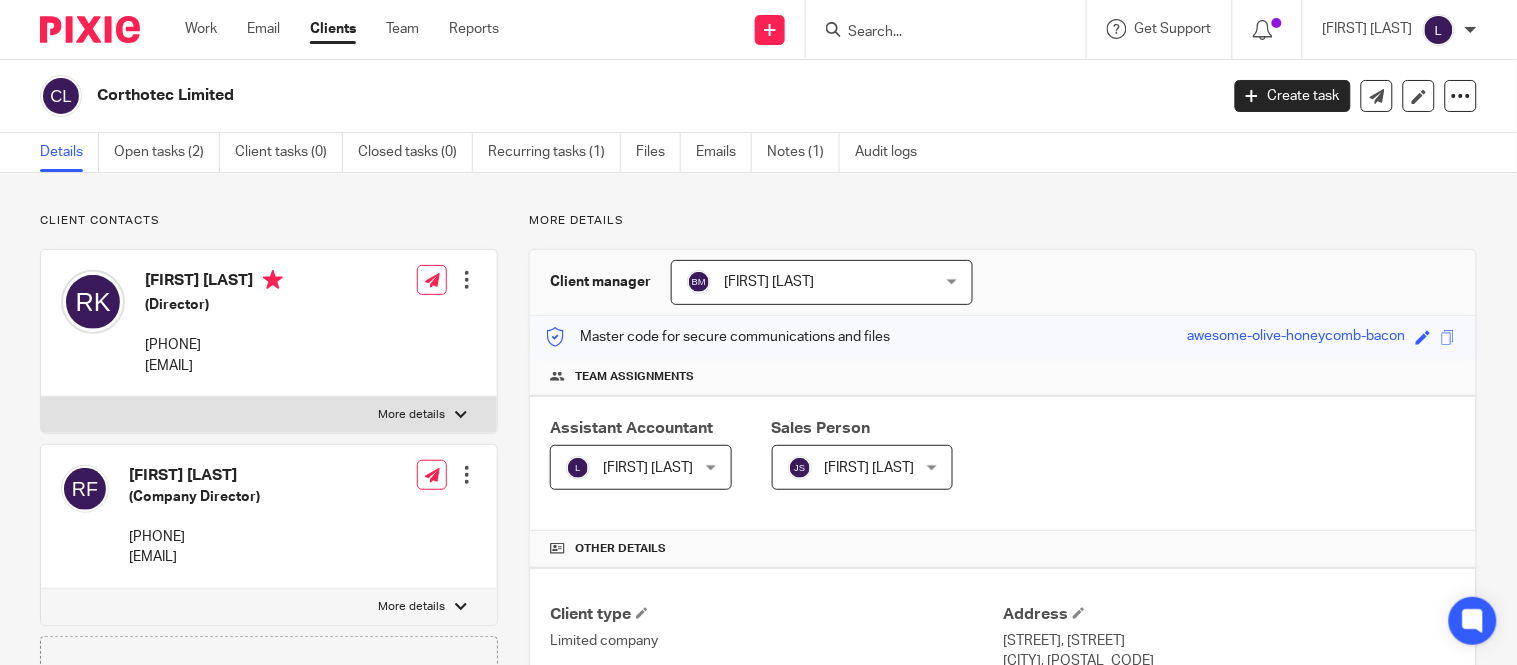drag, startPoint x: 632, startPoint y: 461, endPoint x: 406, endPoint y: 53, distance: 466.41183 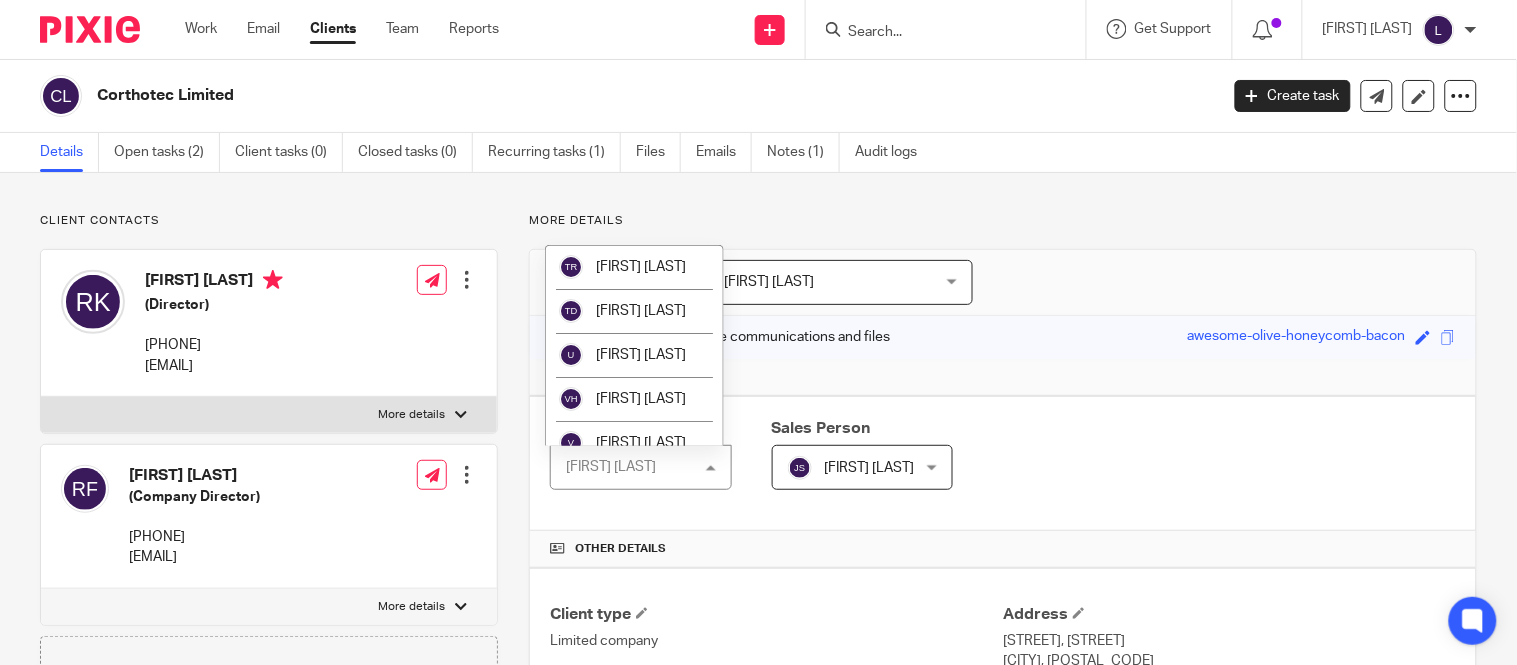 scroll, scrollTop: 3837, scrollLeft: 0, axis: vertical 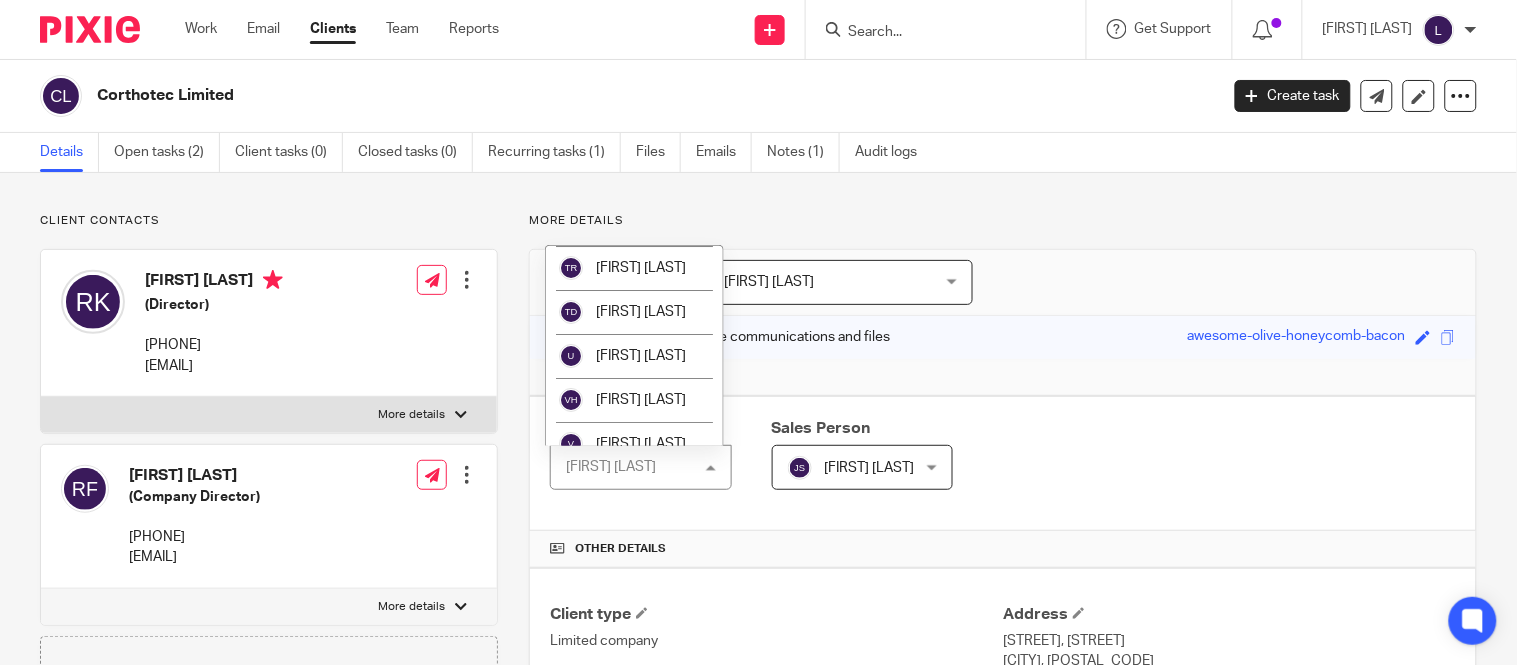 click on "[FIRST] [LAST]" at bounding box center [634, -193] 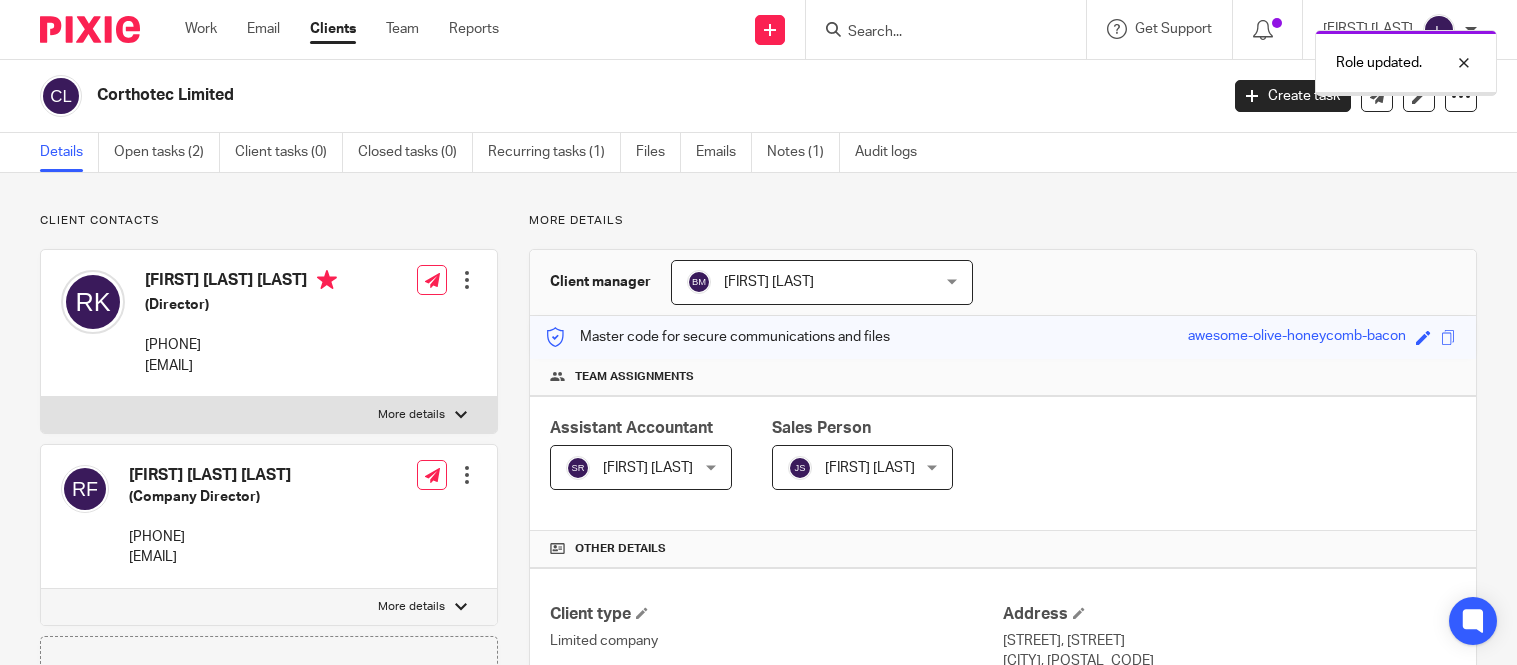 scroll, scrollTop: 0, scrollLeft: 0, axis: both 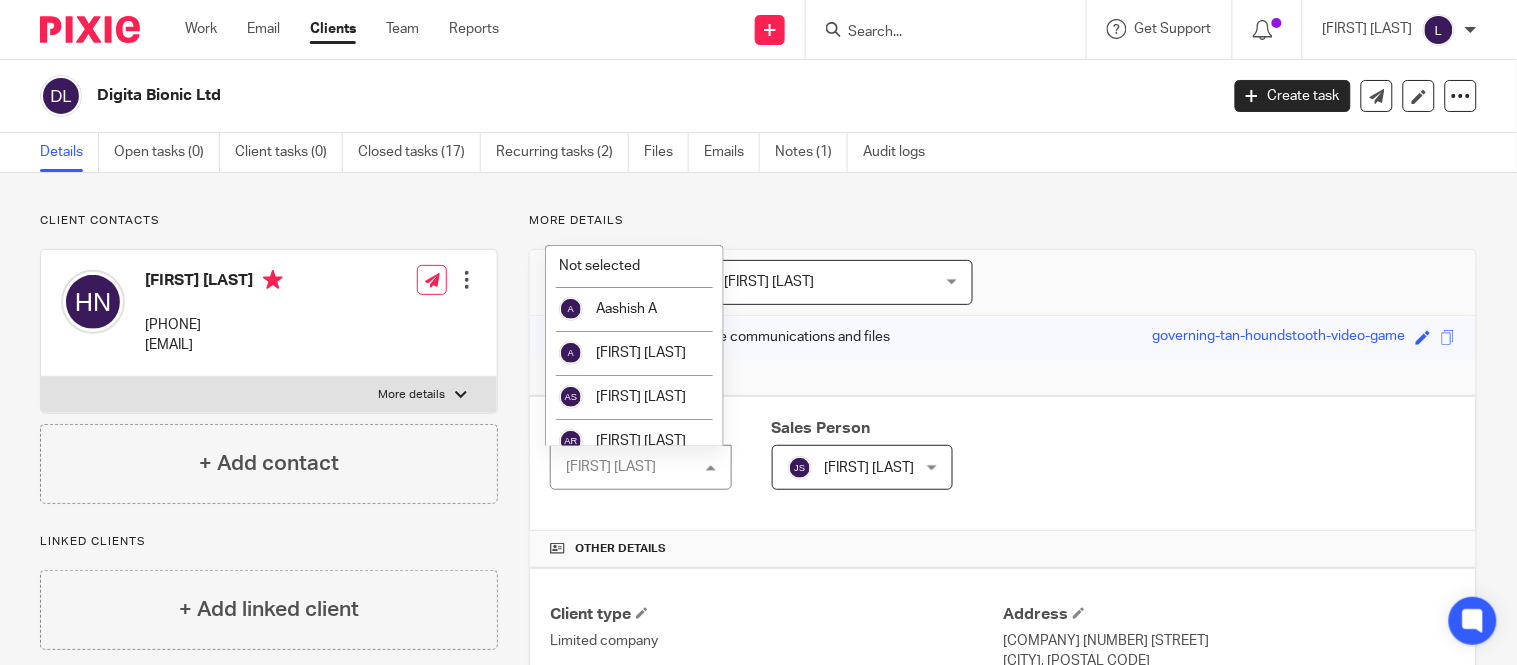 click on "[FIRST] [LAST]
[FIRST] [LAST]" at bounding box center [640, 467] 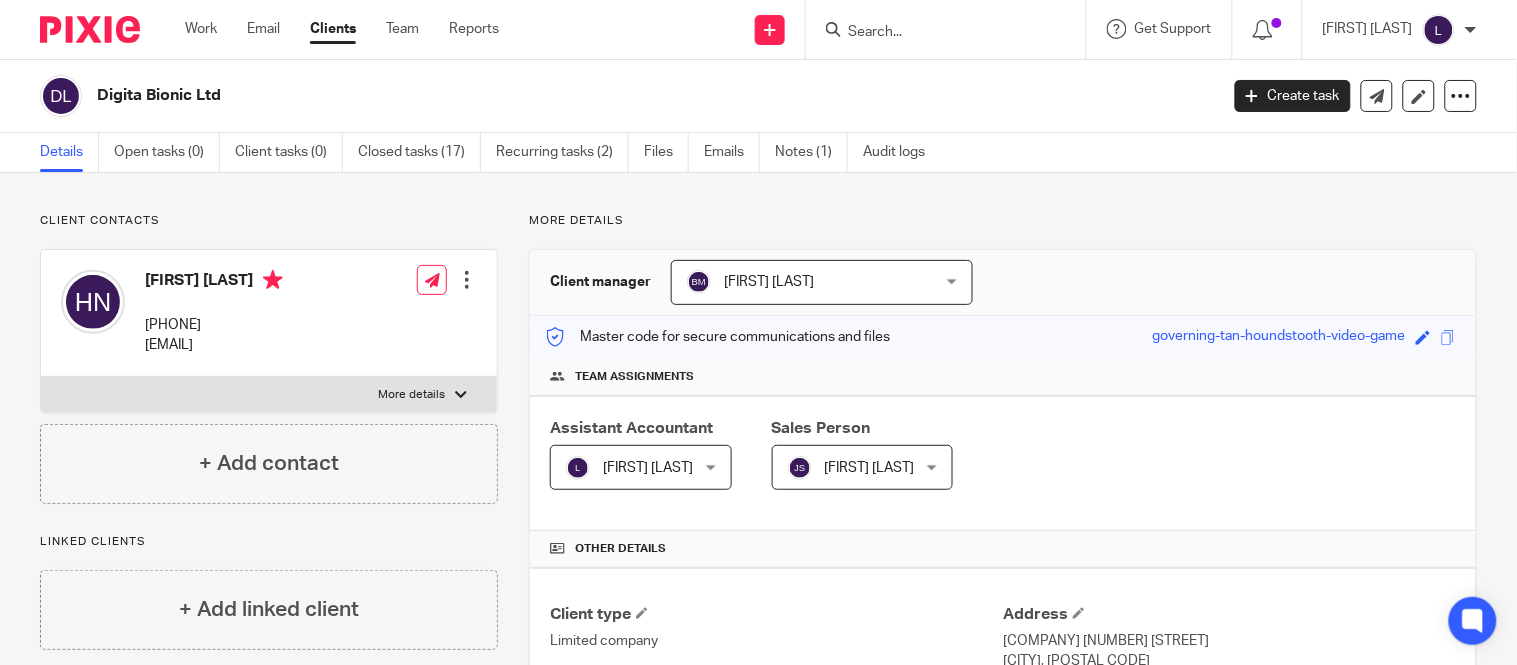 click on "[FIRST] [LAST]" at bounding box center [631, 467] 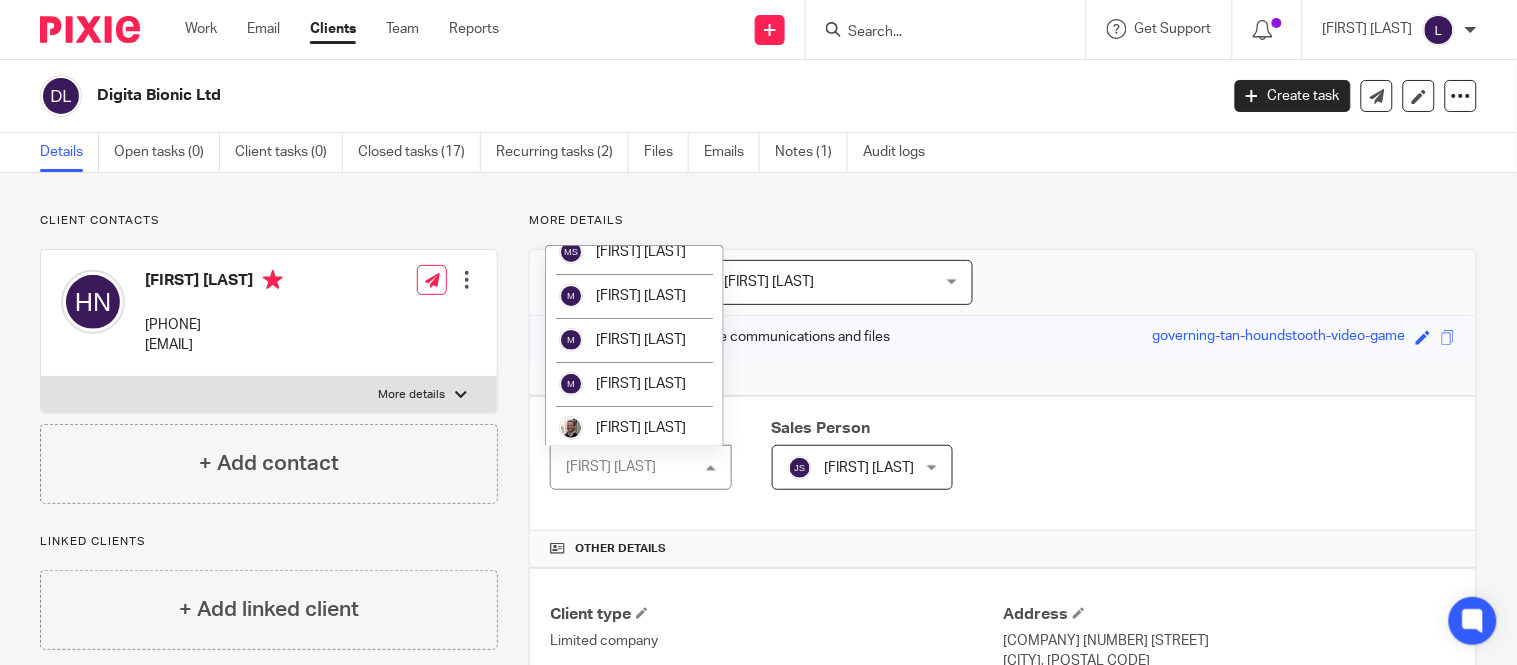 scroll, scrollTop: 2180, scrollLeft: 0, axis: vertical 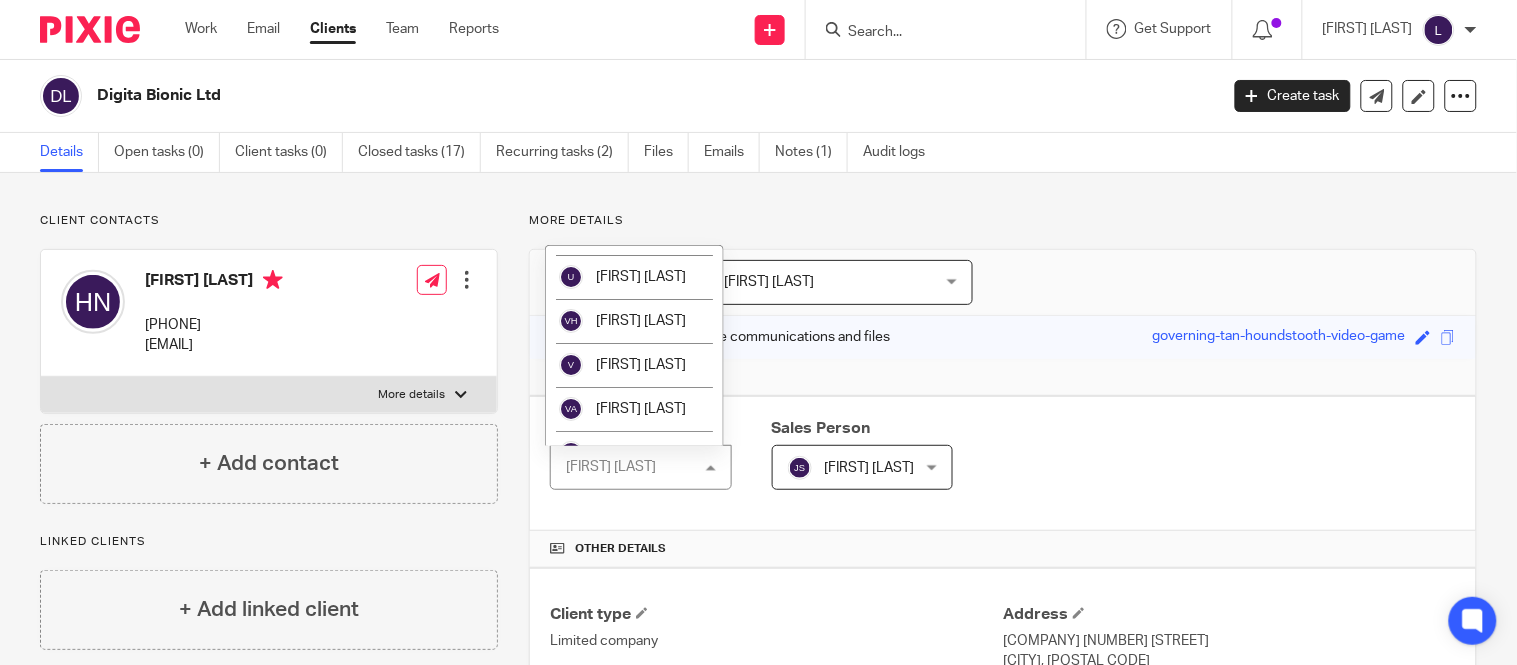 click on "[FIRST] [LAST]" at bounding box center (641, -272) 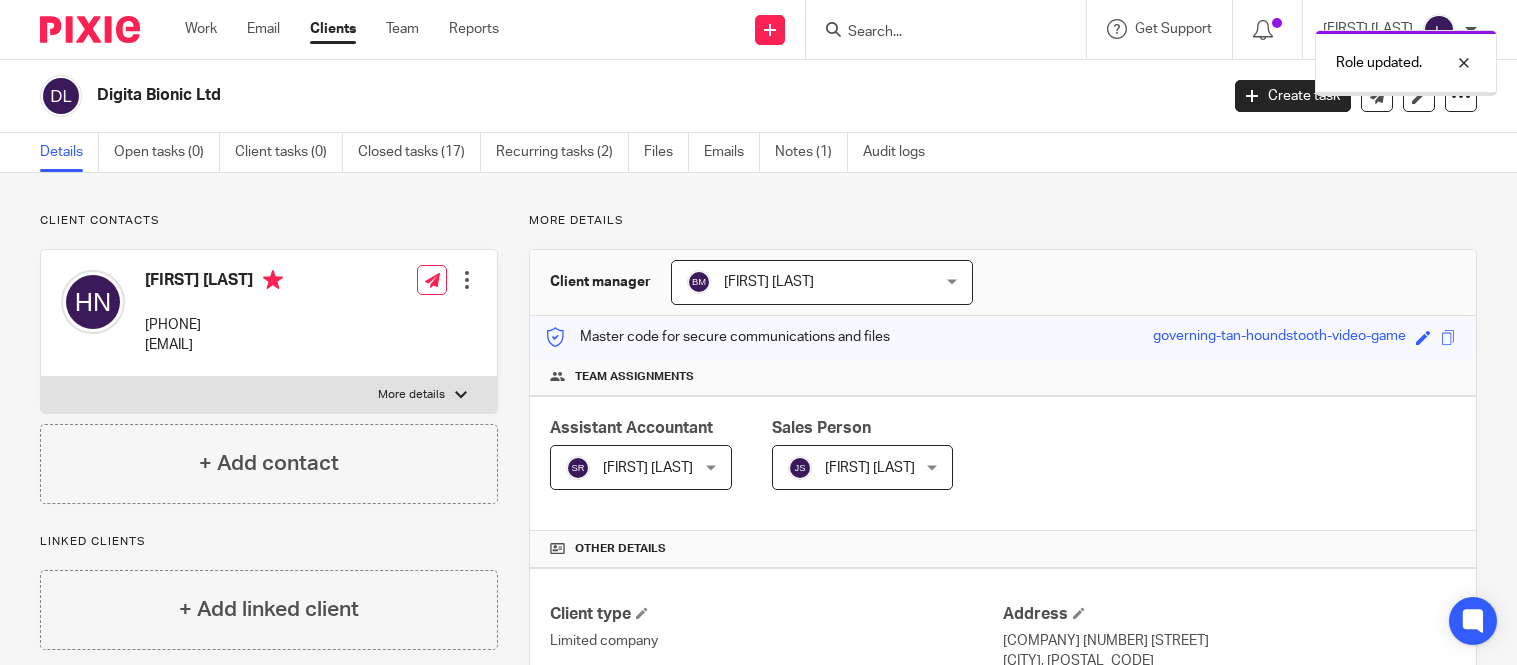 scroll, scrollTop: 0, scrollLeft: 0, axis: both 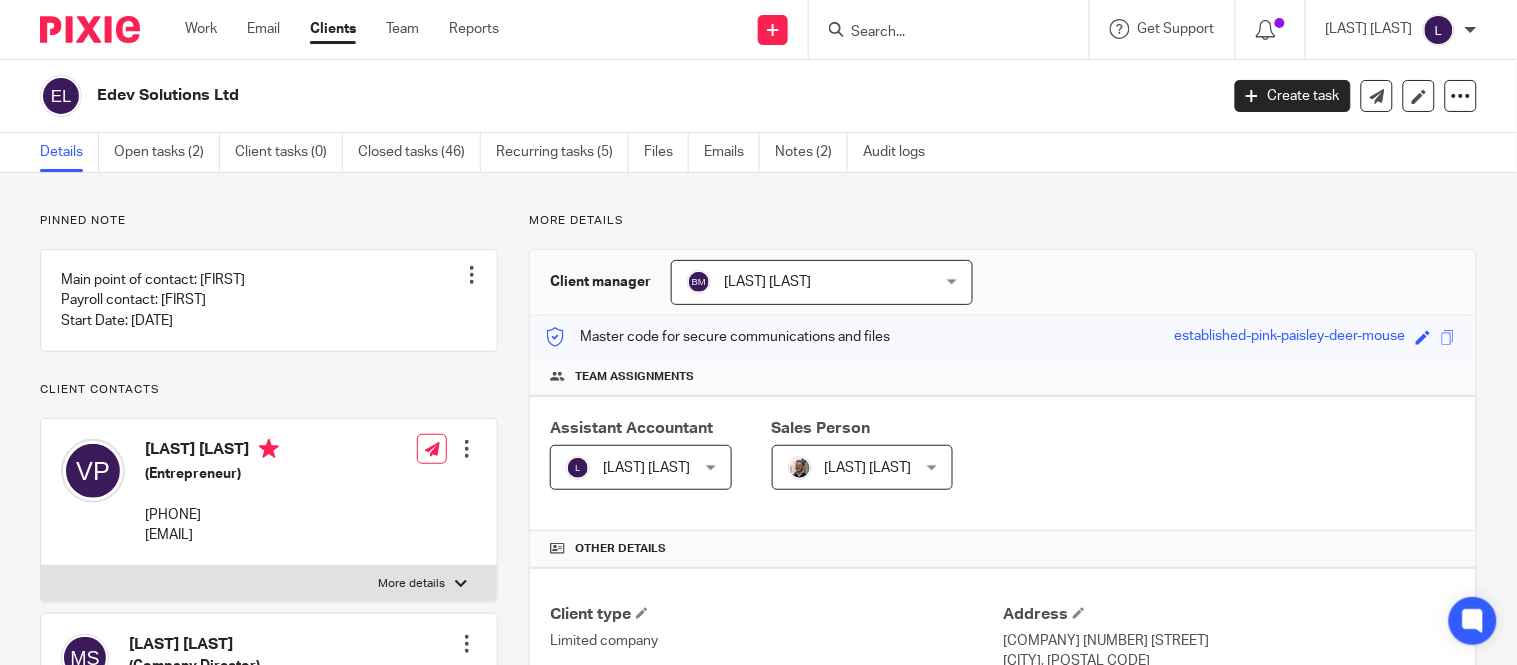 click on "[FIRST] [LAST]" at bounding box center (646, 468) 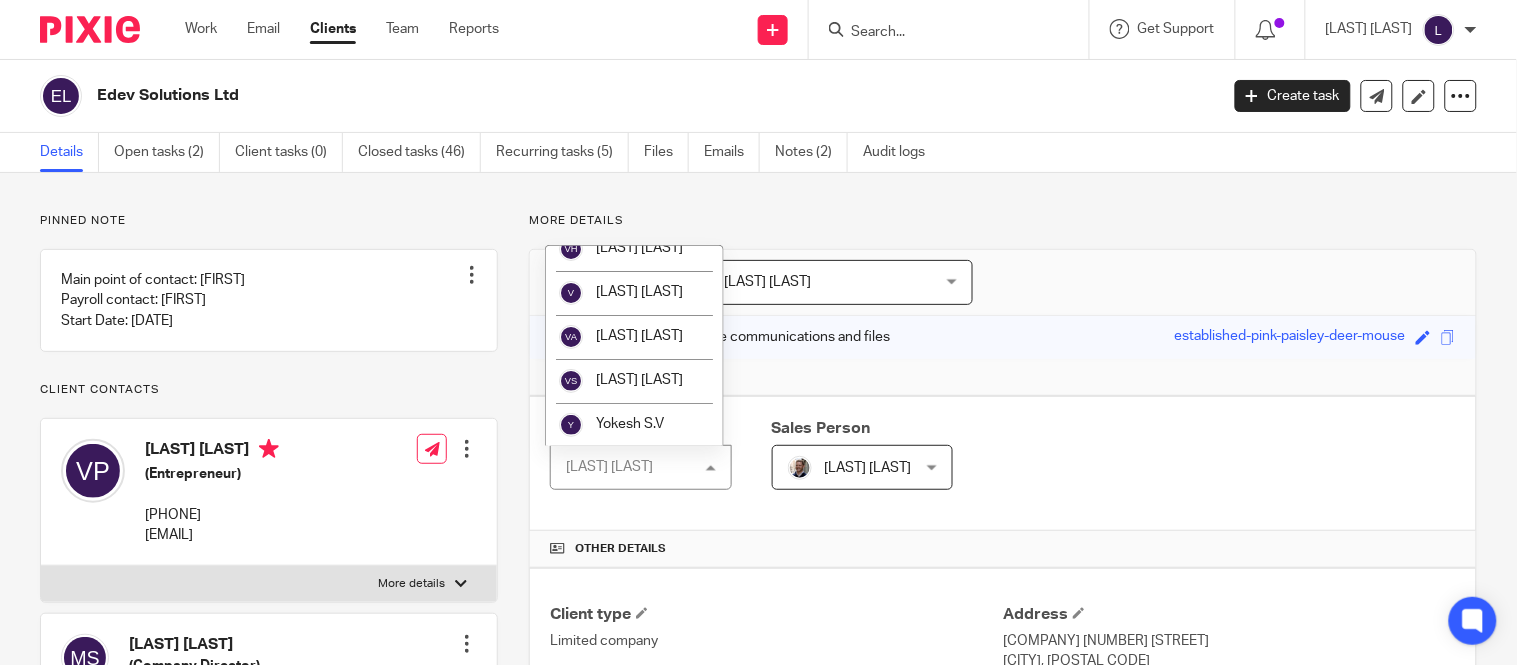 scroll, scrollTop: 3936, scrollLeft: 0, axis: vertical 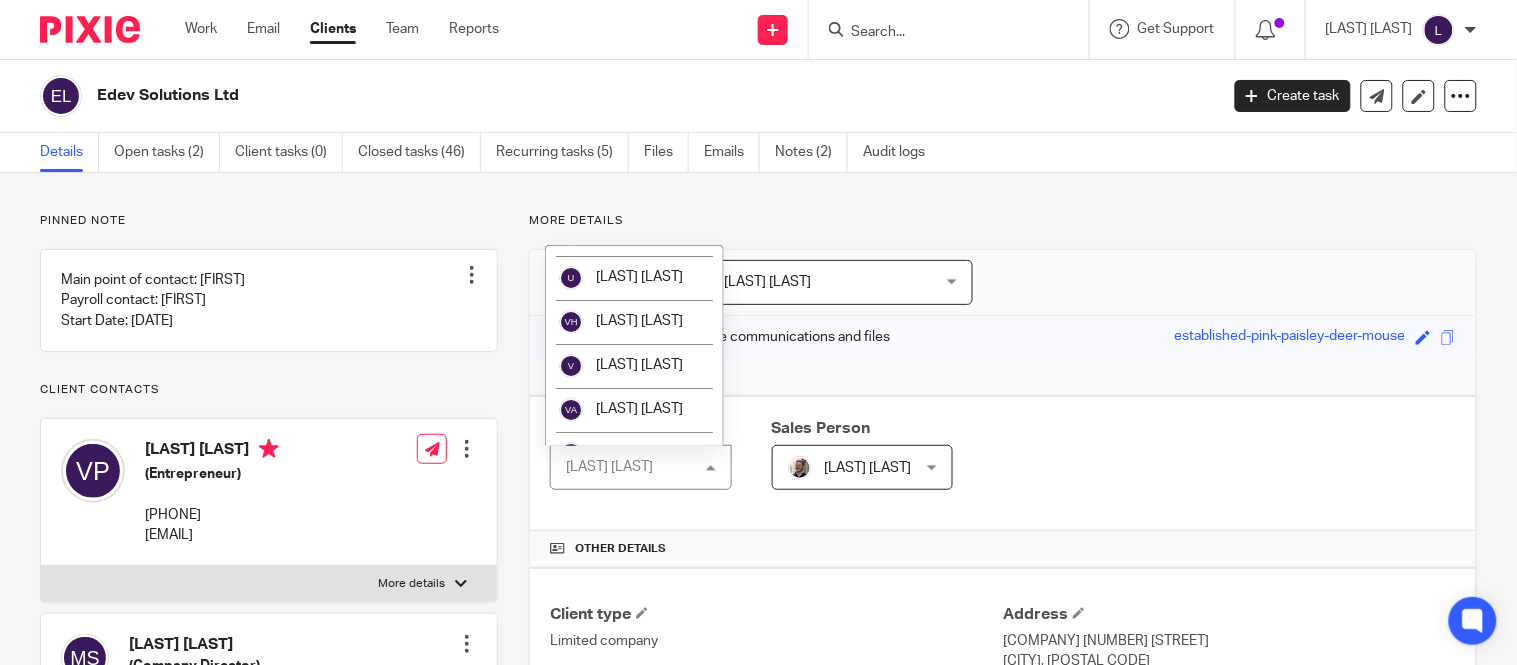 click on "[FIRST] [LAST]" at bounding box center (634, -271) 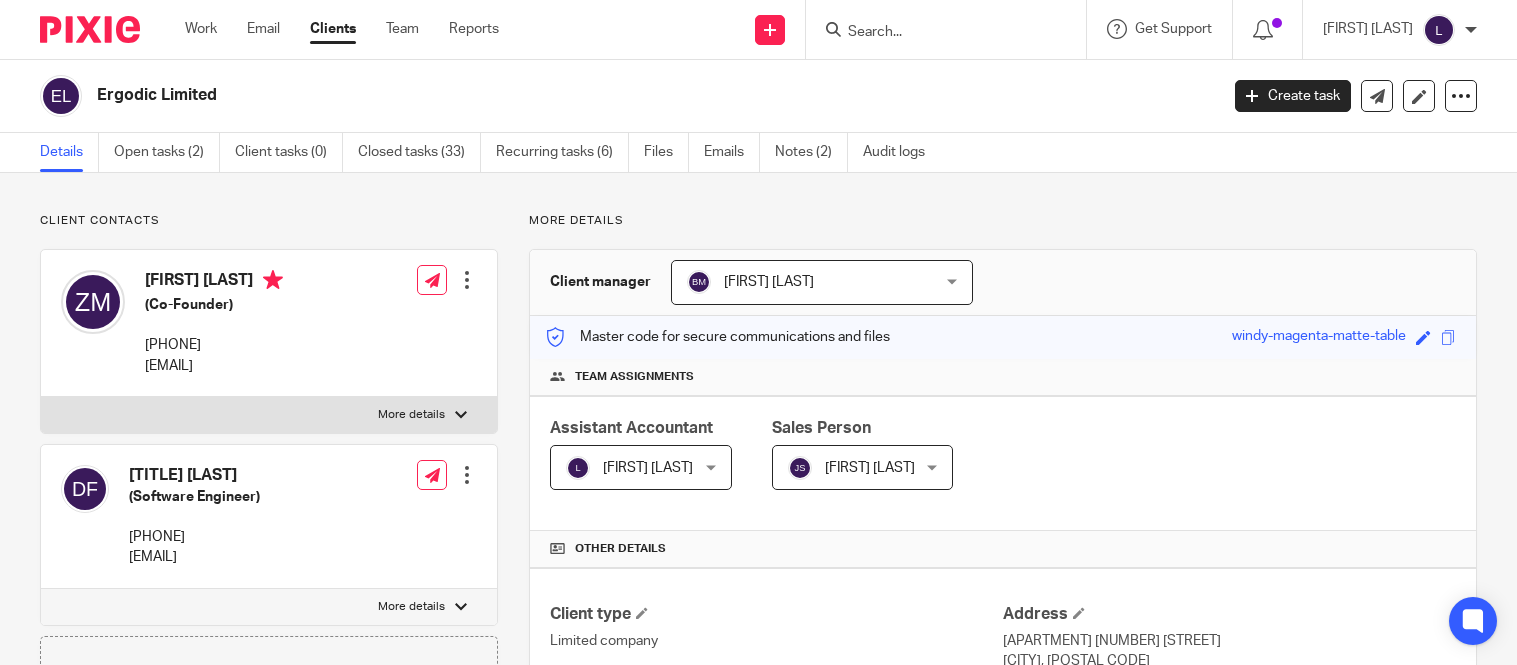 scroll, scrollTop: 0, scrollLeft: 0, axis: both 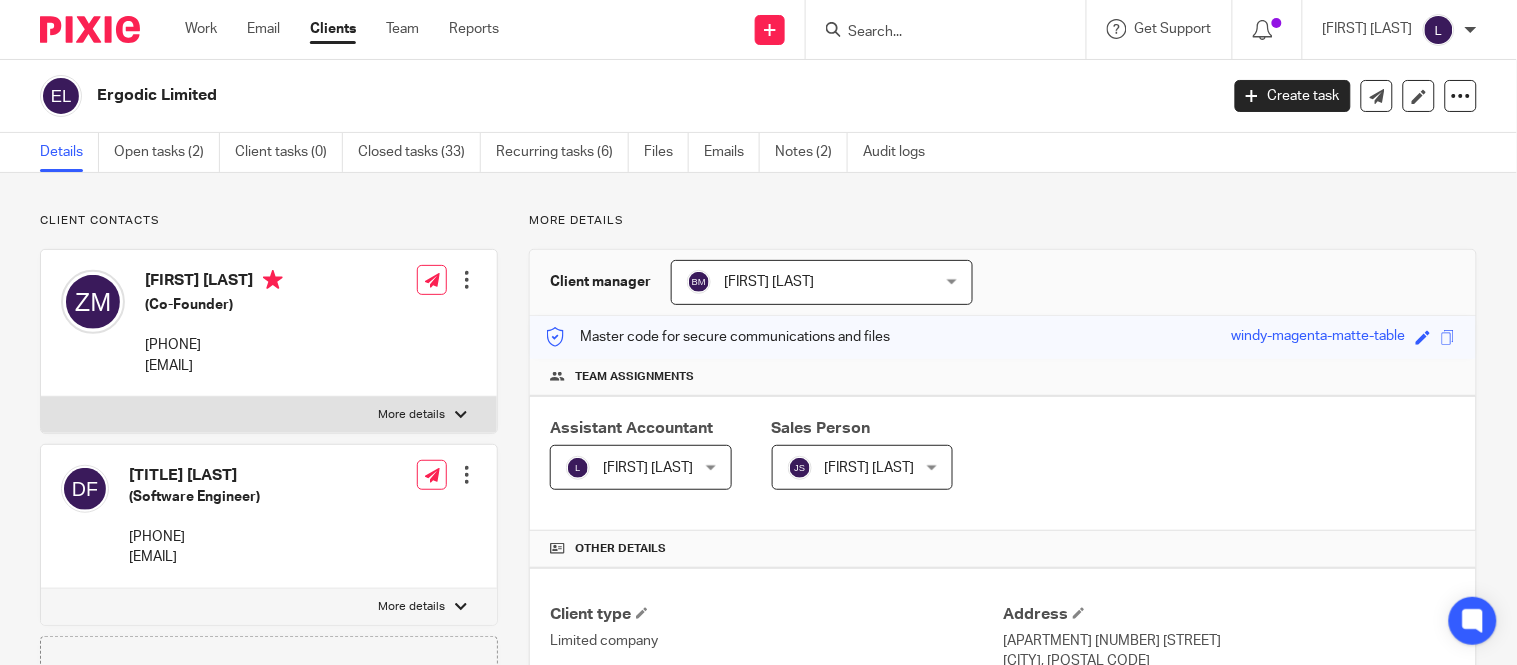 click on "[FIRST] [LAST]" at bounding box center (631, 467) 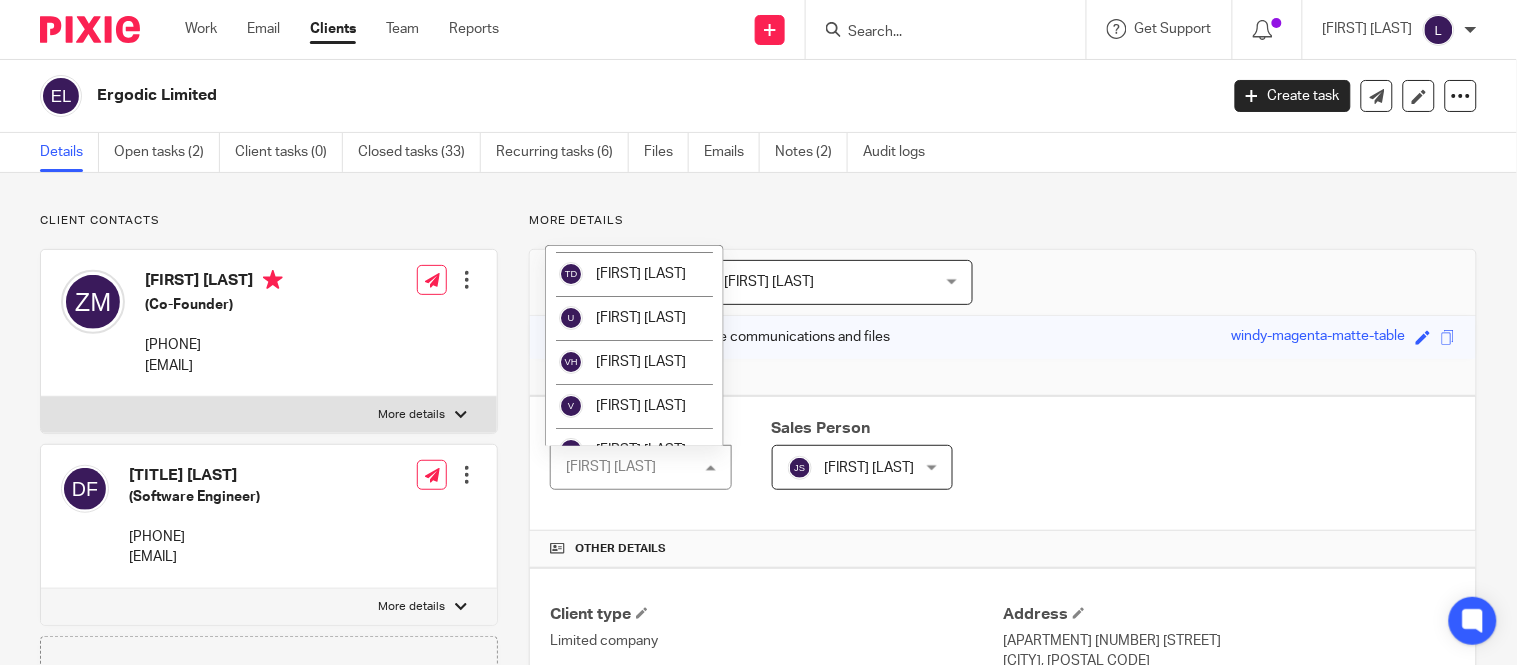 scroll, scrollTop: 3874, scrollLeft: 0, axis: vertical 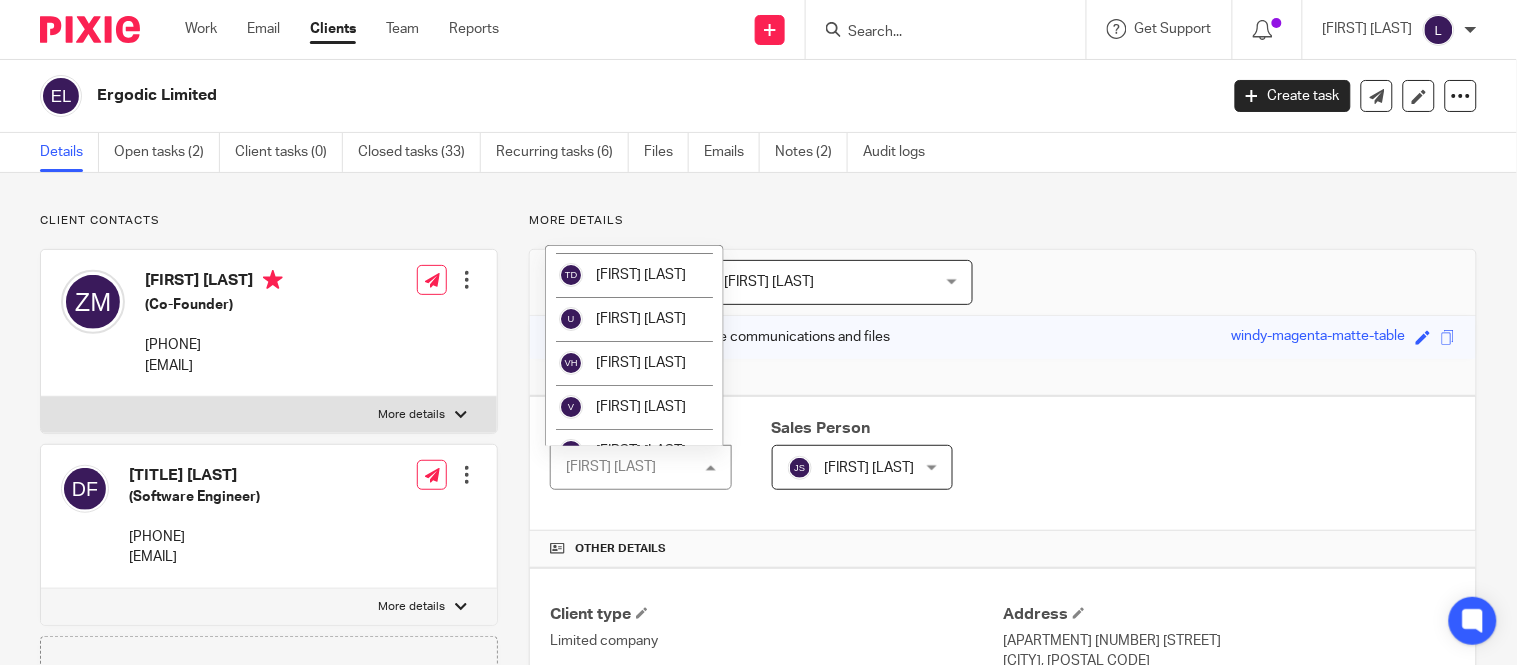 click on "[FIRST] [LAST]" at bounding box center [634, -230] 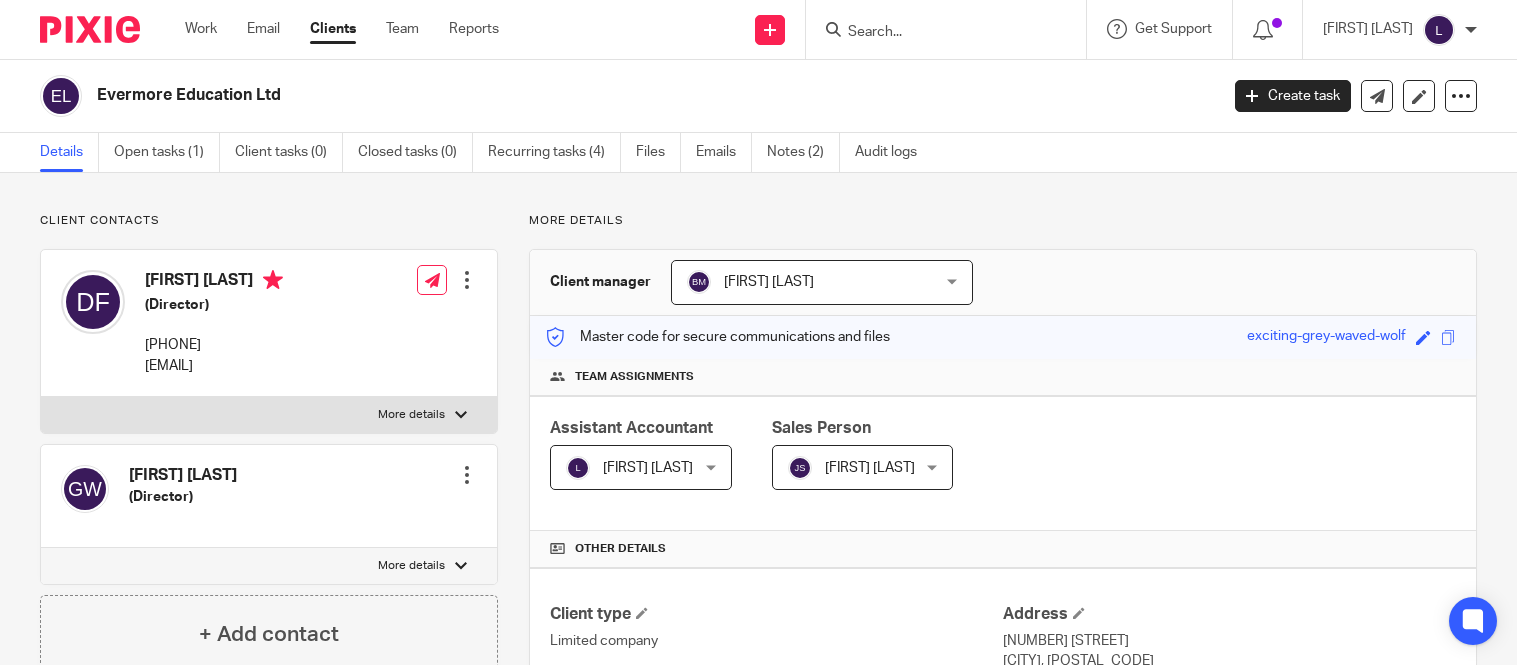 scroll, scrollTop: 0, scrollLeft: 0, axis: both 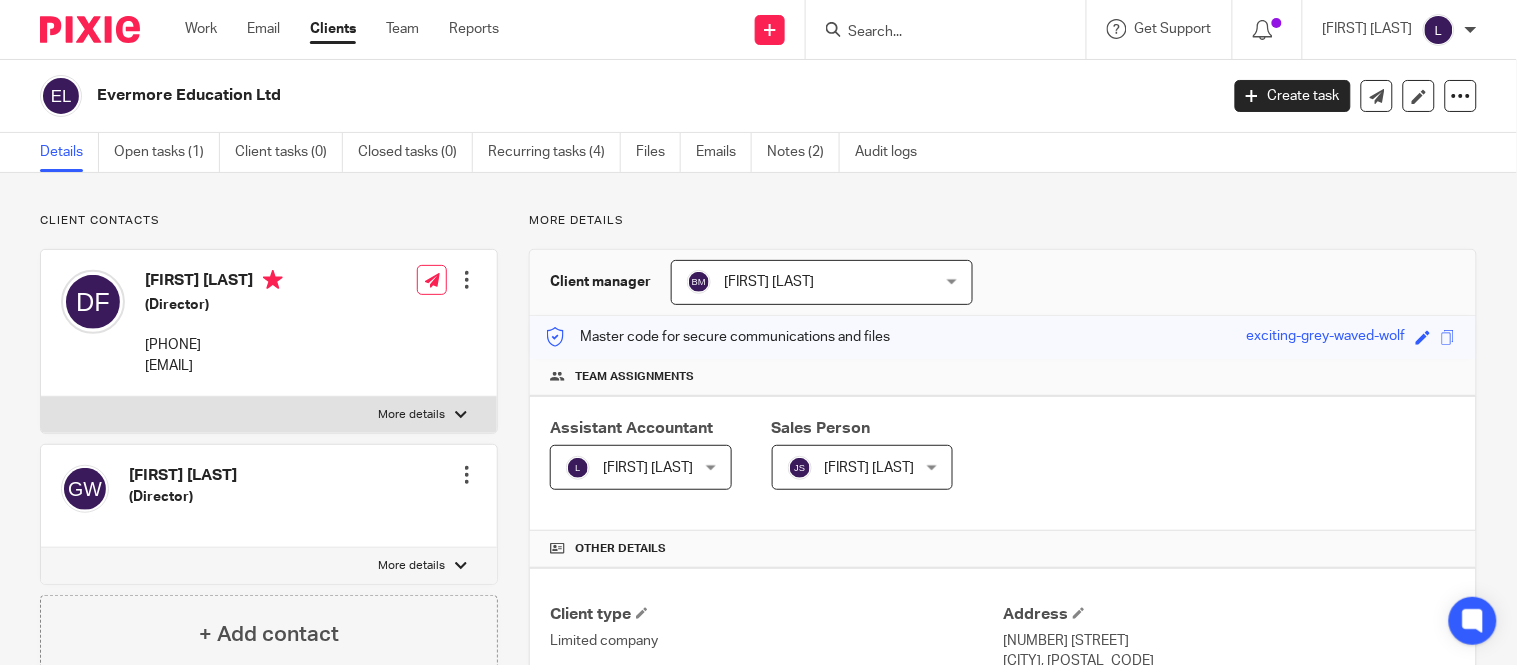 click on "[FIRST] [LAST]" at bounding box center [648, 468] 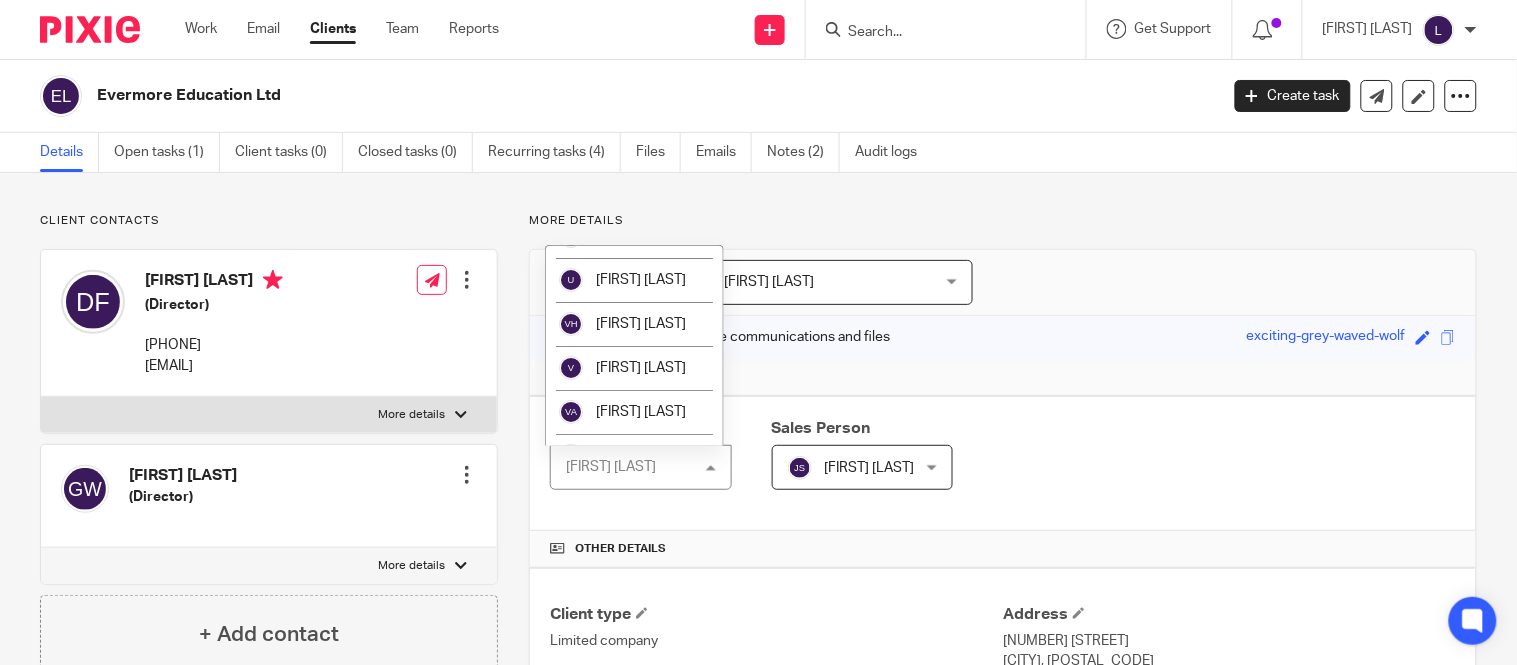 scroll, scrollTop: 3914, scrollLeft: 0, axis: vertical 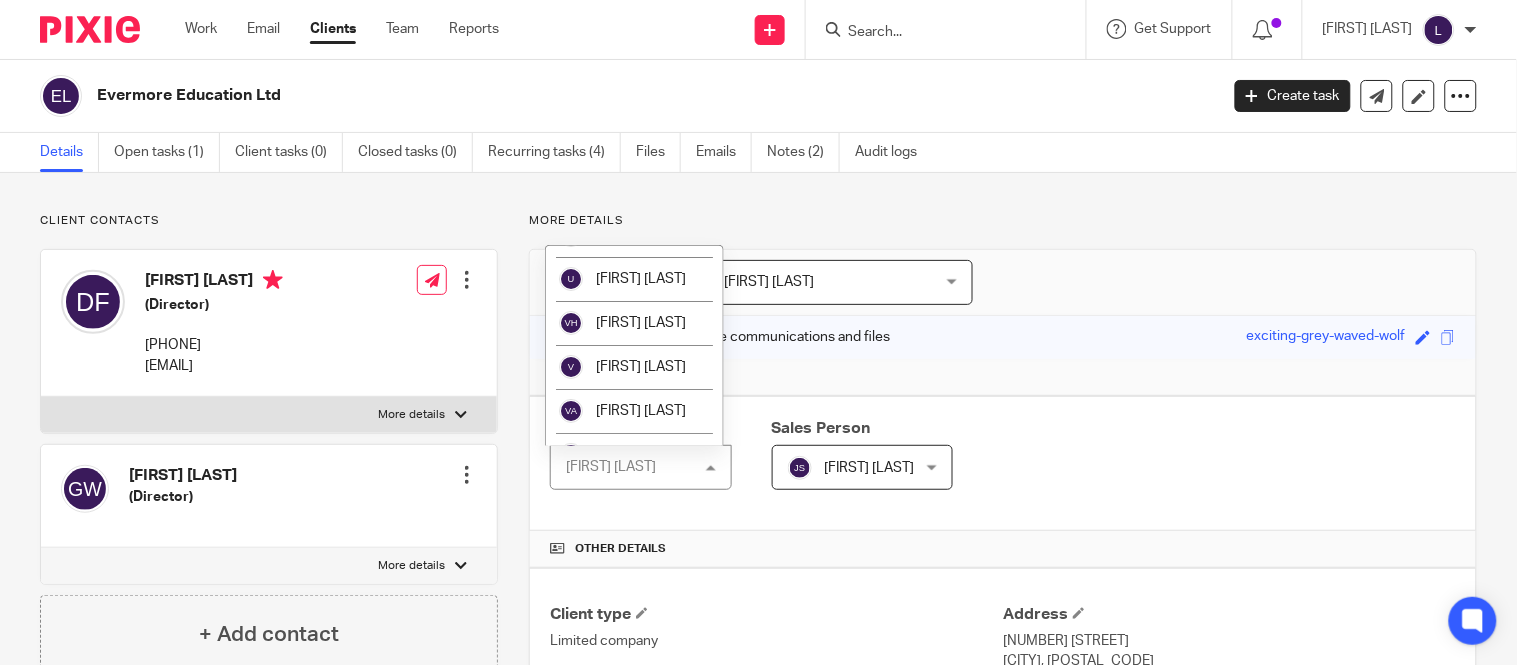 click on "[FIRST] [LAST]" at bounding box center (641, -270) 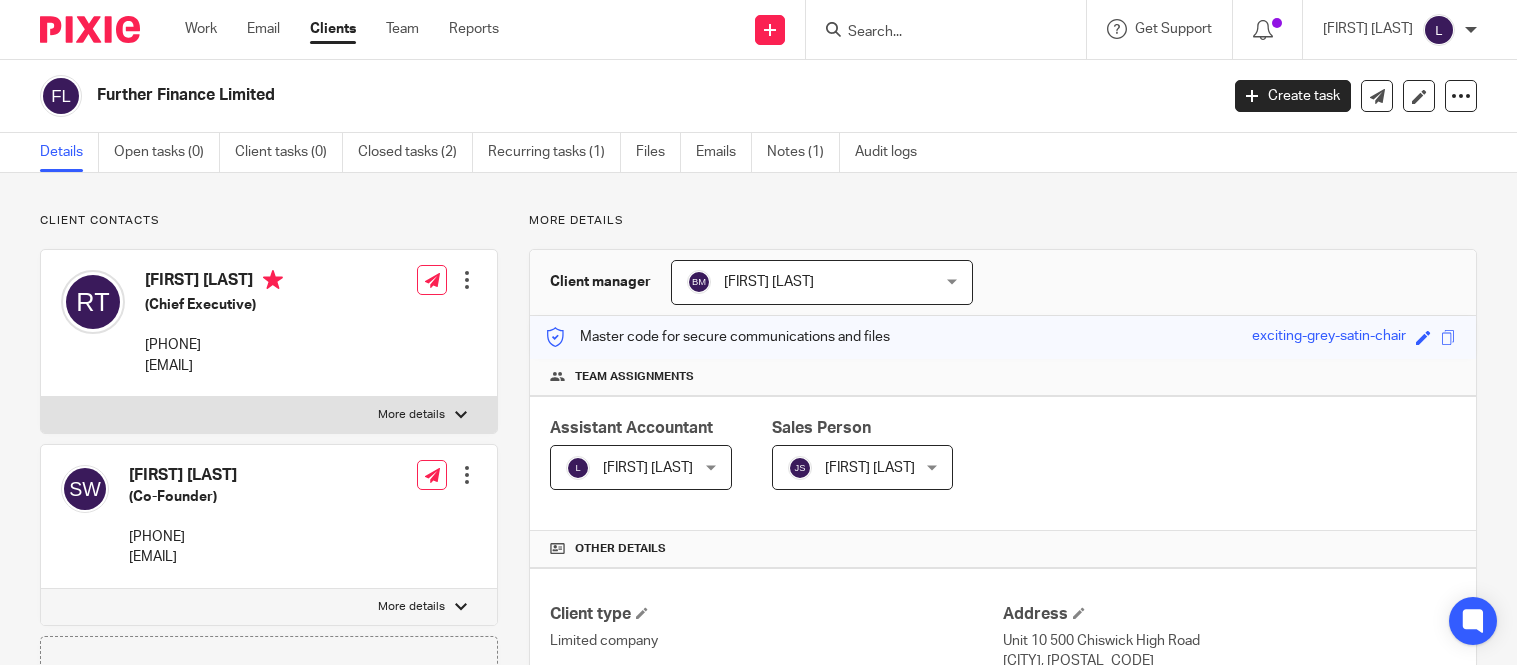 scroll, scrollTop: 0, scrollLeft: 0, axis: both 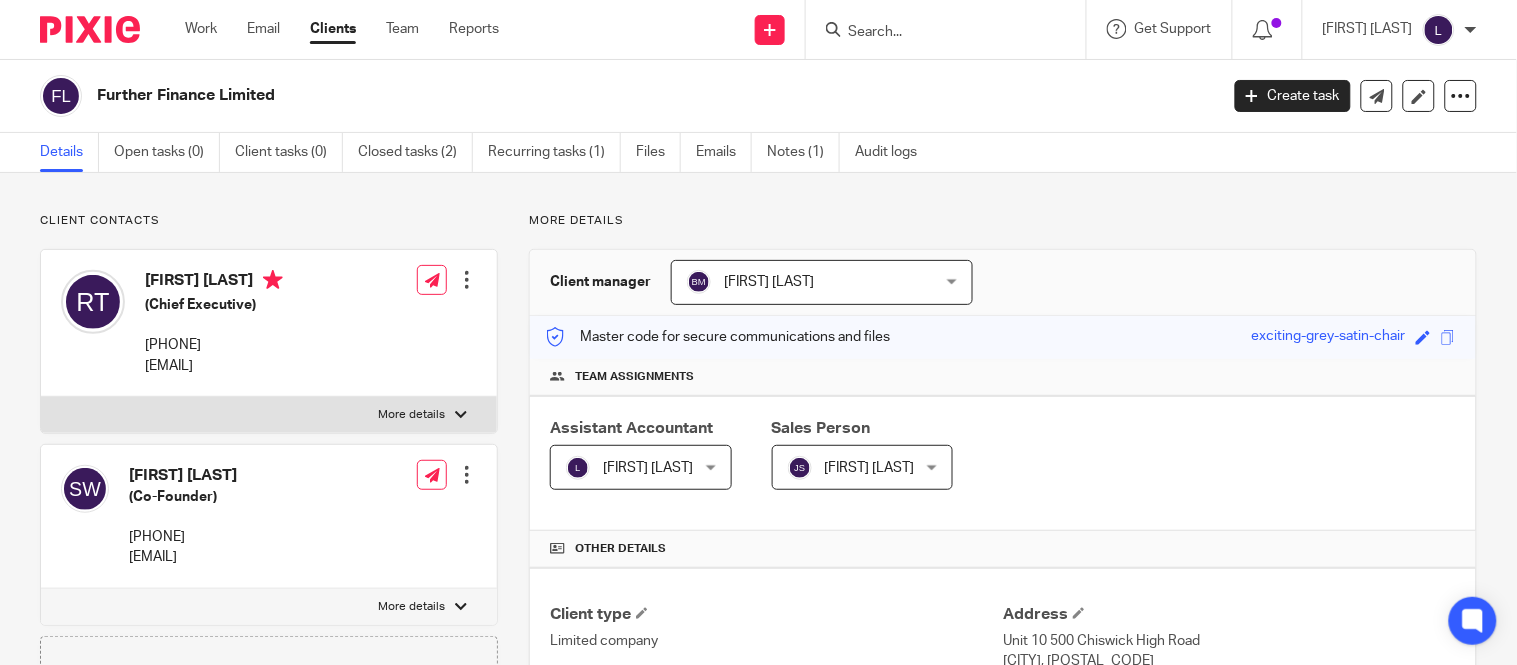 click on "[FIRST] [LAST]" at bounding box center [648, 468] 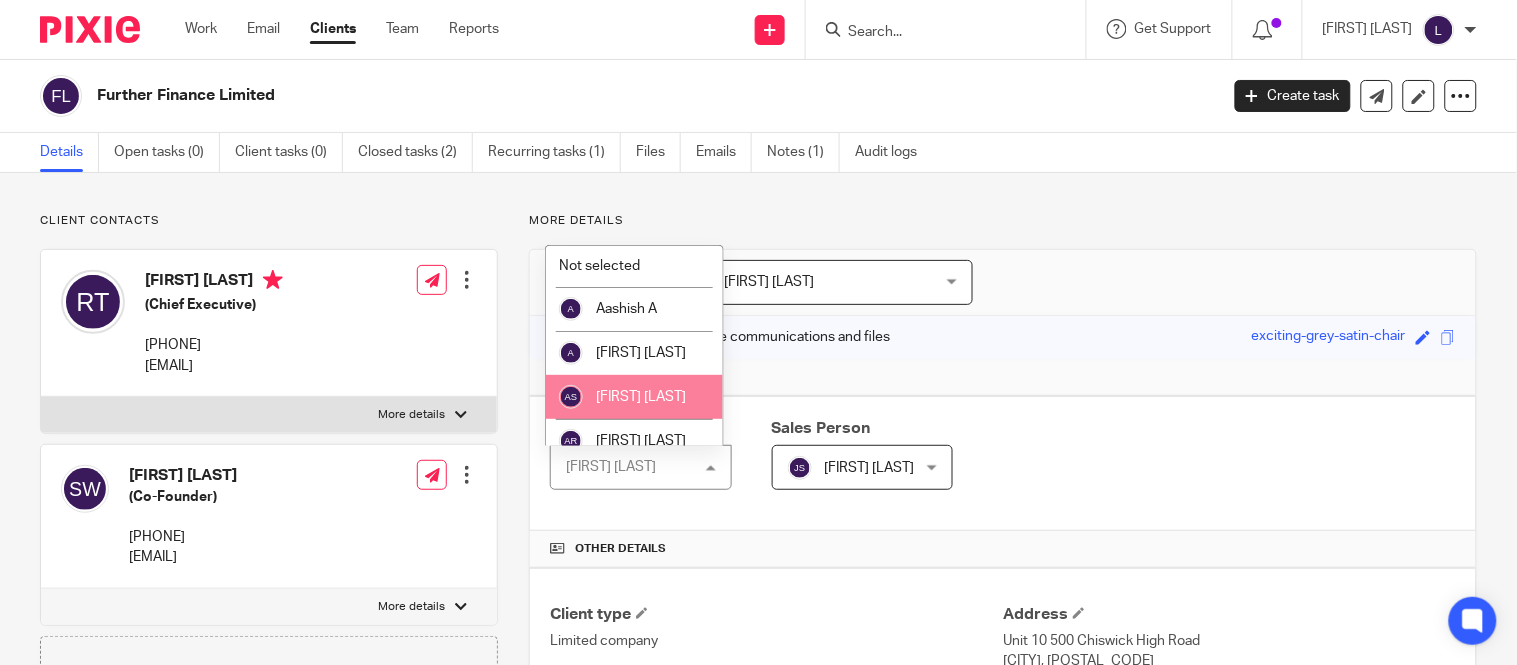 click on "[FIRST] [LAST]" at bounding box center [611, 467] 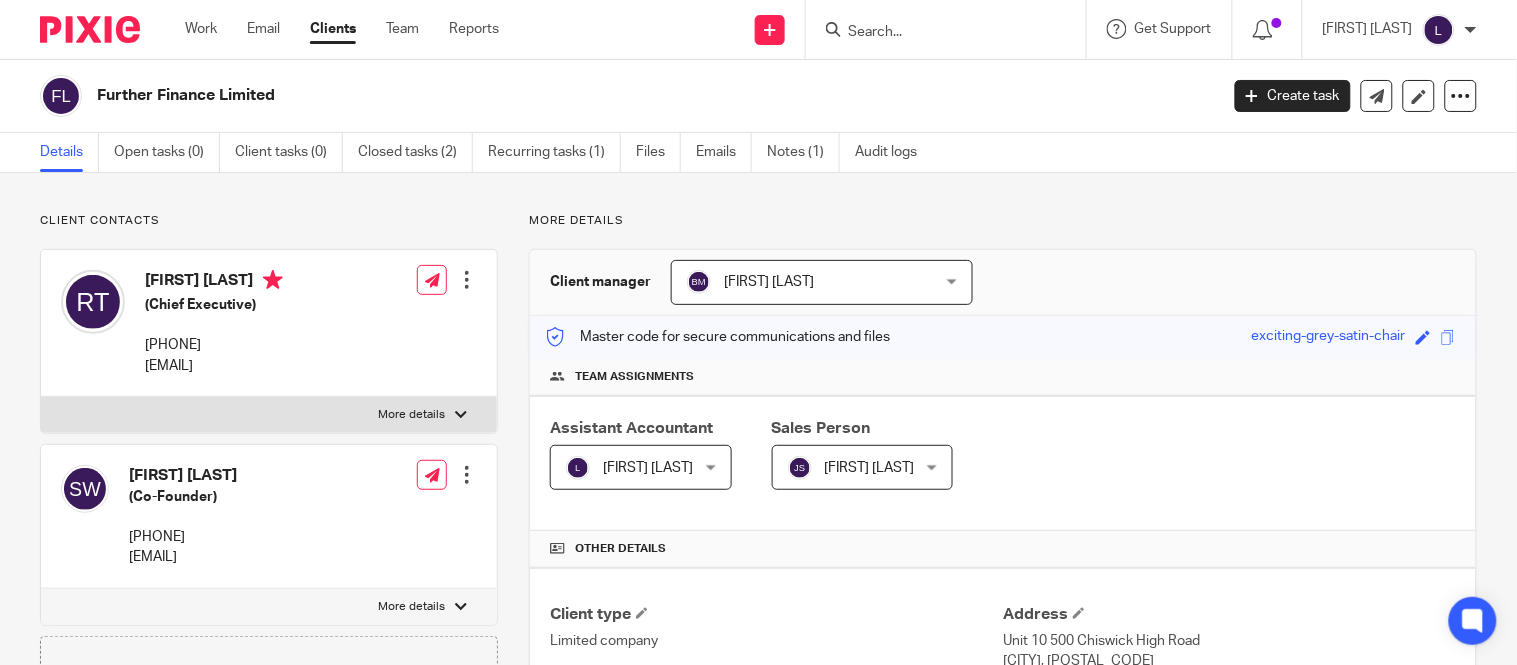 click on "[FIRST] [LAST]" at bounding box center (631, 467) 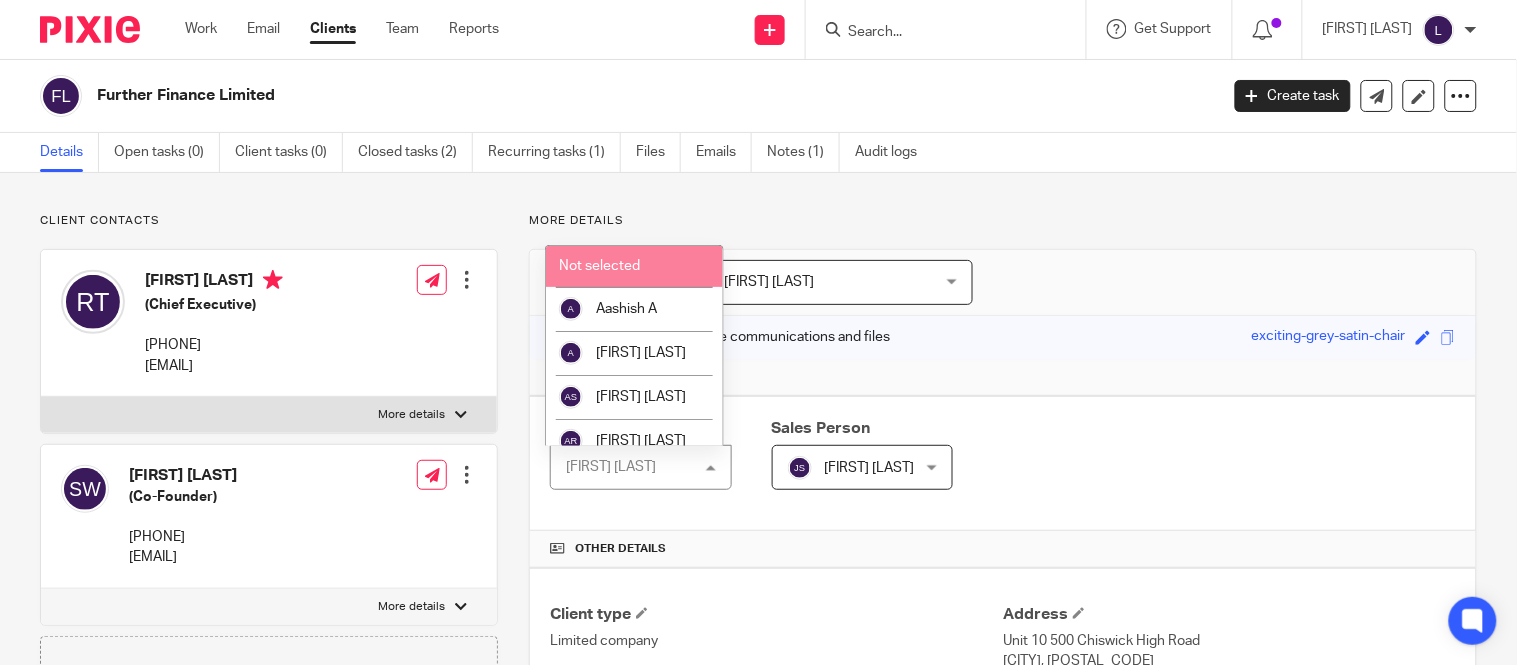 click on "Not selected" at bounding box center [634, 266] 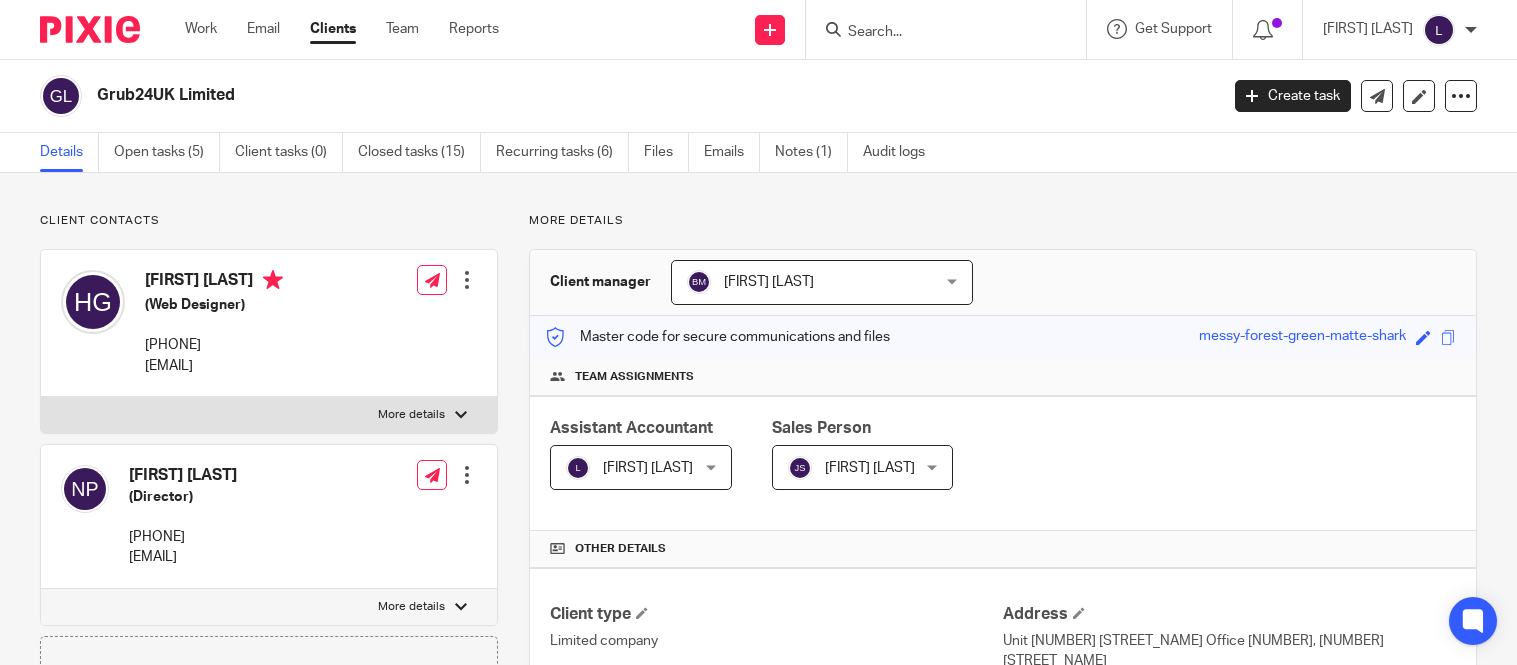 scroll, scrollTop: 0, scrollLeft: 0, axis: both 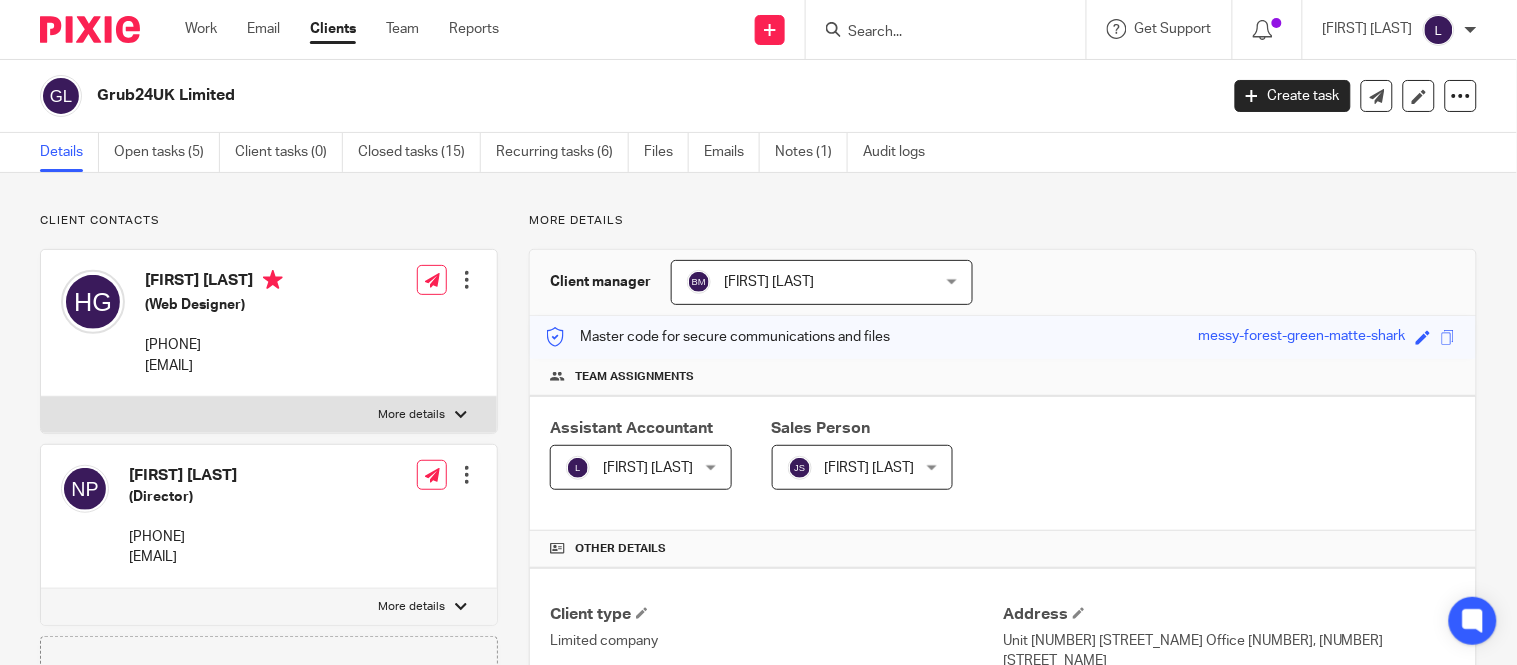 click on "[FIRST] [LAST]" at bounding box center [648, 468] 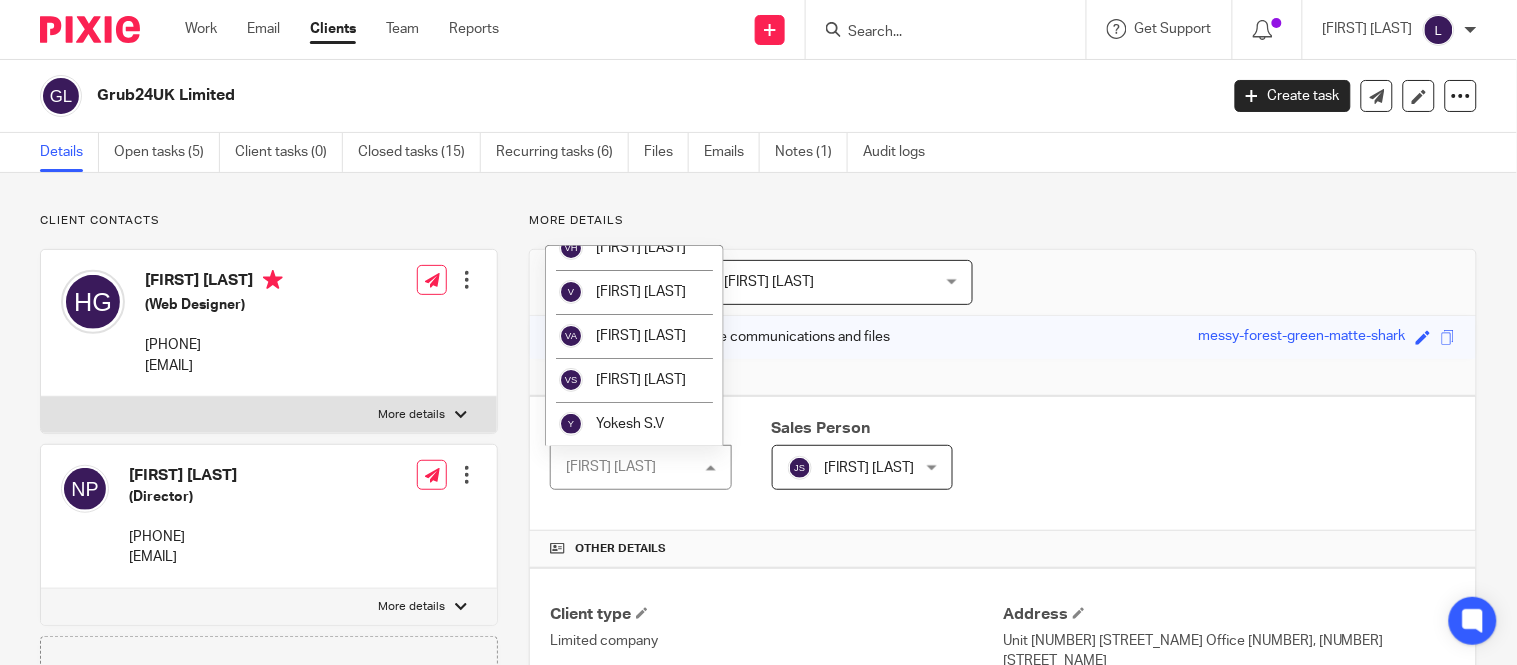 scroll, scrollTop: 4033, scrollLeft: 0, axis: vertical 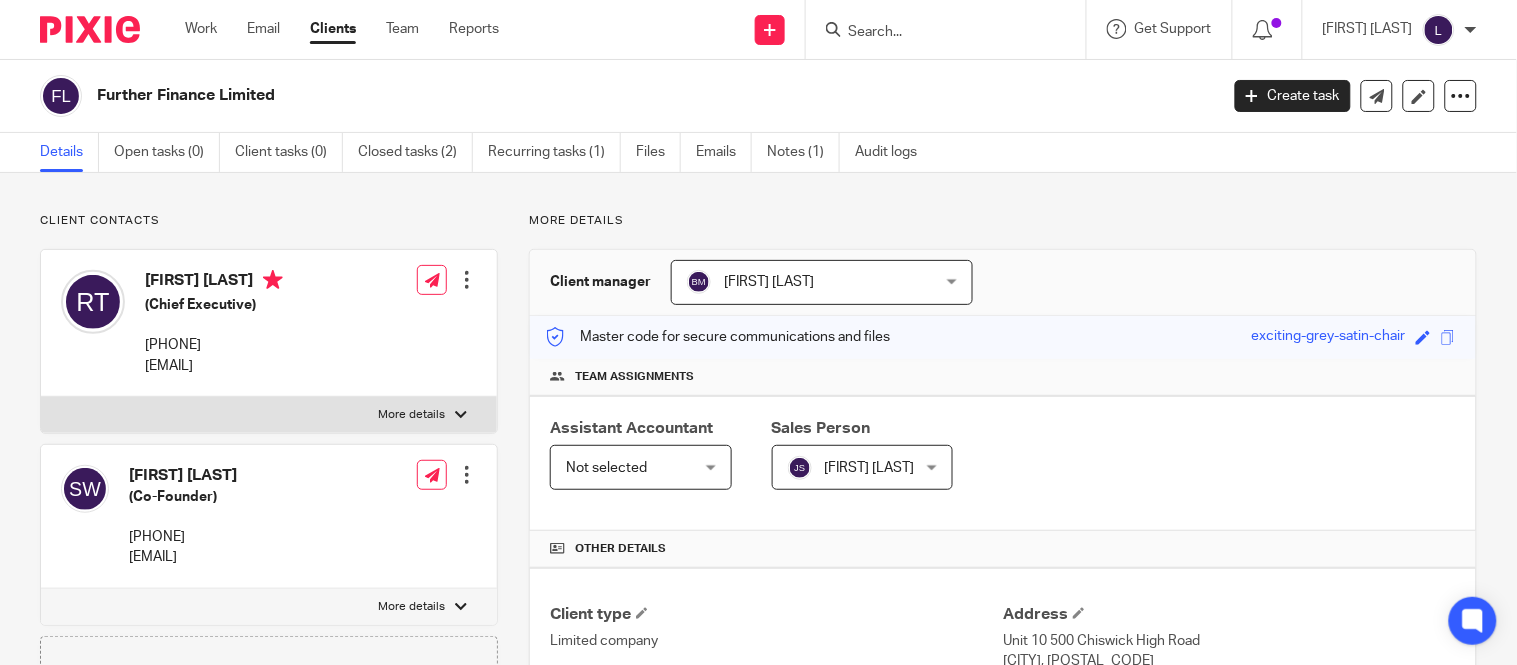 click on "Not selected" at bounding box center (631, 467) 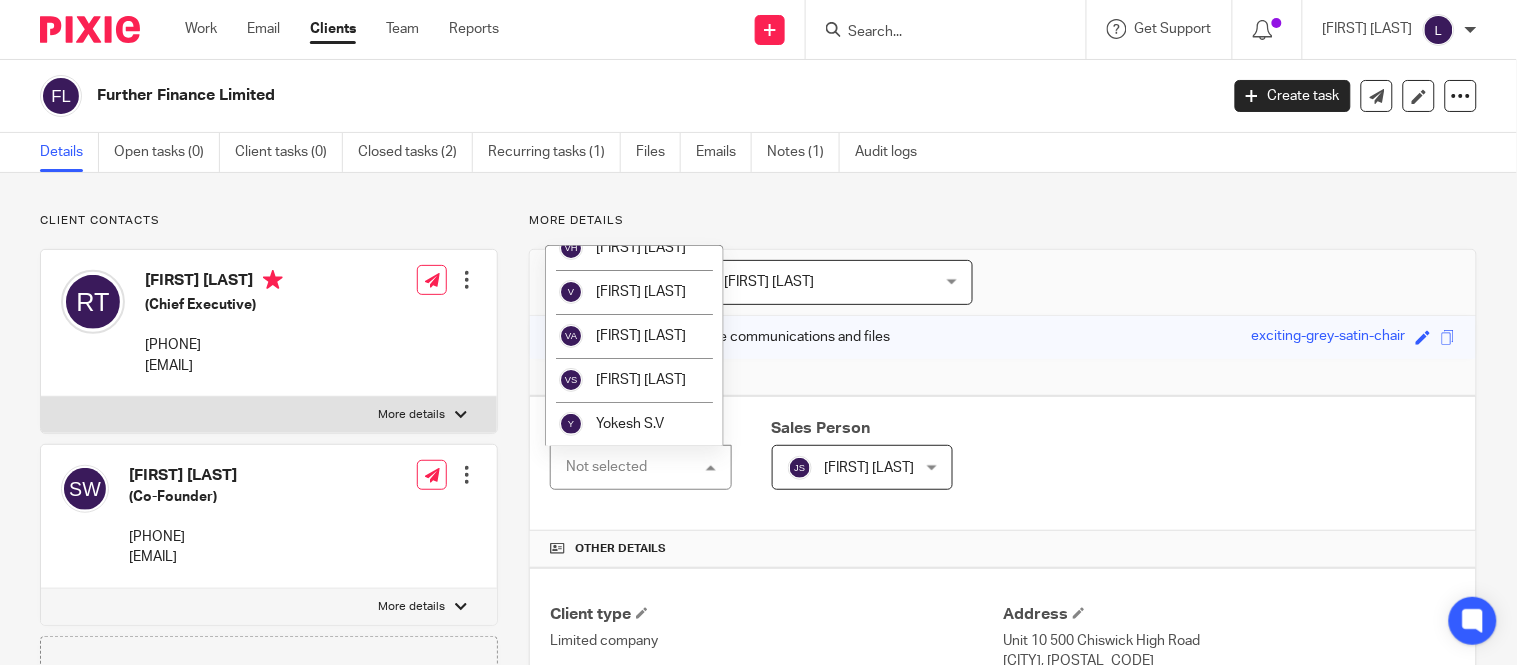scroll, scrollTop: 3984, scrollLeft: 0, axis: vertical 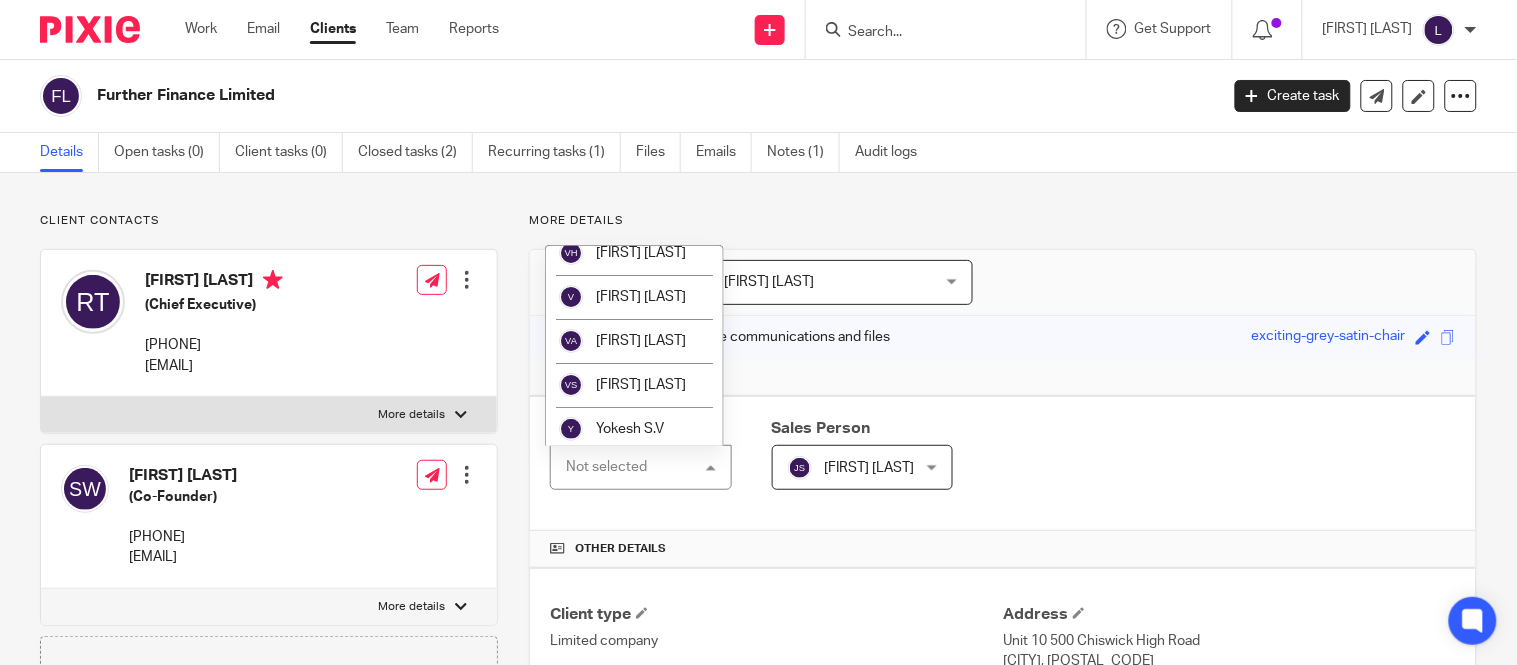 click on "[FIRST] [LAST]" at bounding box center [634, -340] 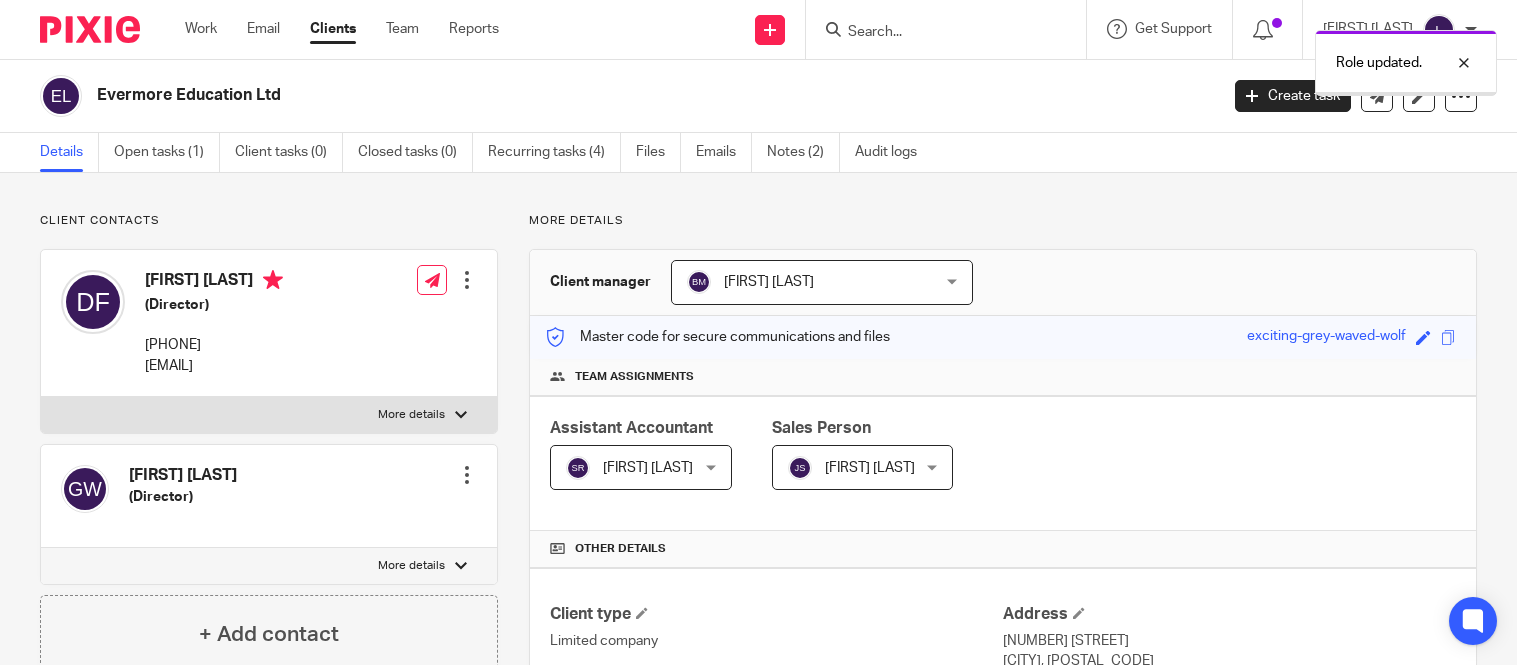 scroll, scrollTop: 0, scrollLeft: 0, axis: both 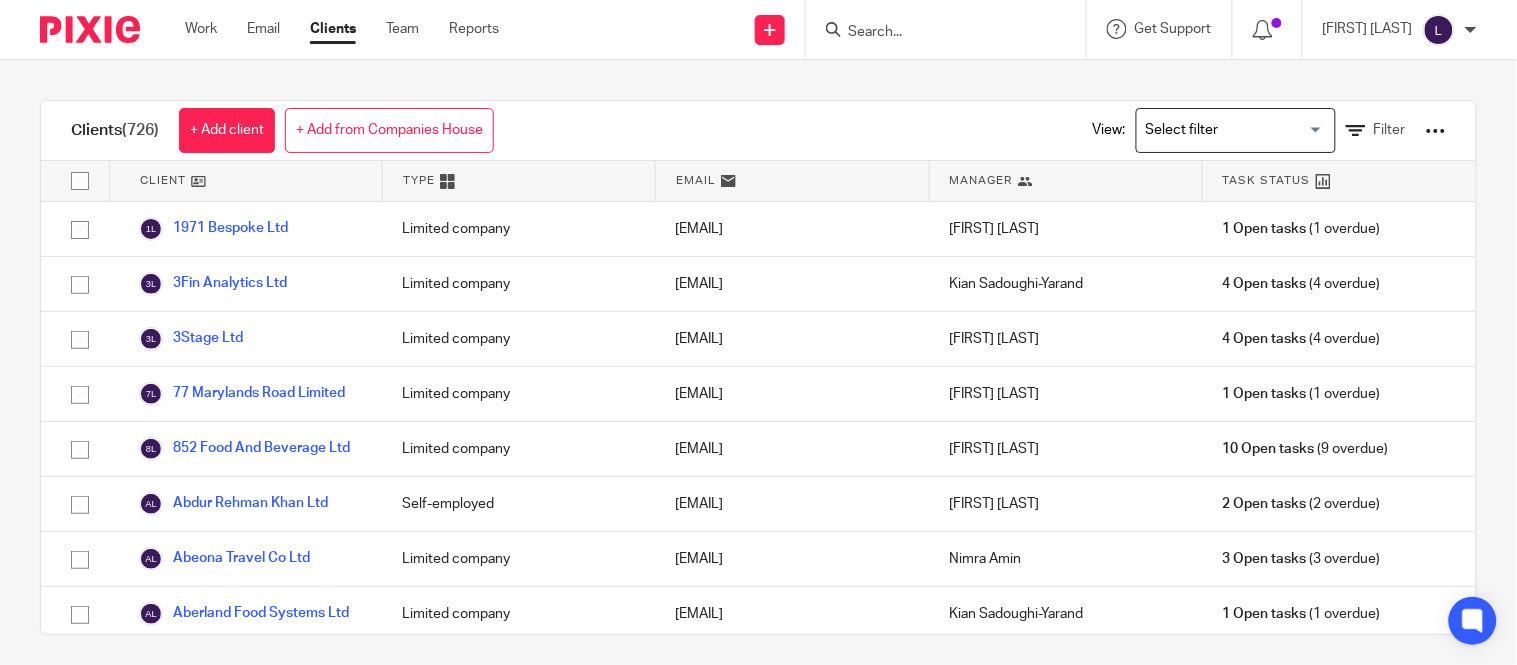 click at bounding box center (1231, 130) 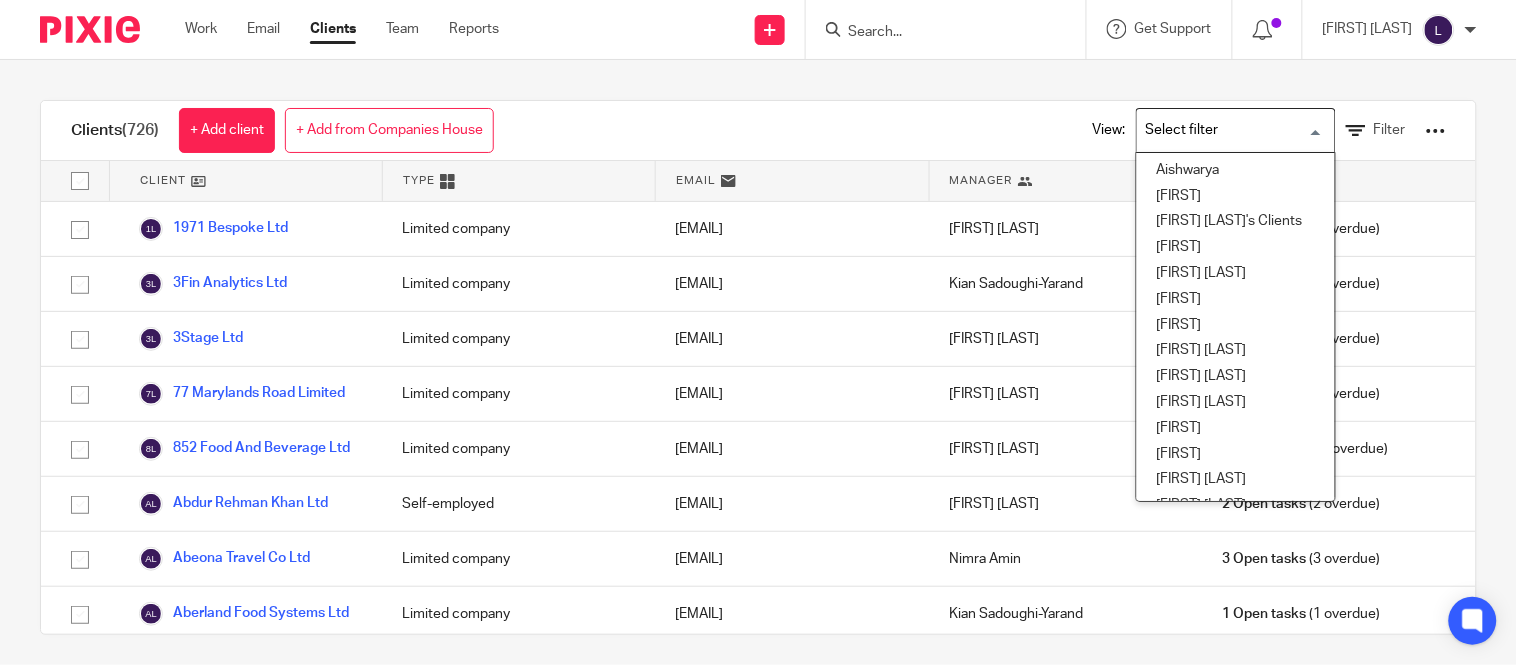 scroll, scrollTop: 38, scrollLeft: 0, axis: vertical 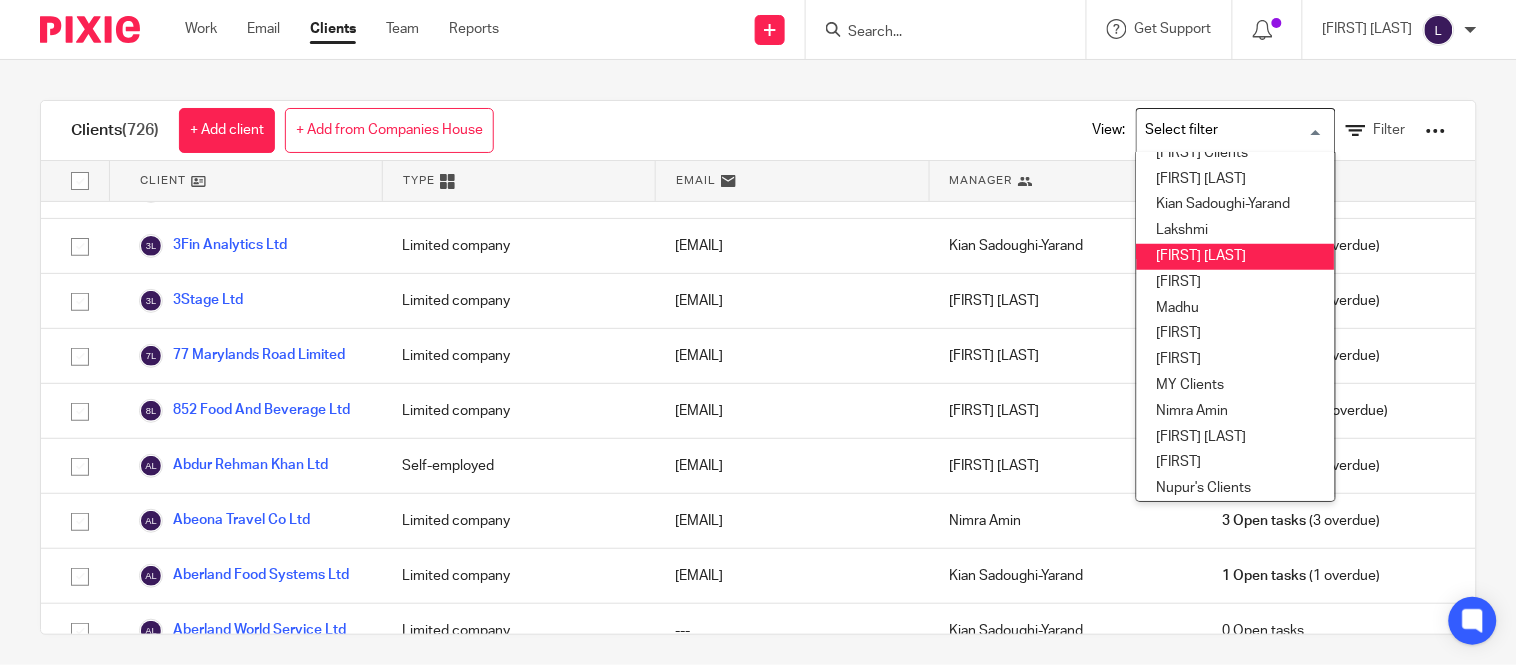 click on "[FIRST] [LAST]" at bounding box center (1236, 257) 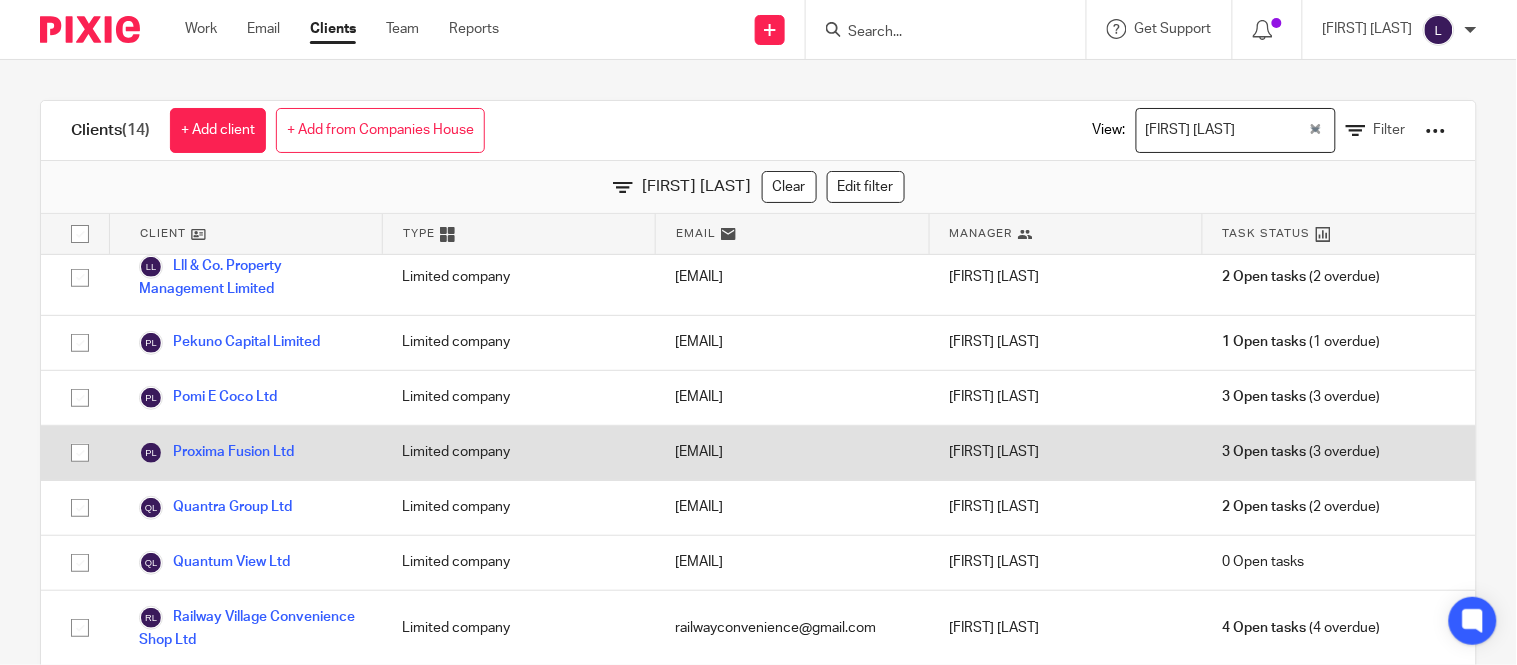 scroll, scrollTop: 0, scrollLeft: 0, axis: both 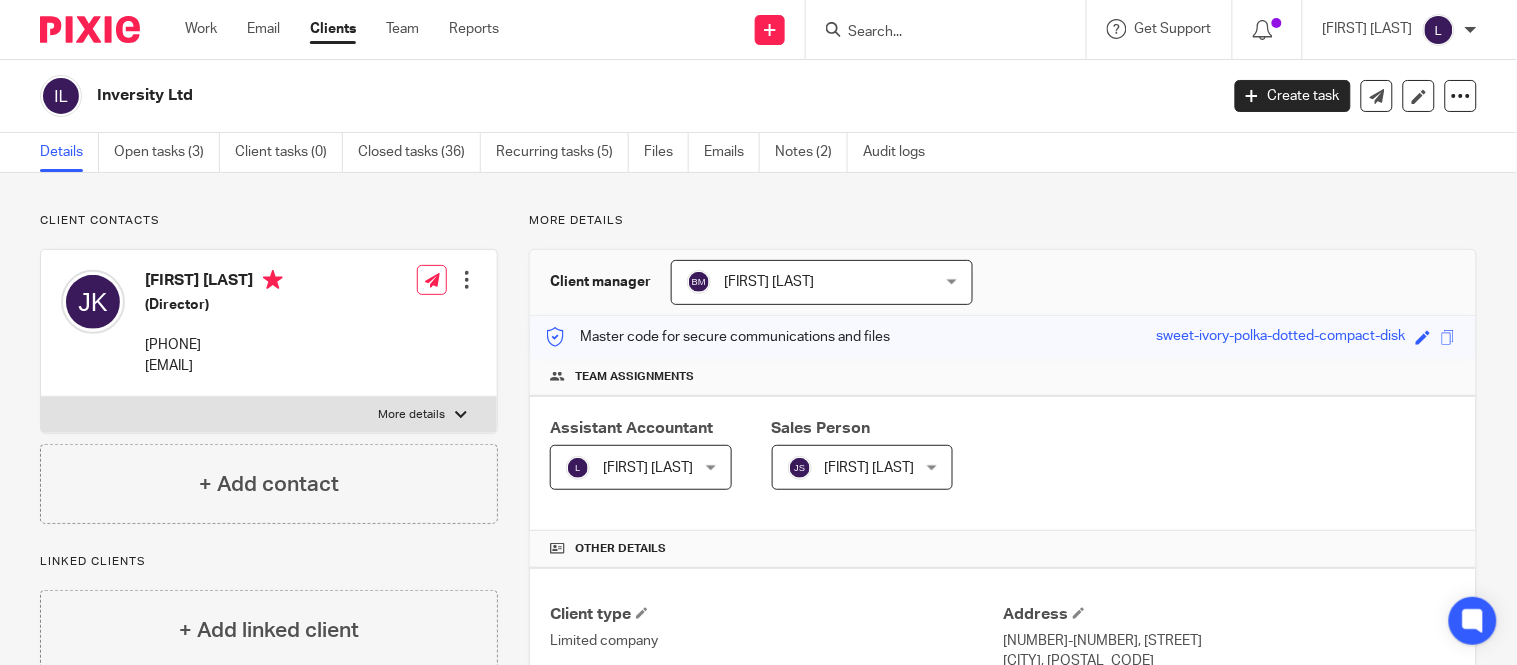 click on "[FIRST] [LAST]" at bounding box center [631, 467] 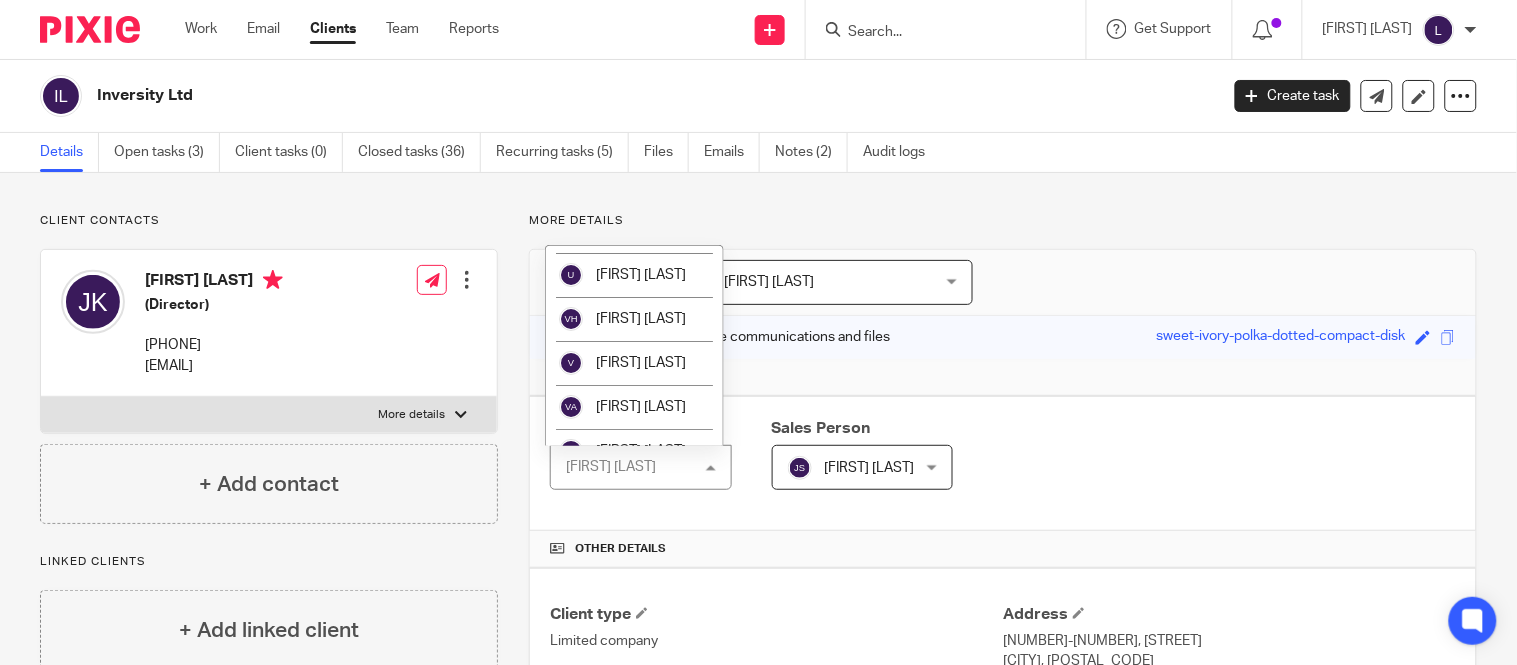 scroll, scrollTop: 3920, scrollLeft: 0, axis: vertical 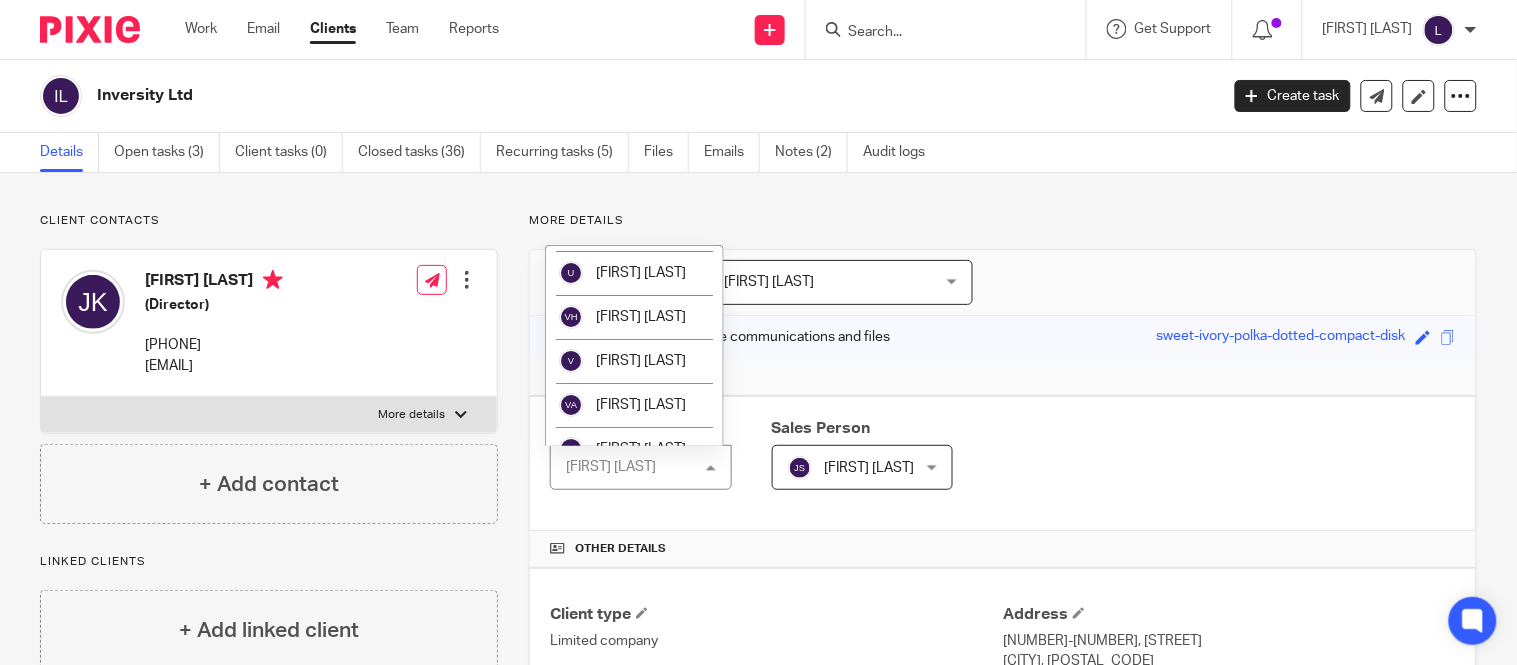 click on "[FIRST] [LAST]" at bounding box center [634, -276] 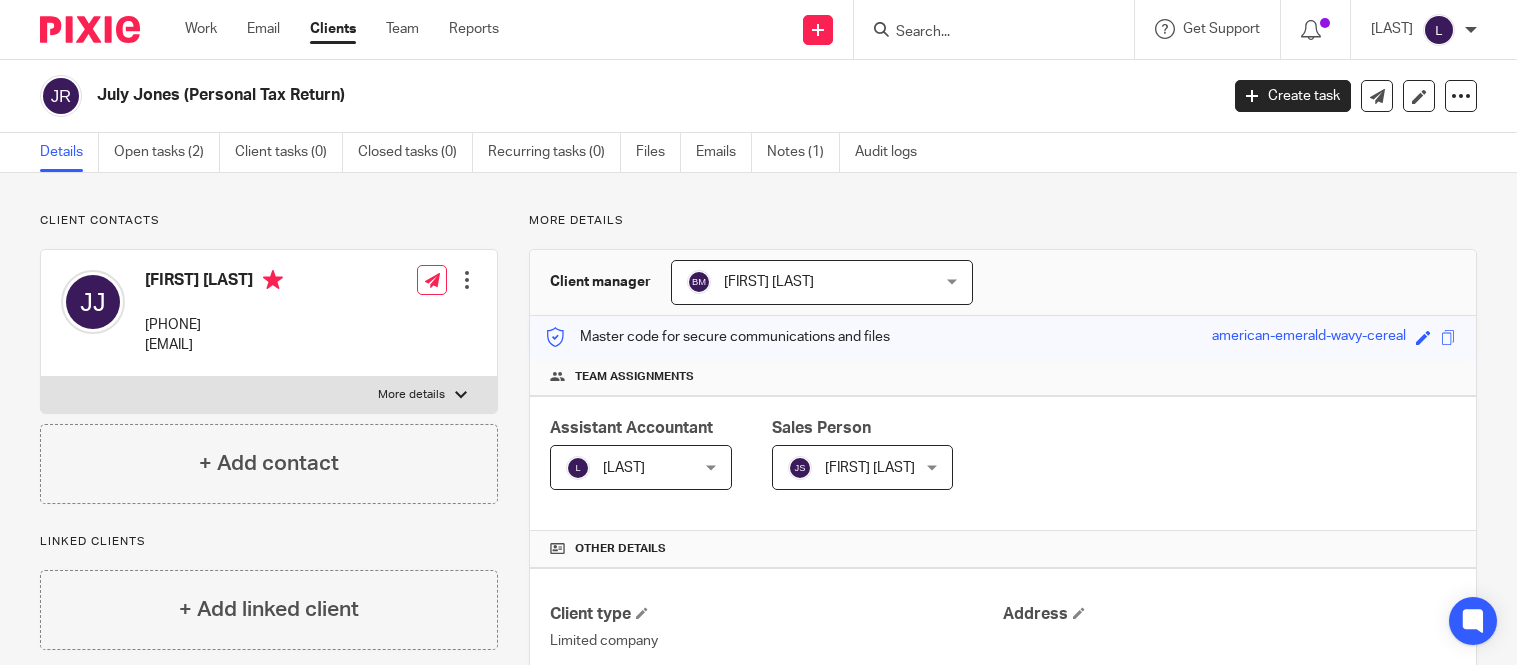 scroll, scrollTop: 0, scrollLeft: 0, axis: both 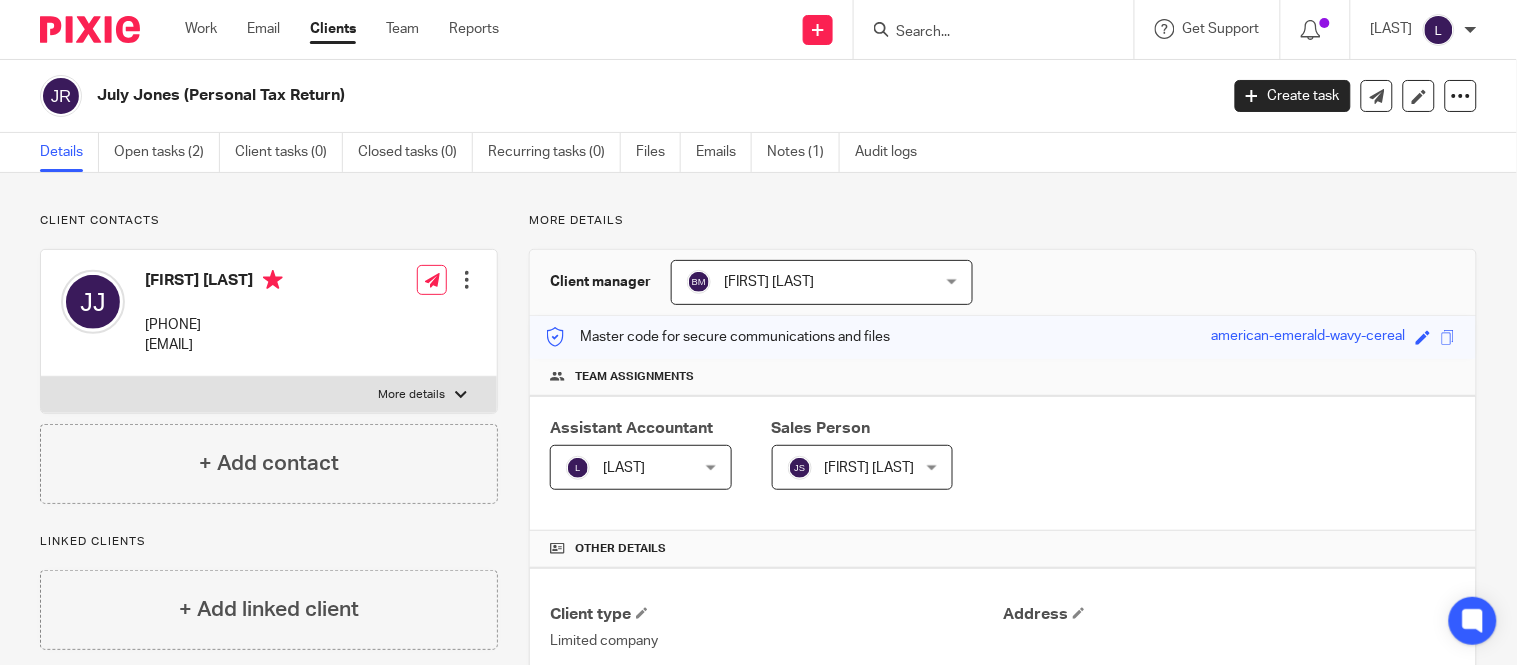 click on "[FIRST] [LAST]" at bounding box center (624, 468) 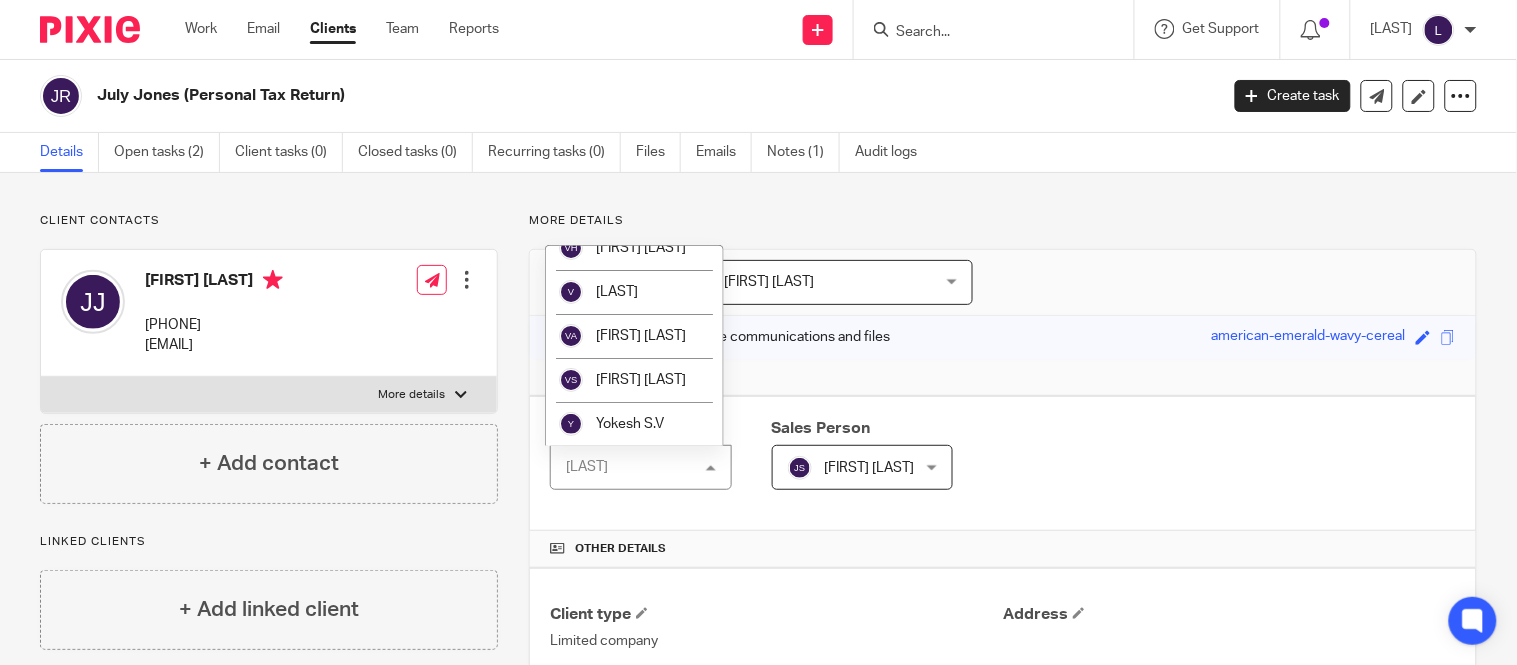scroll, scrollTop: 4024, scrollLeft: 0, axis: vertical 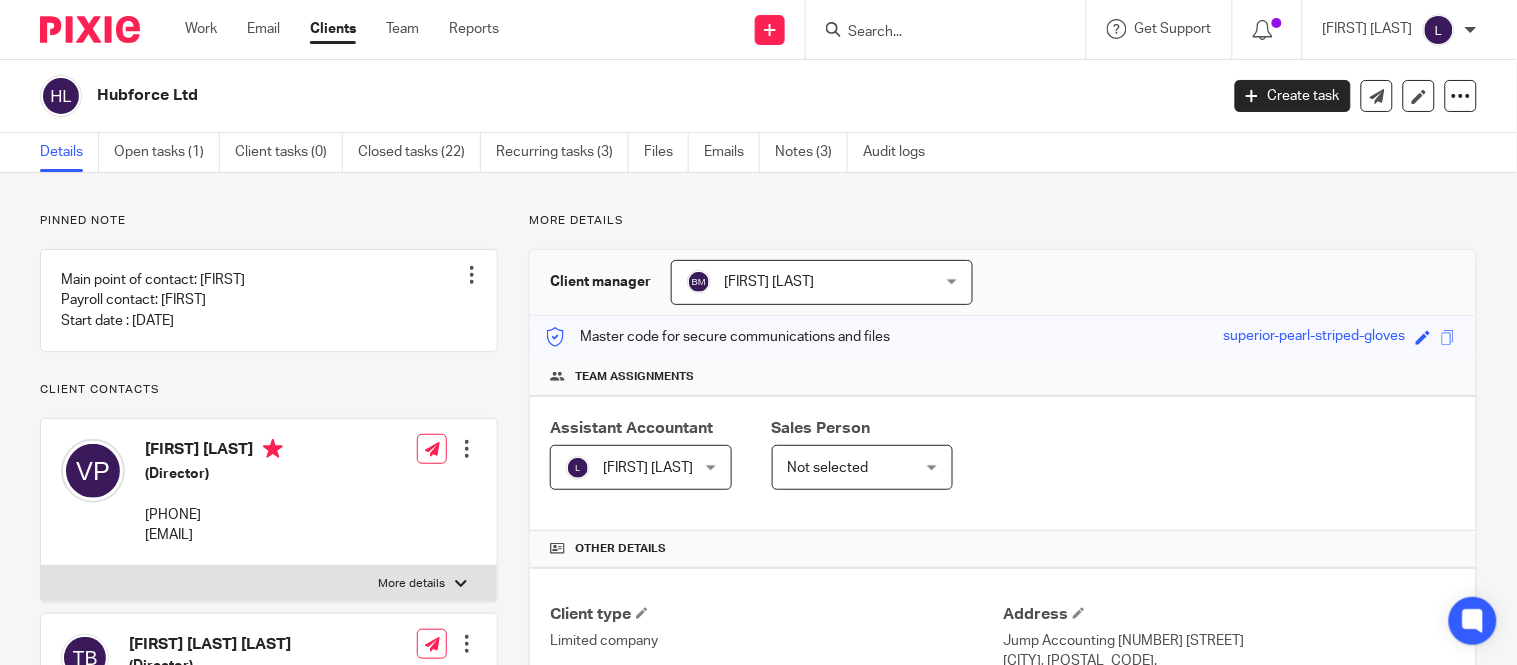 click on "[FIRST] [LAST]" at bounding box center [648, 468] 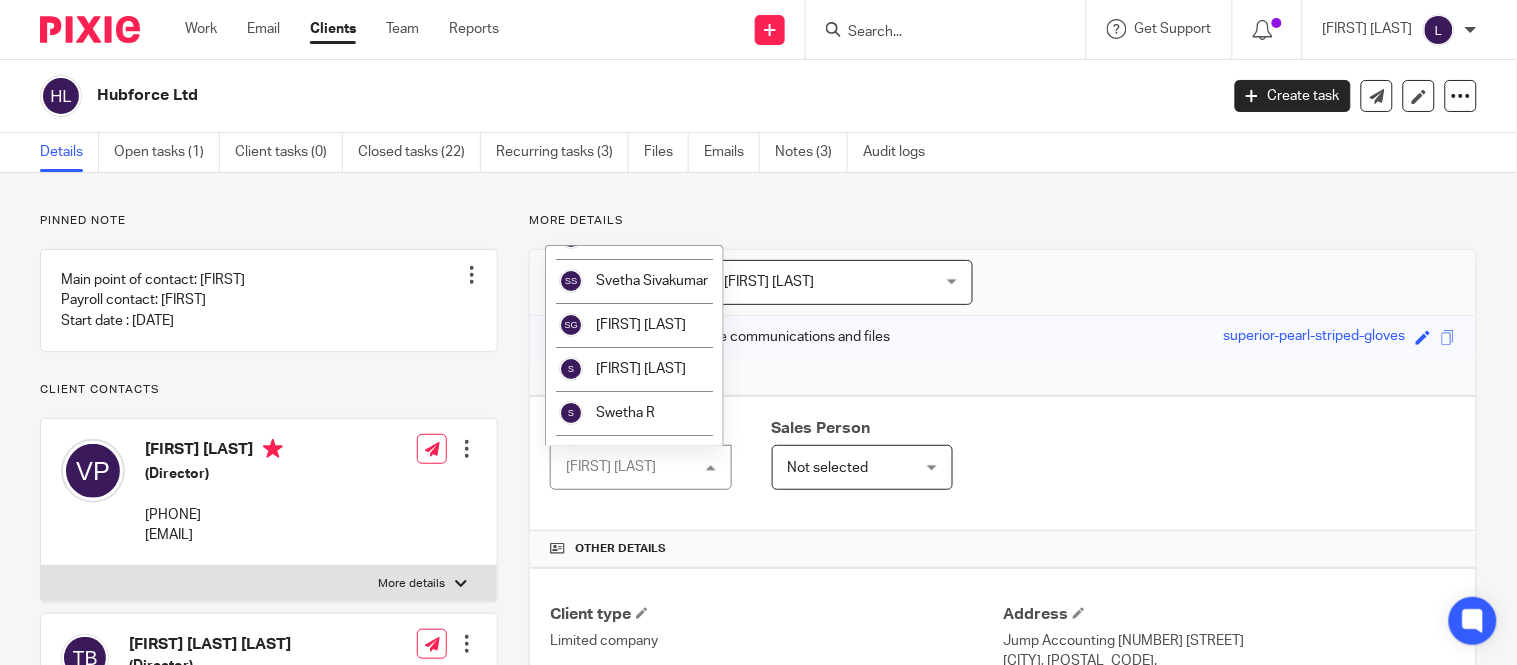 scroll, scrollTop: 3853, scrollLeft: 0, axis: vertical 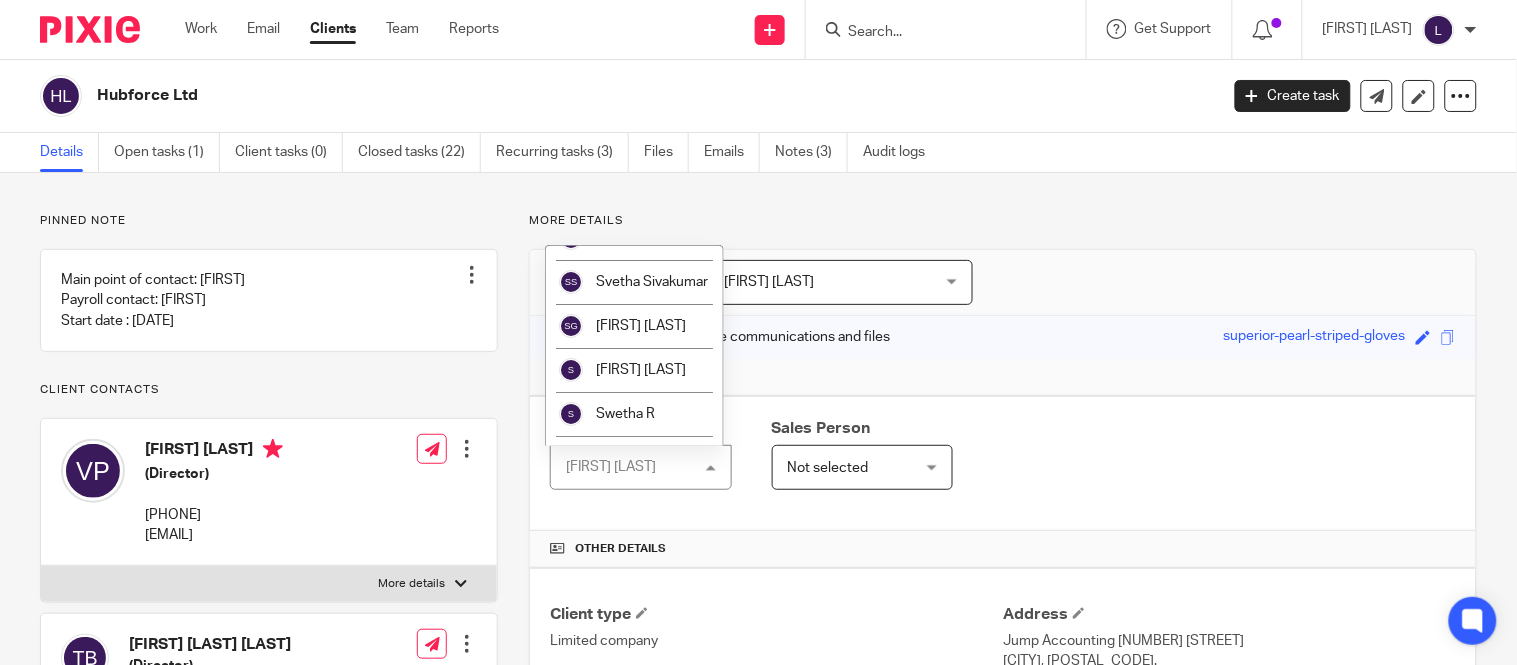 click on "[FIRST] [LAST]" at bounding box center [641, -23] 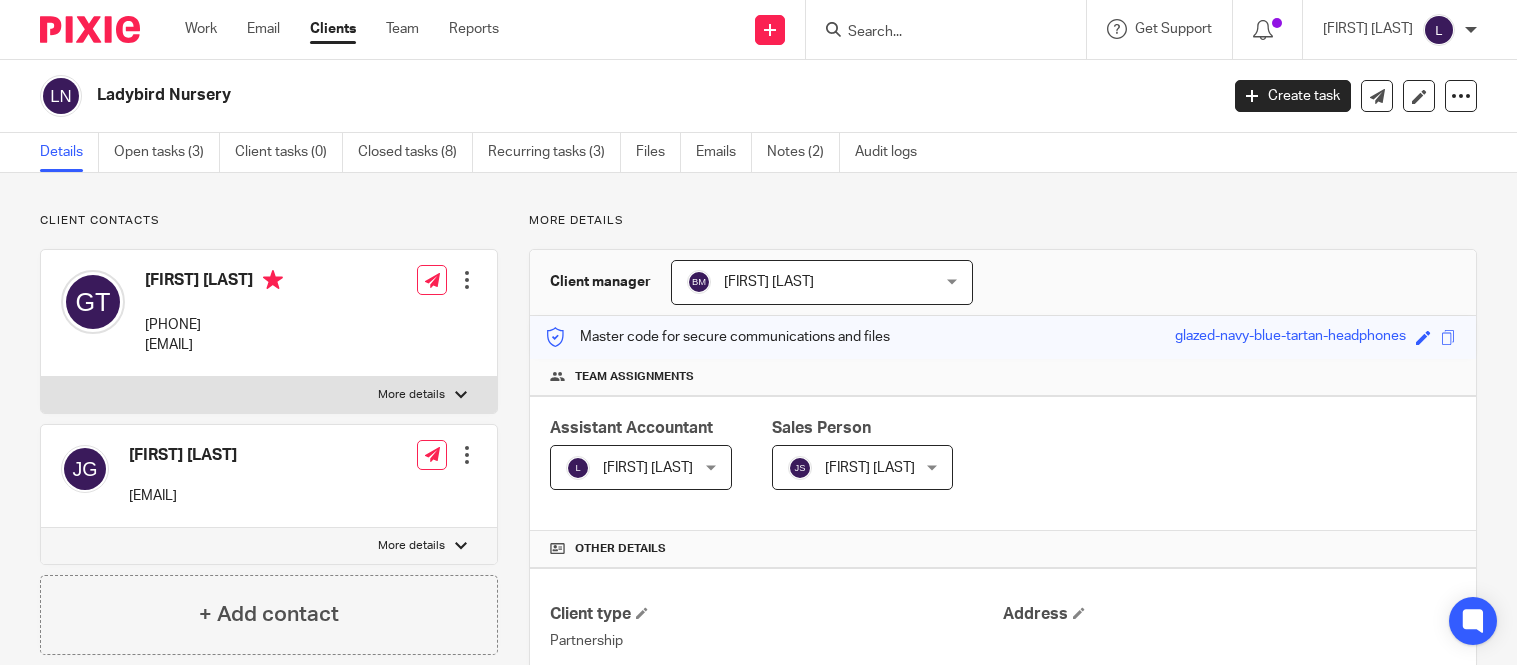 scroll, scrollTop: 0, scrollLeft: 0, axis: both 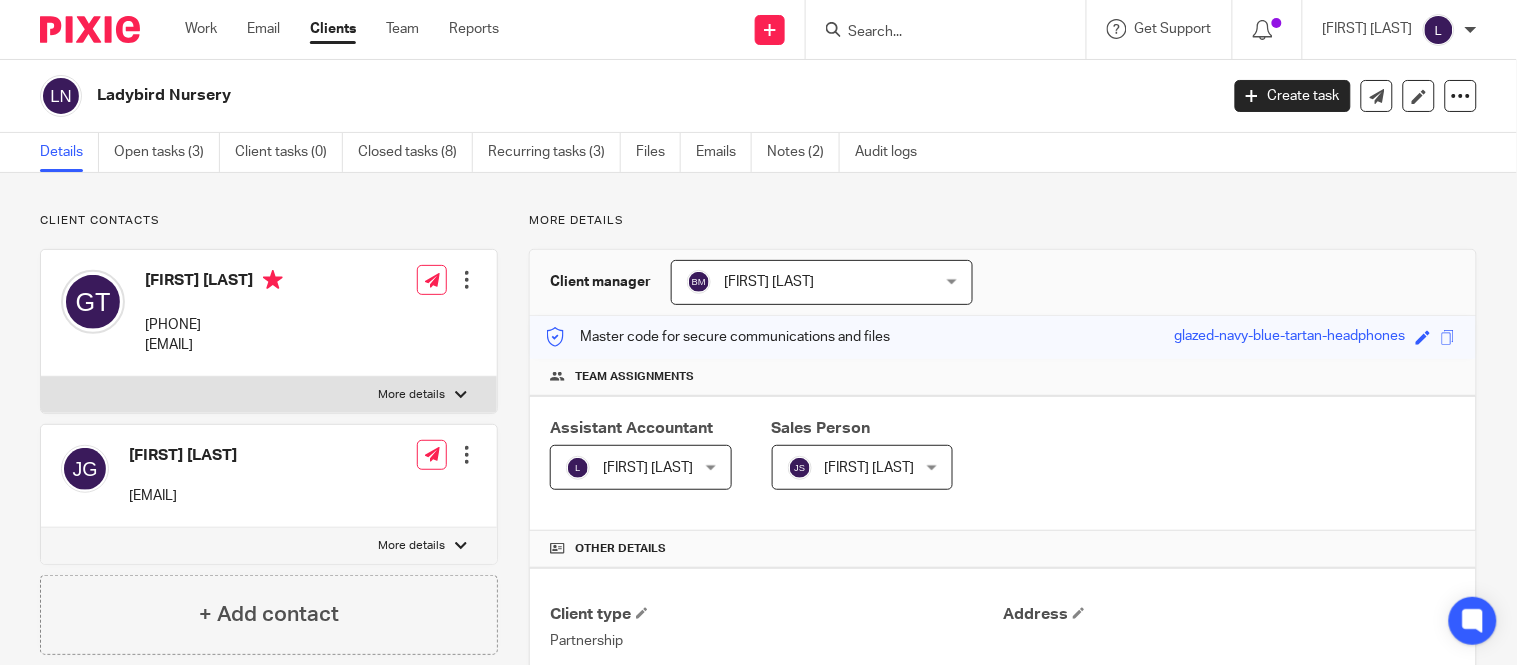 click on "[FIRST] [LAST]" at bounding box center (631, 467) 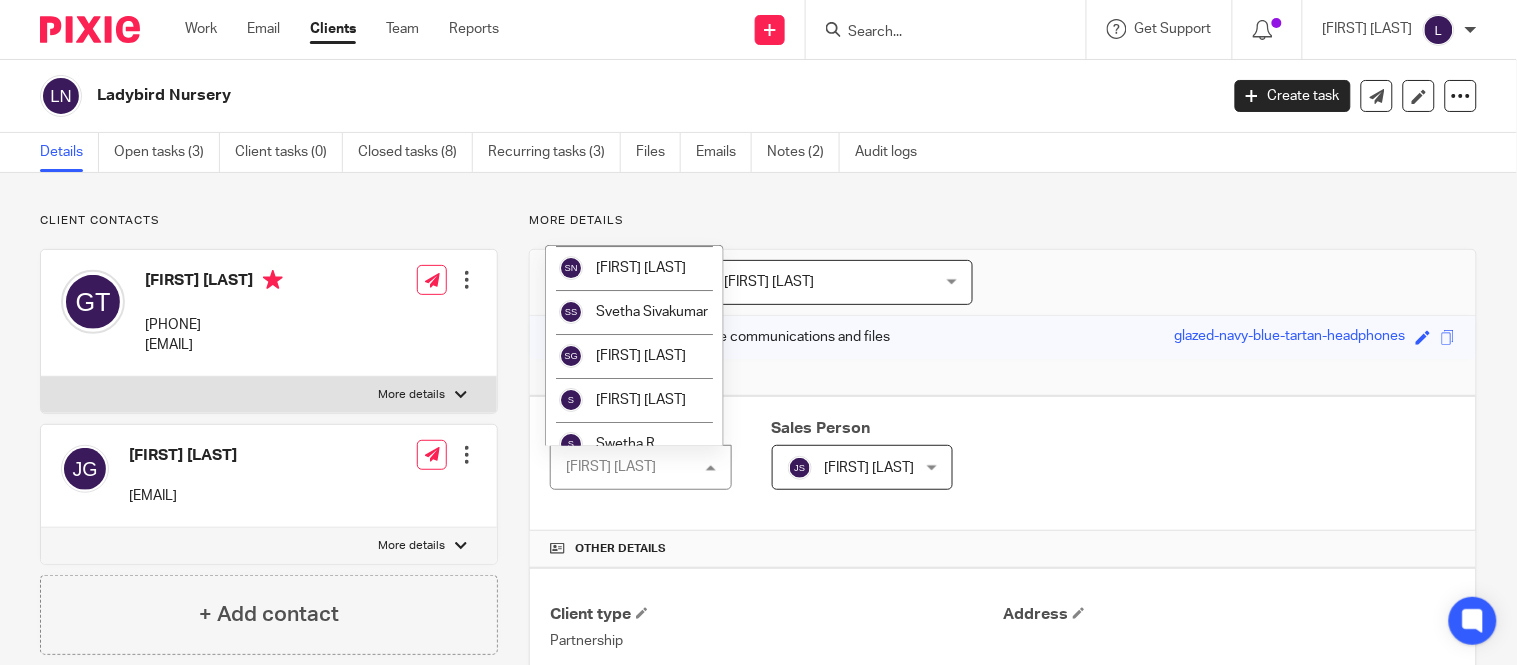 scroll, scrollTop: 3762, scrollLeft: 0, axis: vertical 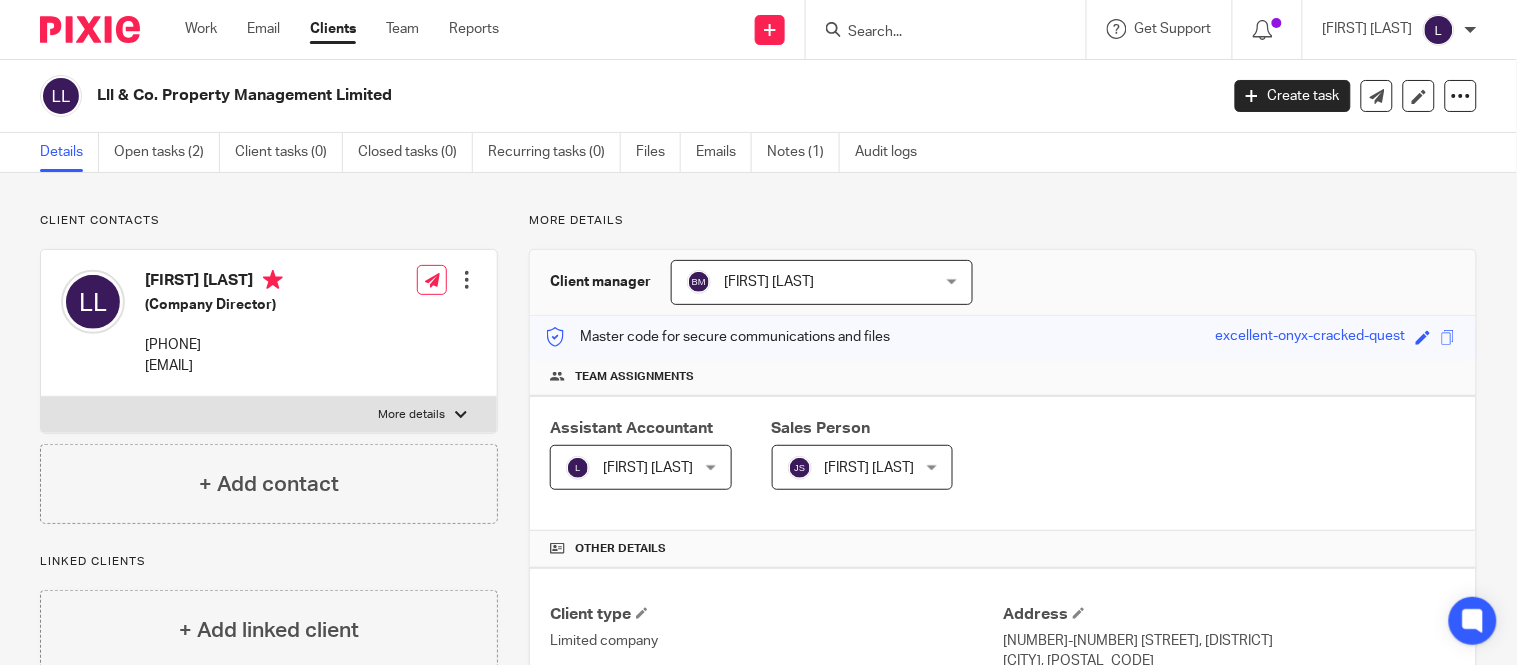 click on "[FIRST] [LAST]" at bounding box center (631, 467) 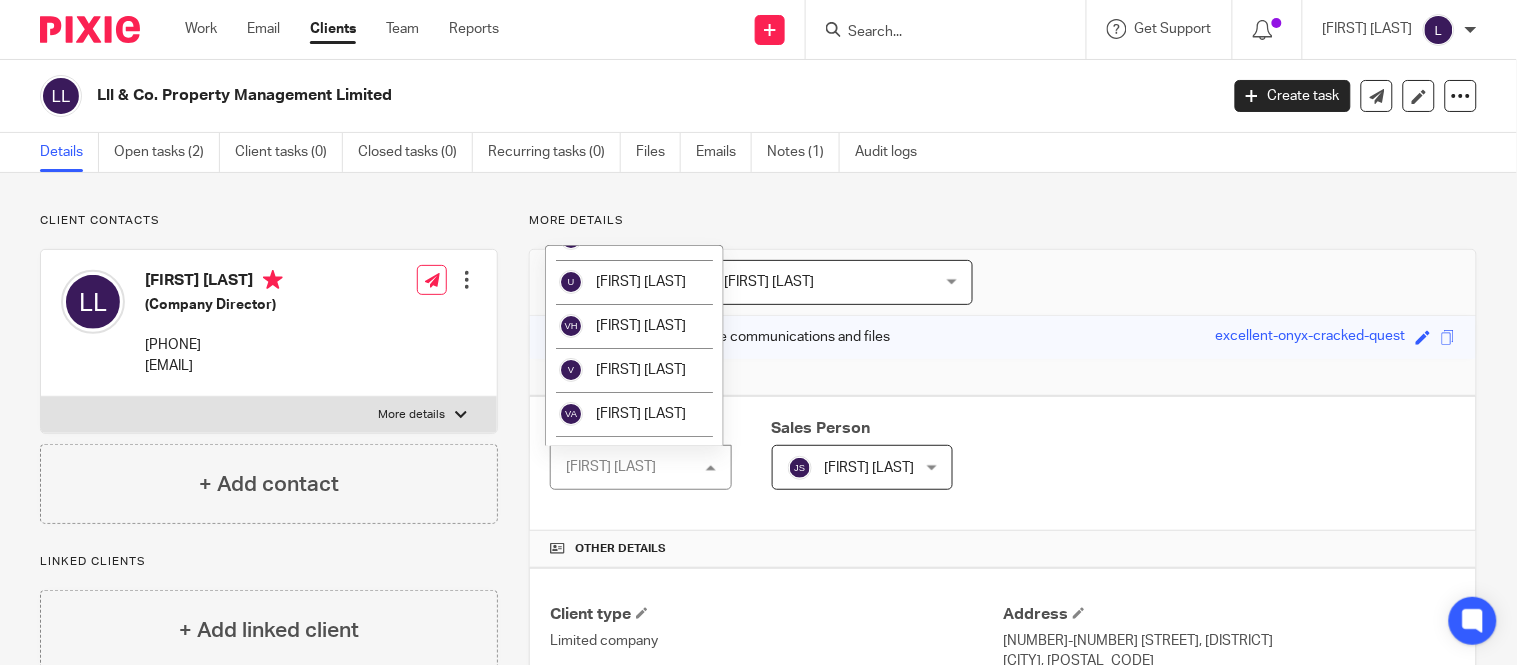 scroll, scrollTop: 3910, scrollLeft: 0, axis: vertical 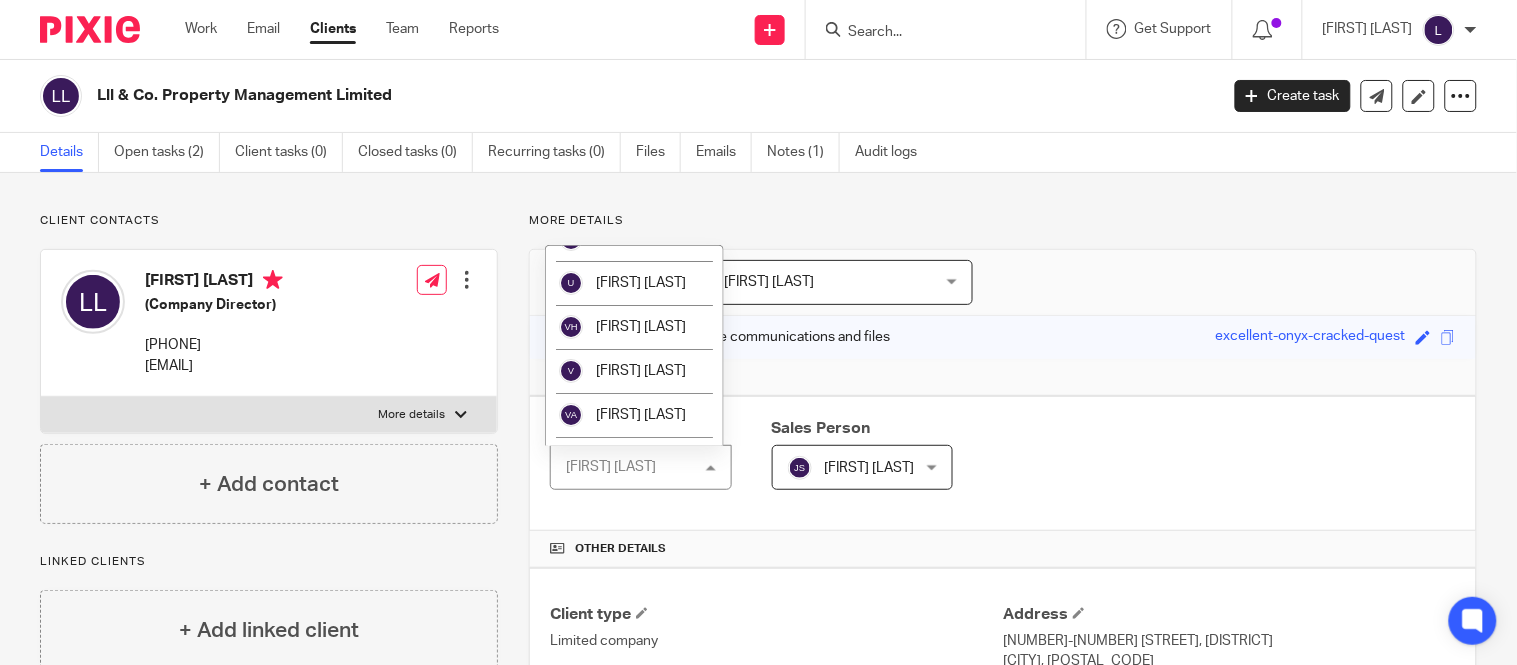 click on "[FIRST] [LAST]" at bounding box center (634, -266) 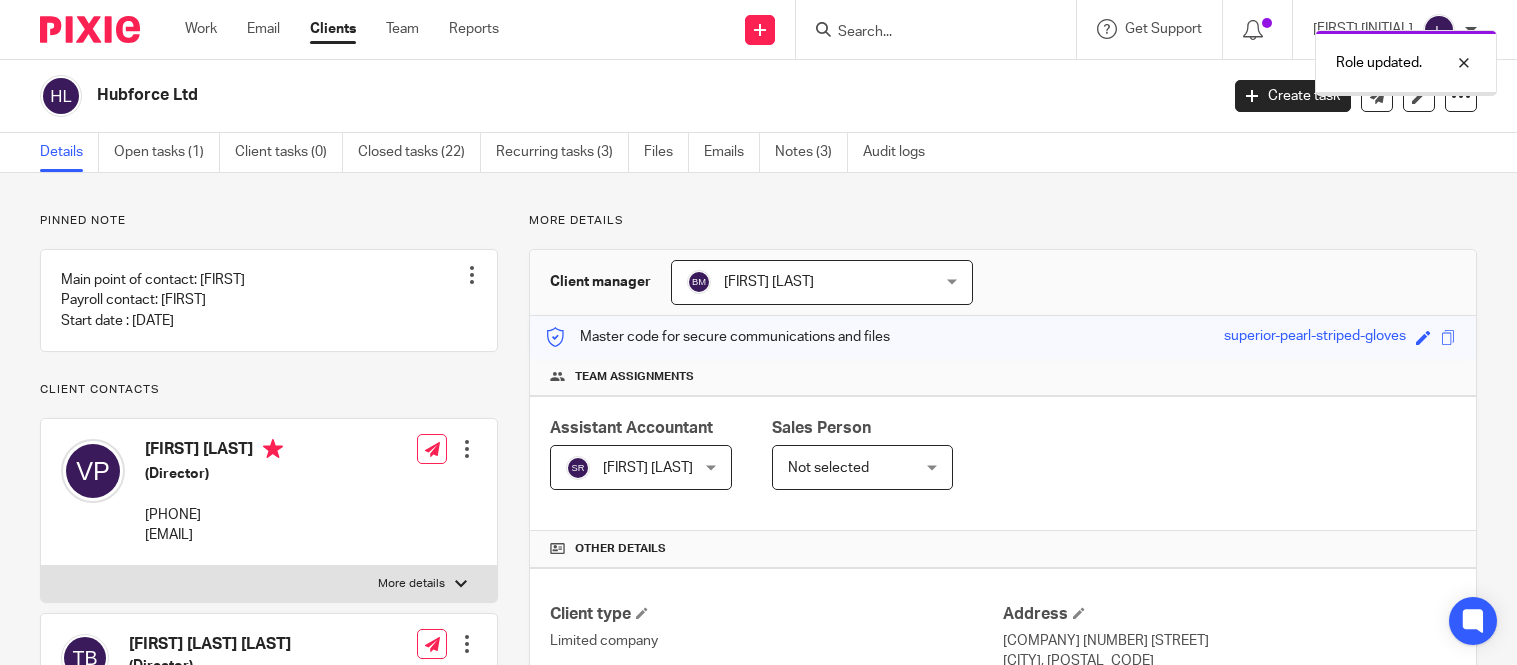 scroll, scrollTop: 0, scrollLeft: 0, axis: both 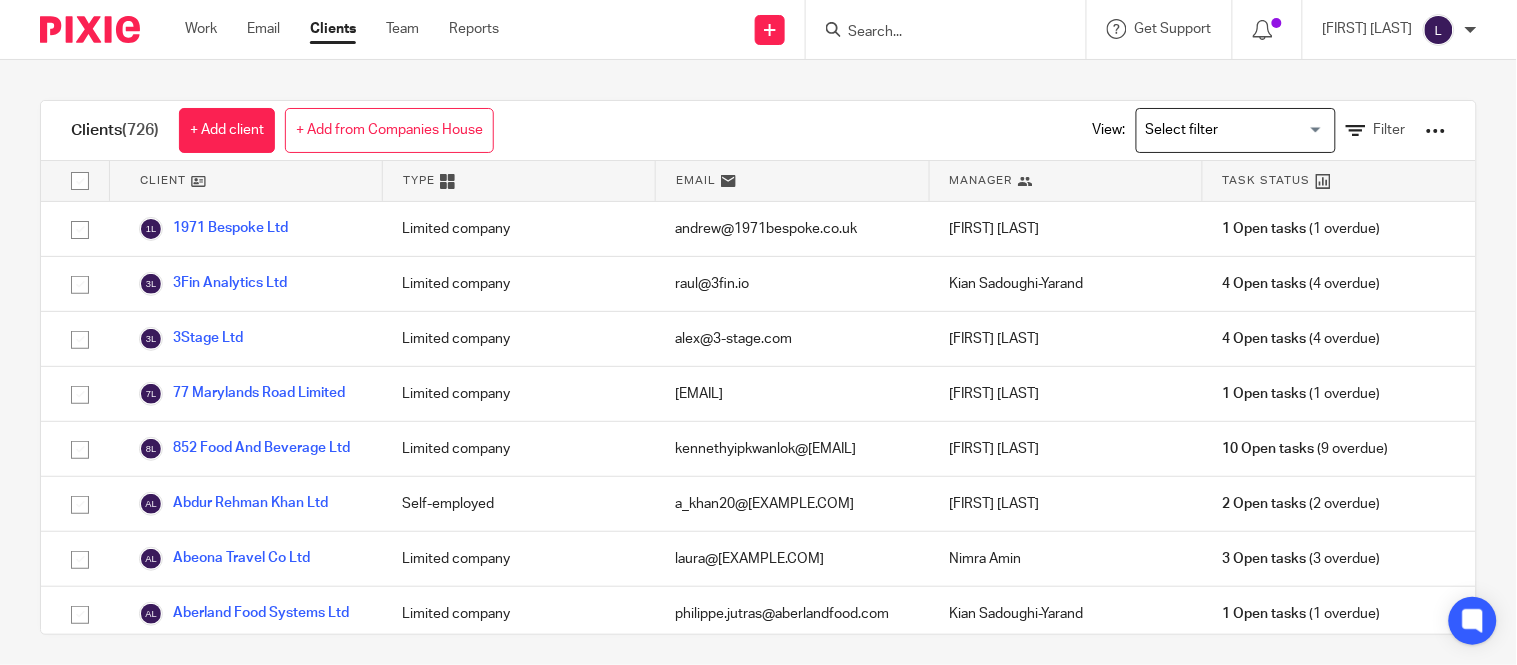 click on "Clients
(726)
+ Add client
+ Add from Companies House
View:
Loading...          Filter" at bounding box center (758, 131) 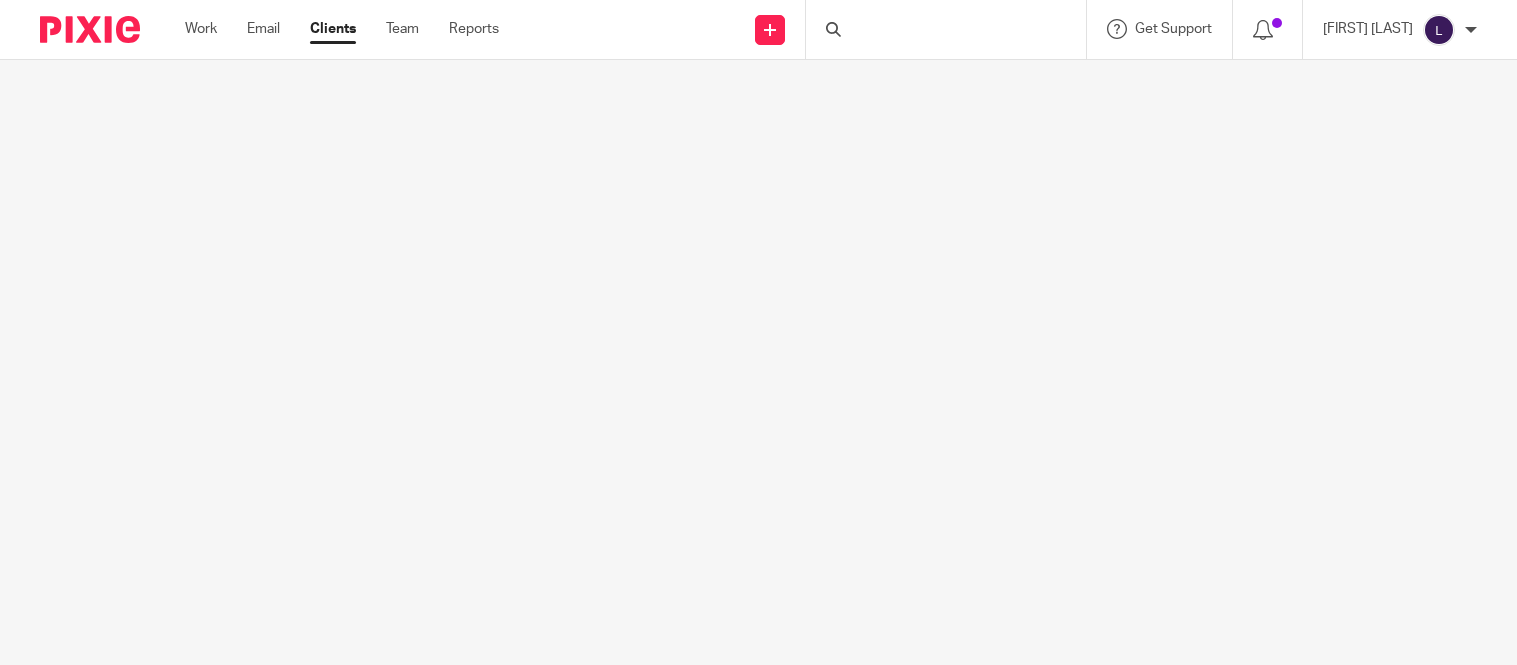 scroll, scrollTop: 0, scrollLeft: 0, axis: both 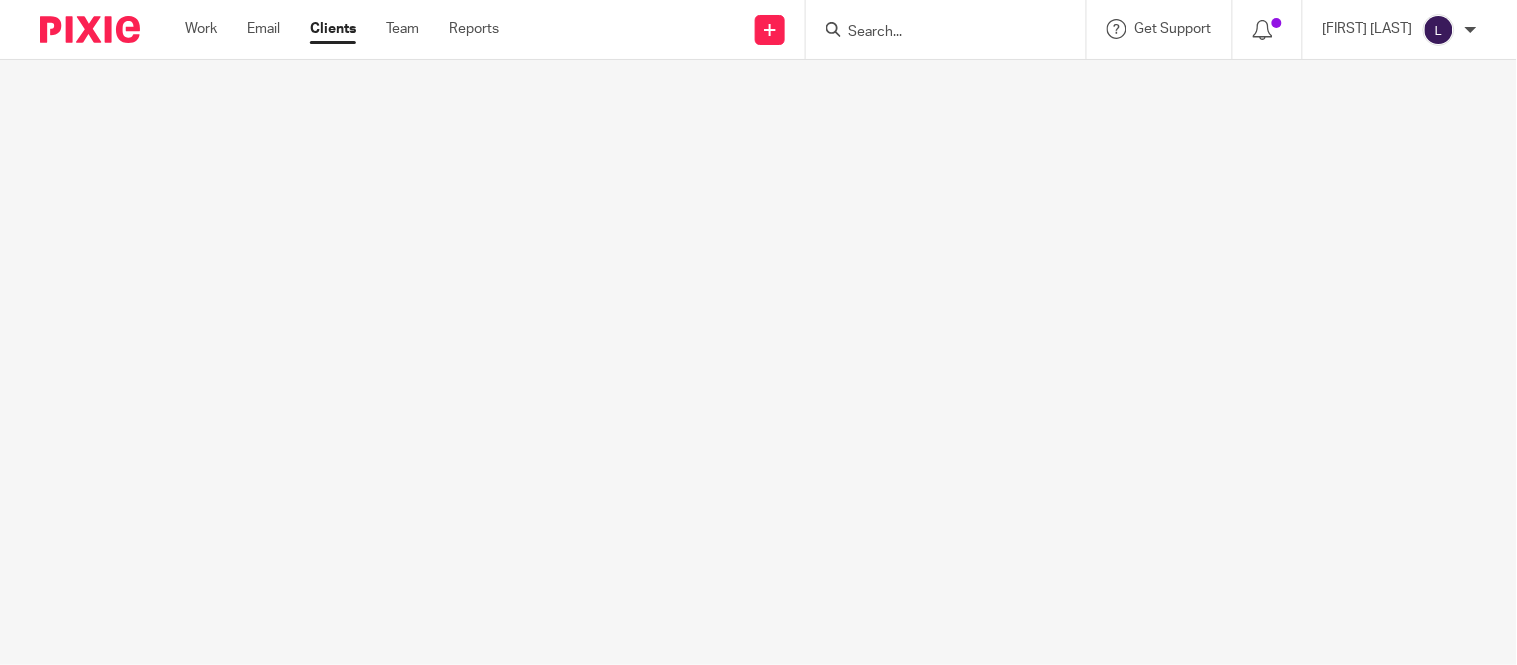 click at bounding box center (758, 332) 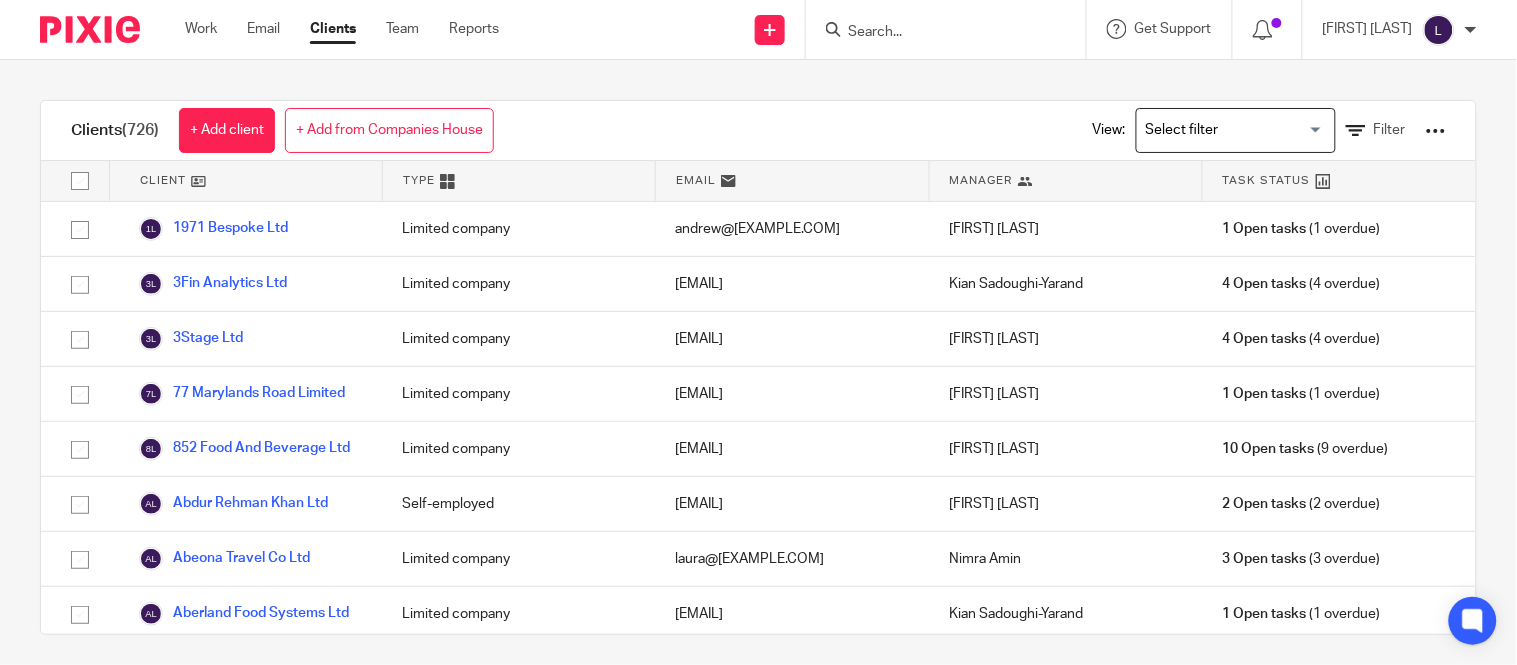 click at bounding box center (1231, 130) 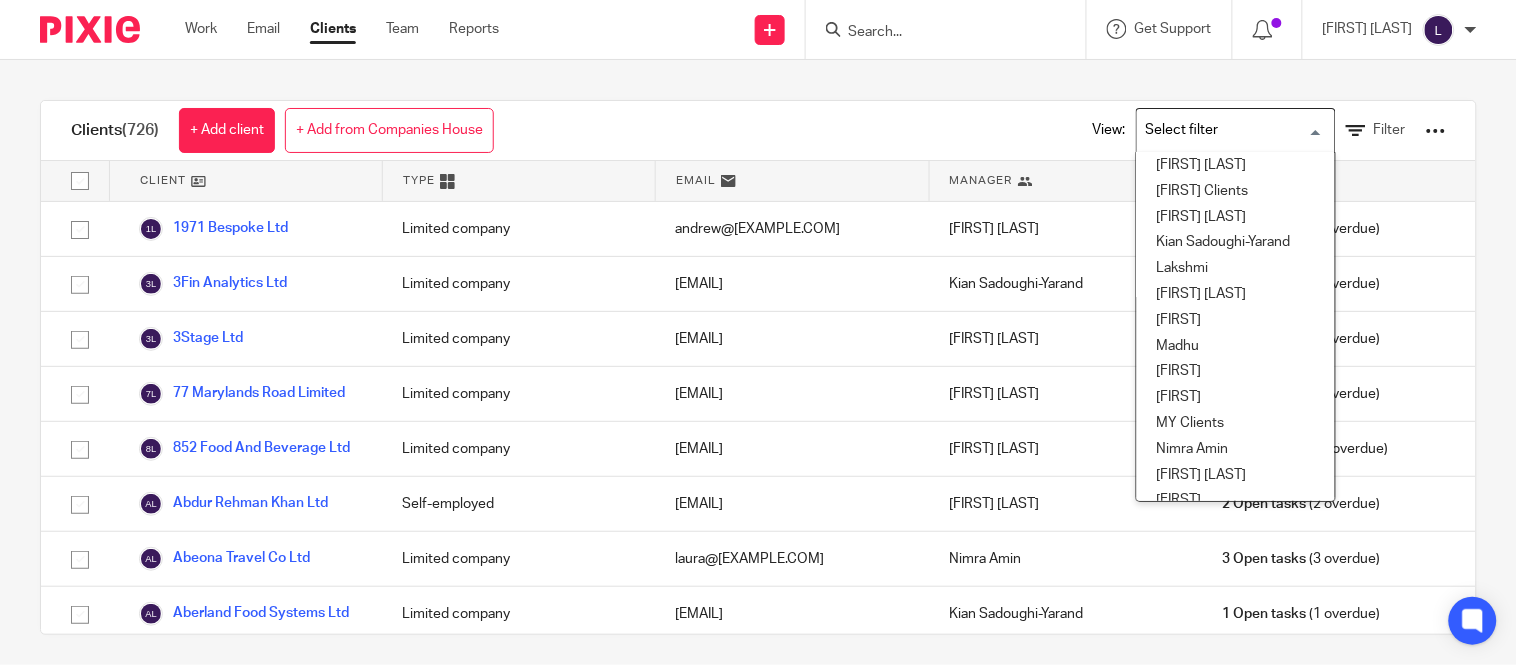 scroll, scrollTop: 372, scrollLeft: 0, axis: vertical 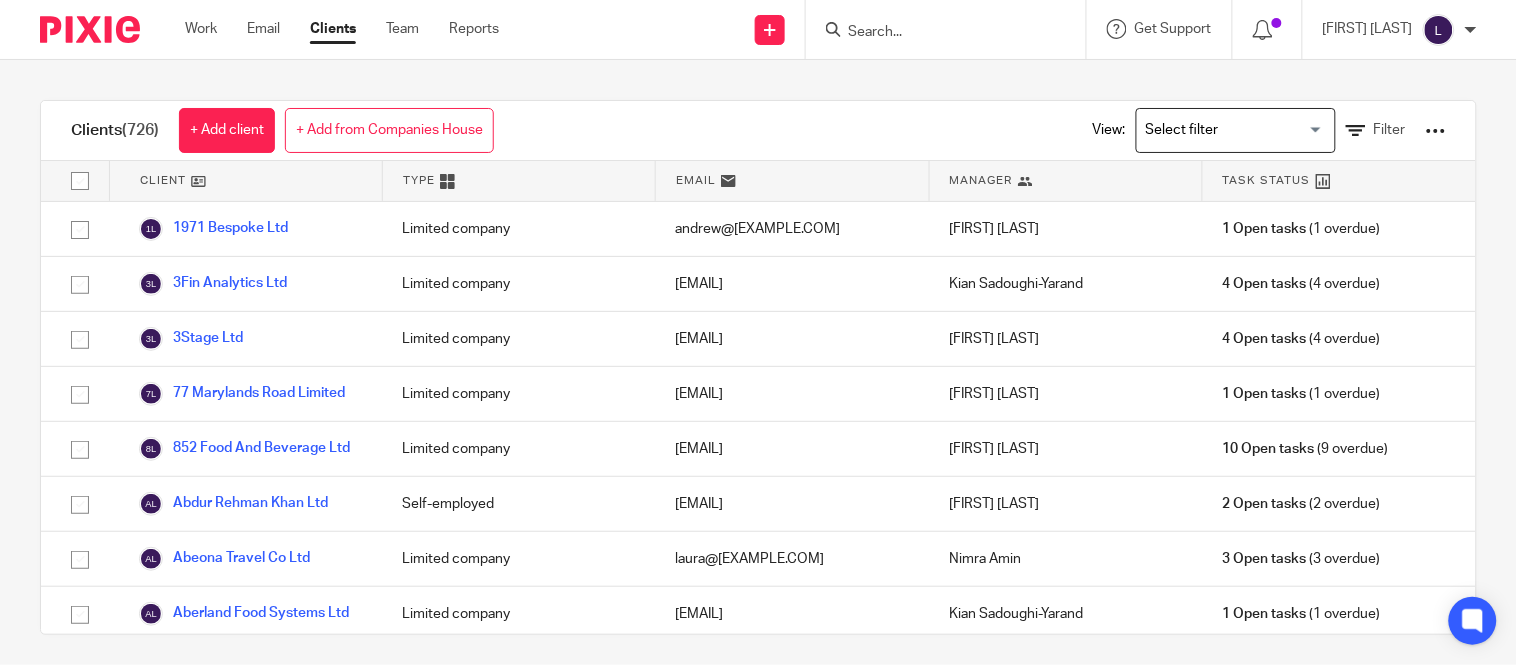 click on "Clients
(726)
+ Add client
+ Add from Companies House
View:
Loading...          Filter" at bounding box center (758, 131) 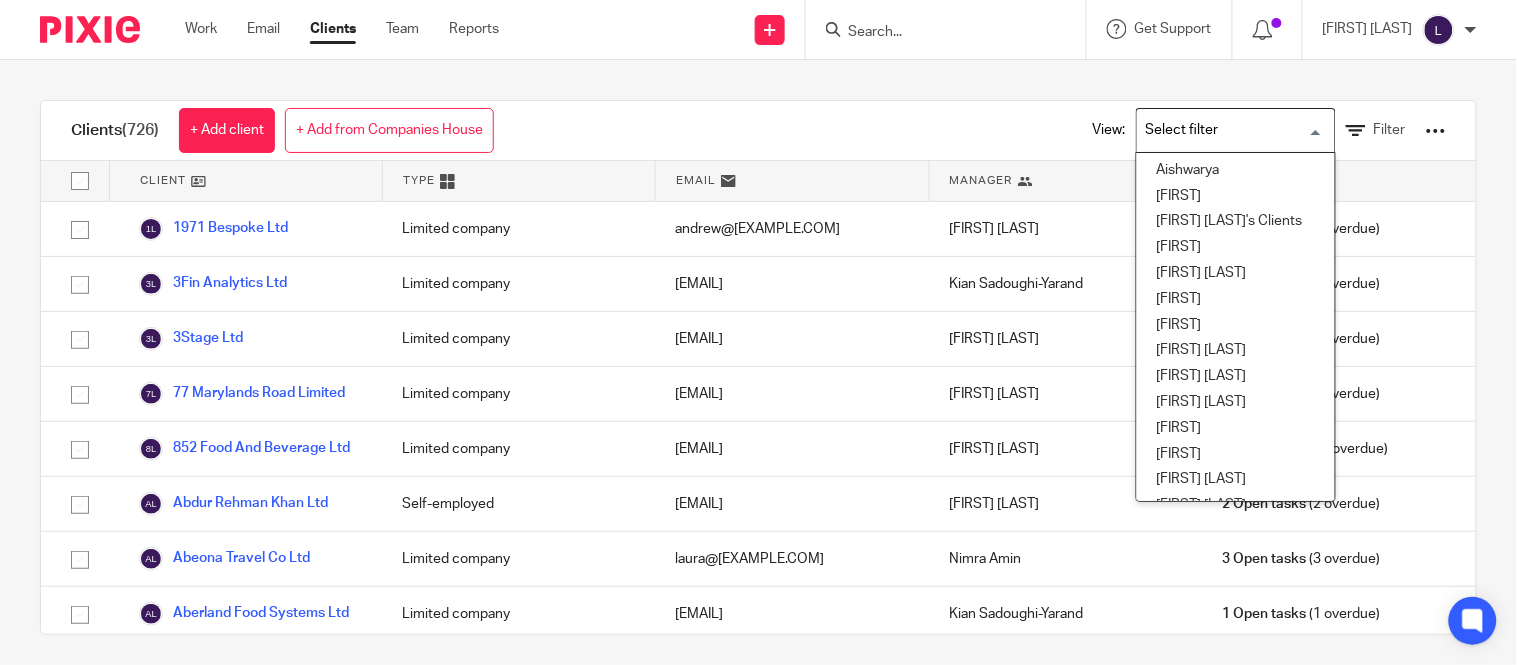 scroll, scrollTop: 273, scrollLeft: 0, axis: vertical 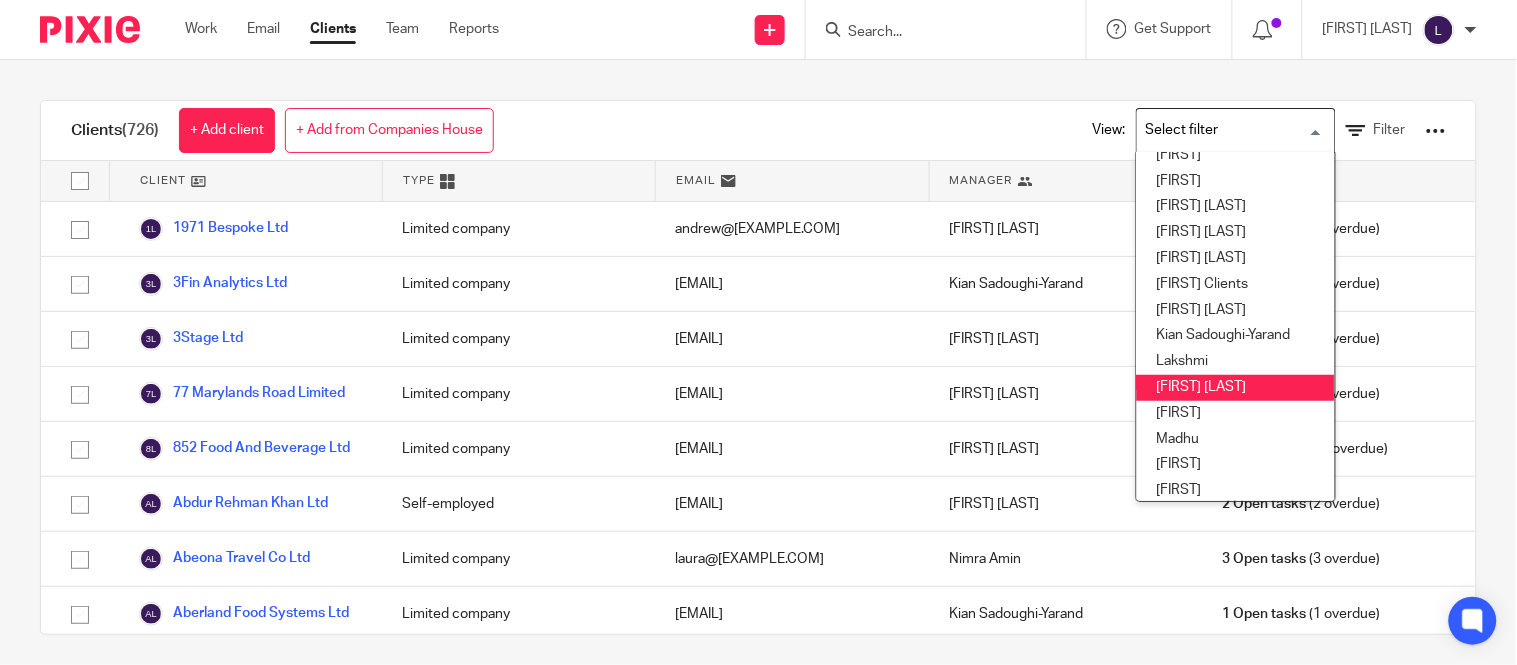 click on "[FIRST] [LAST]" at bounding box center (1236, 388) 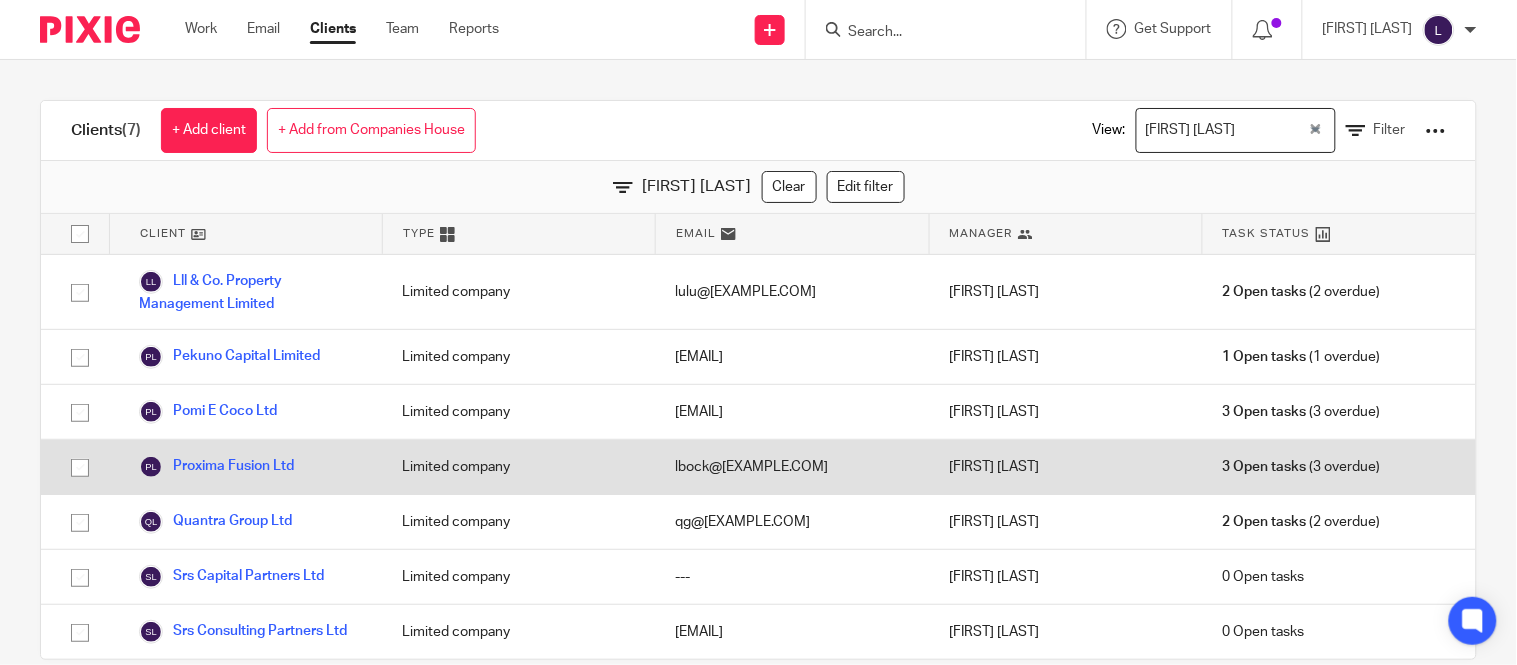 scroll, scrollTop: 35, scrollLeft: 0, axis: vertical 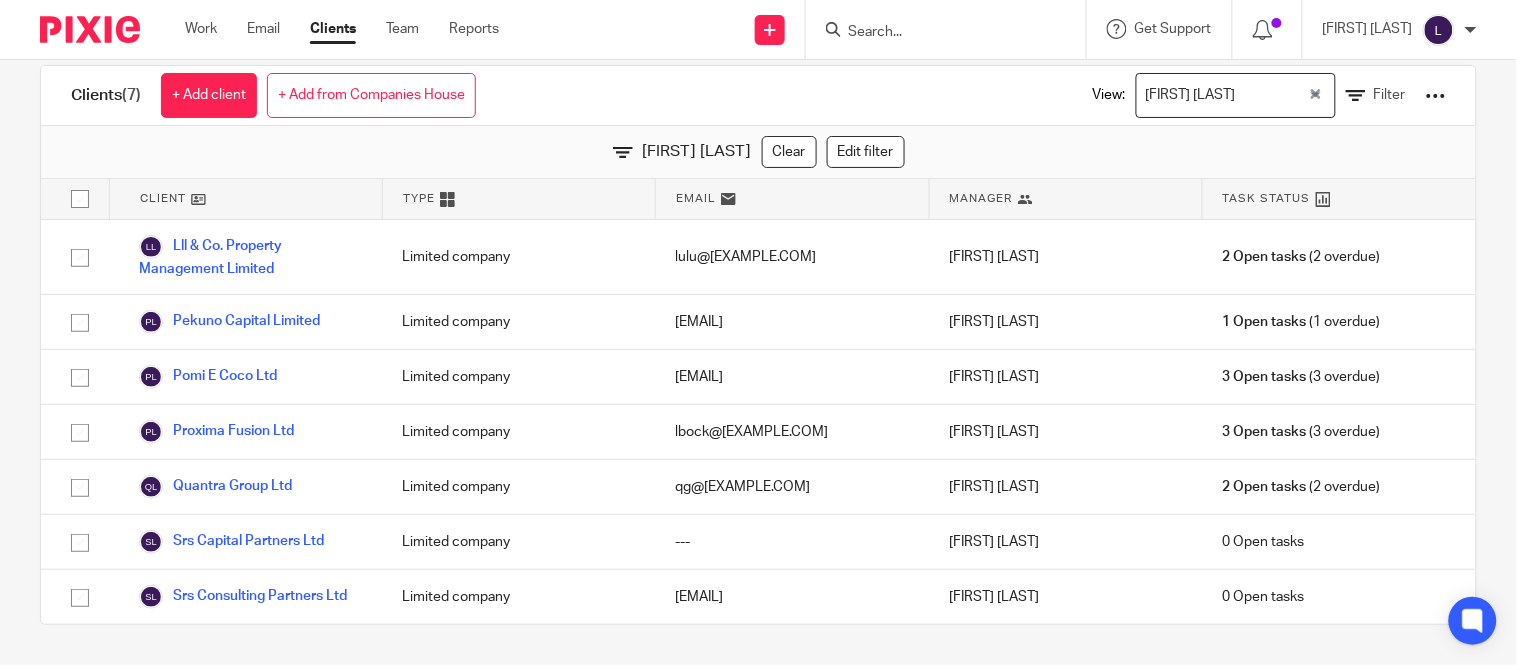 drag, startPoint x: 260, startPoint y: 486, endPoint x: 496, endPoint y: 158, distance: 404.0792 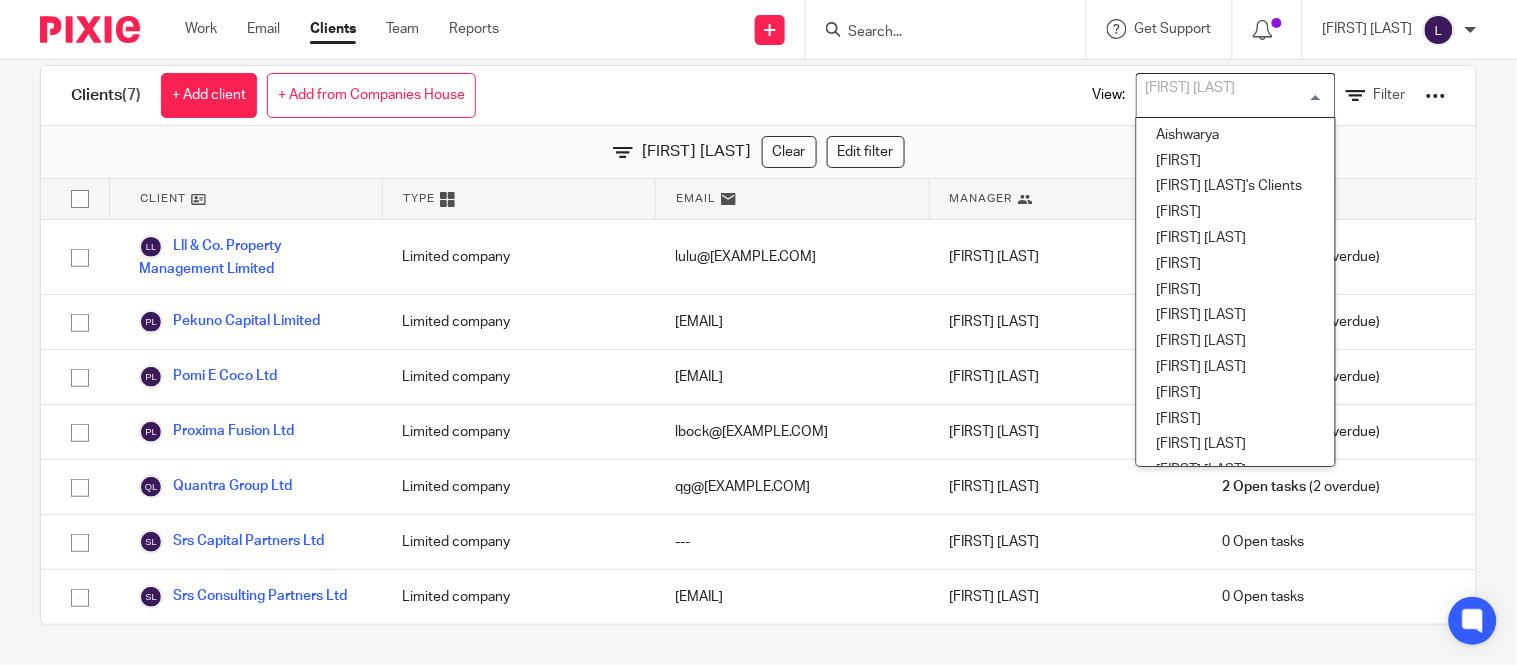 click at bounding box center (1231, 95) 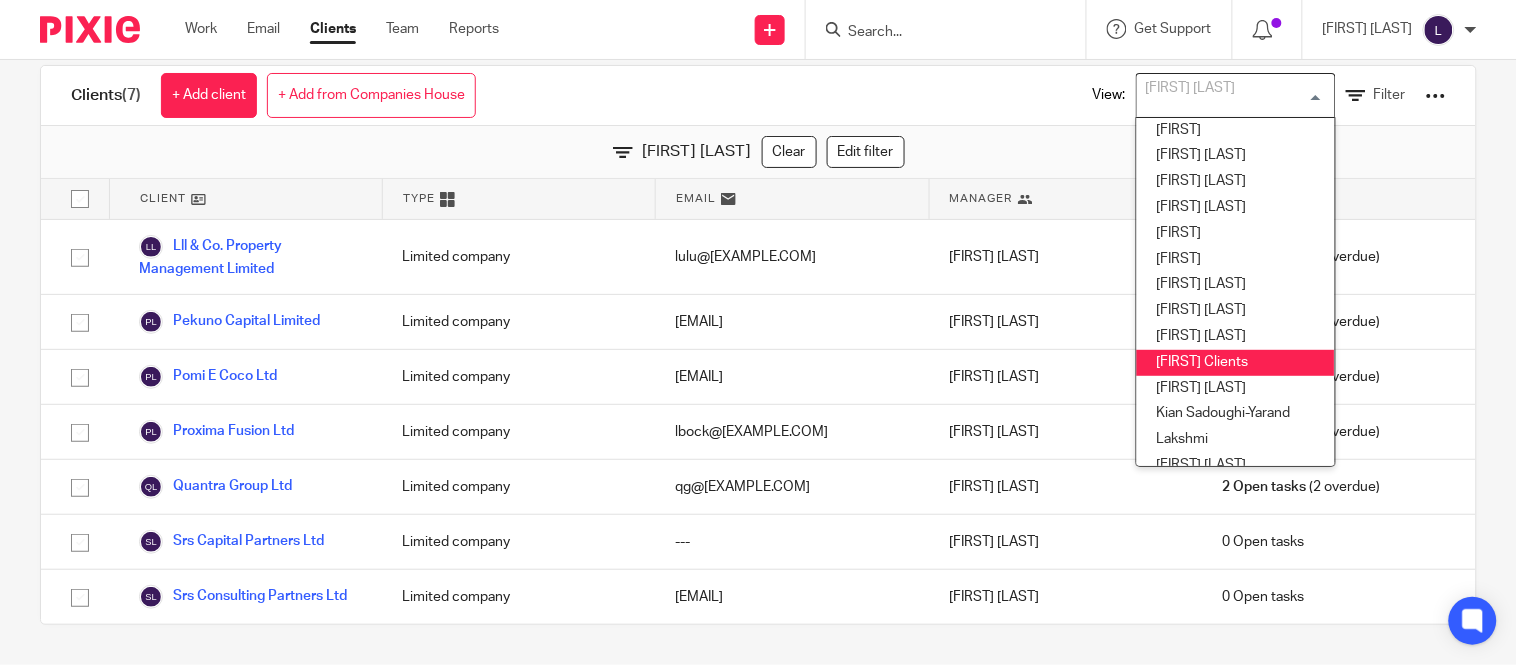 scroll, scrollTop: 350, scrollLeft: 2, axis: both 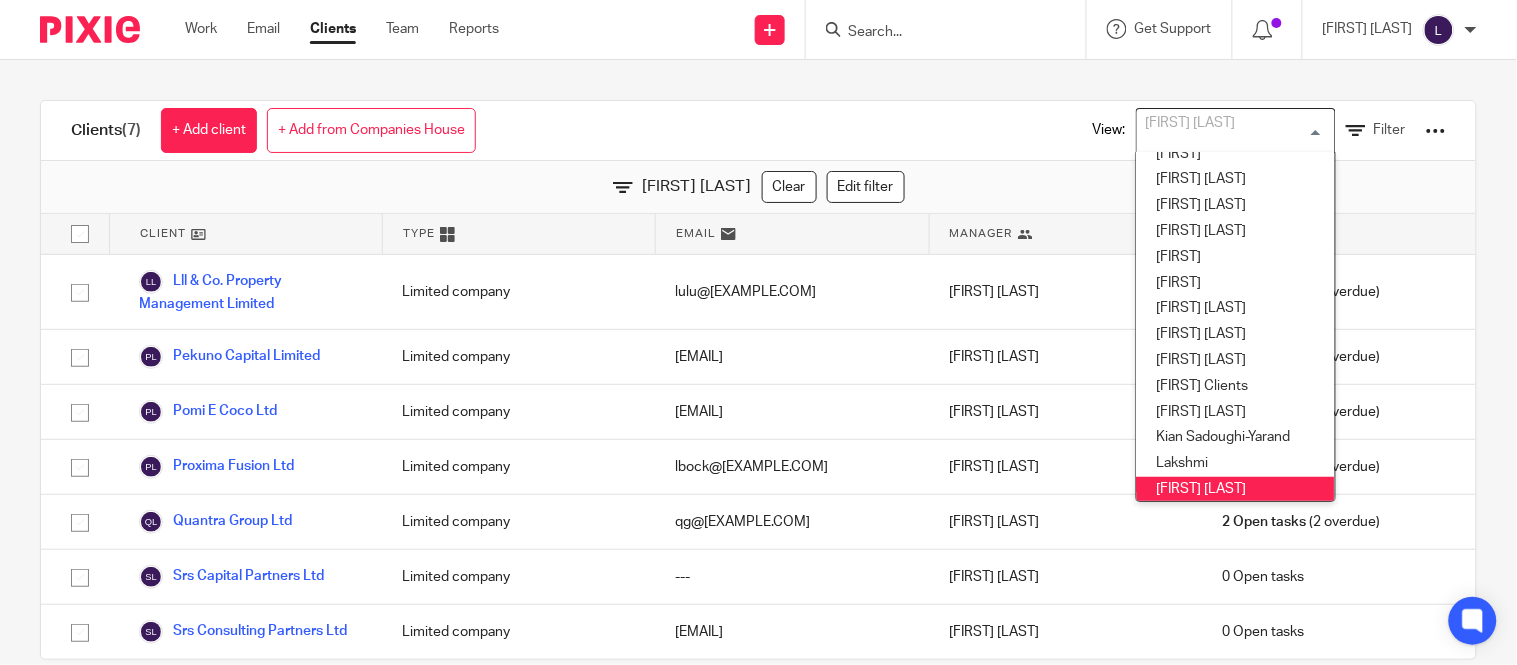 click at bounding box center (1231, 130) 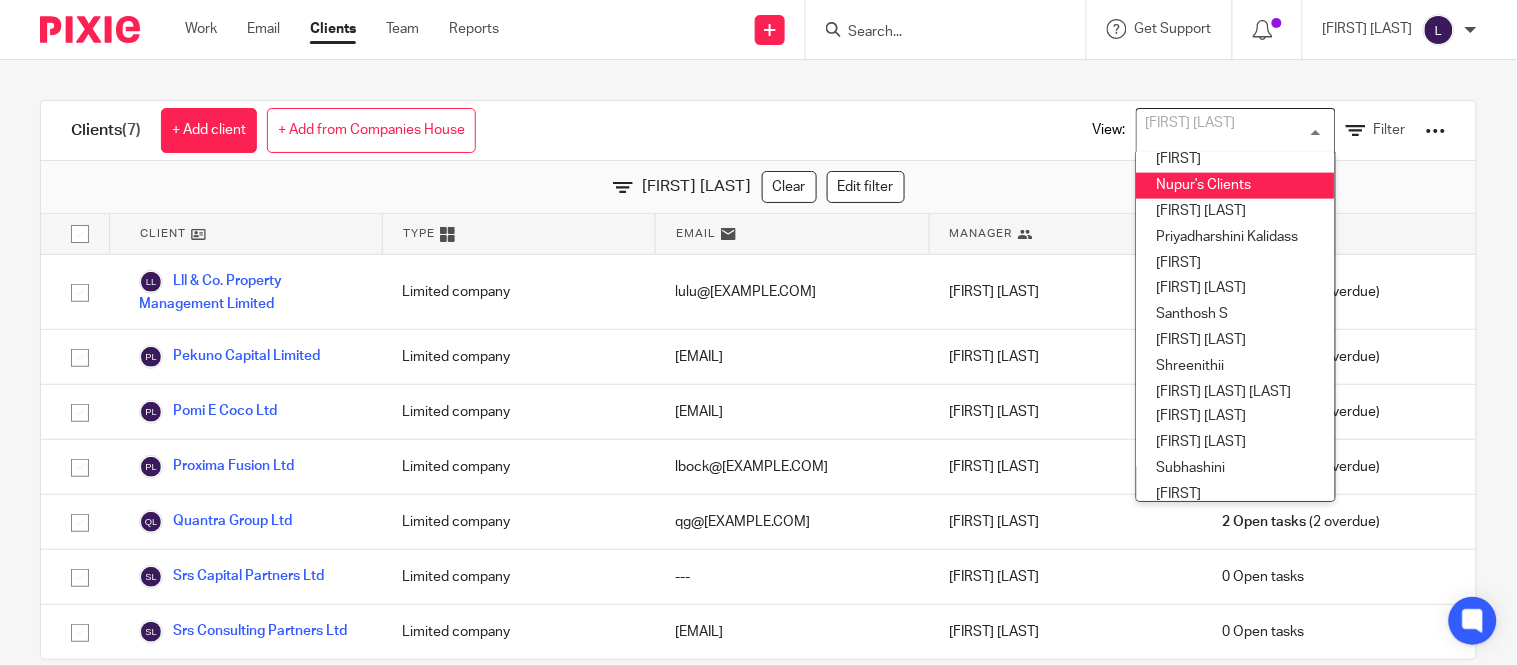 scroll, scrollTop: 713, scrollLeft: 0, axis: vertical 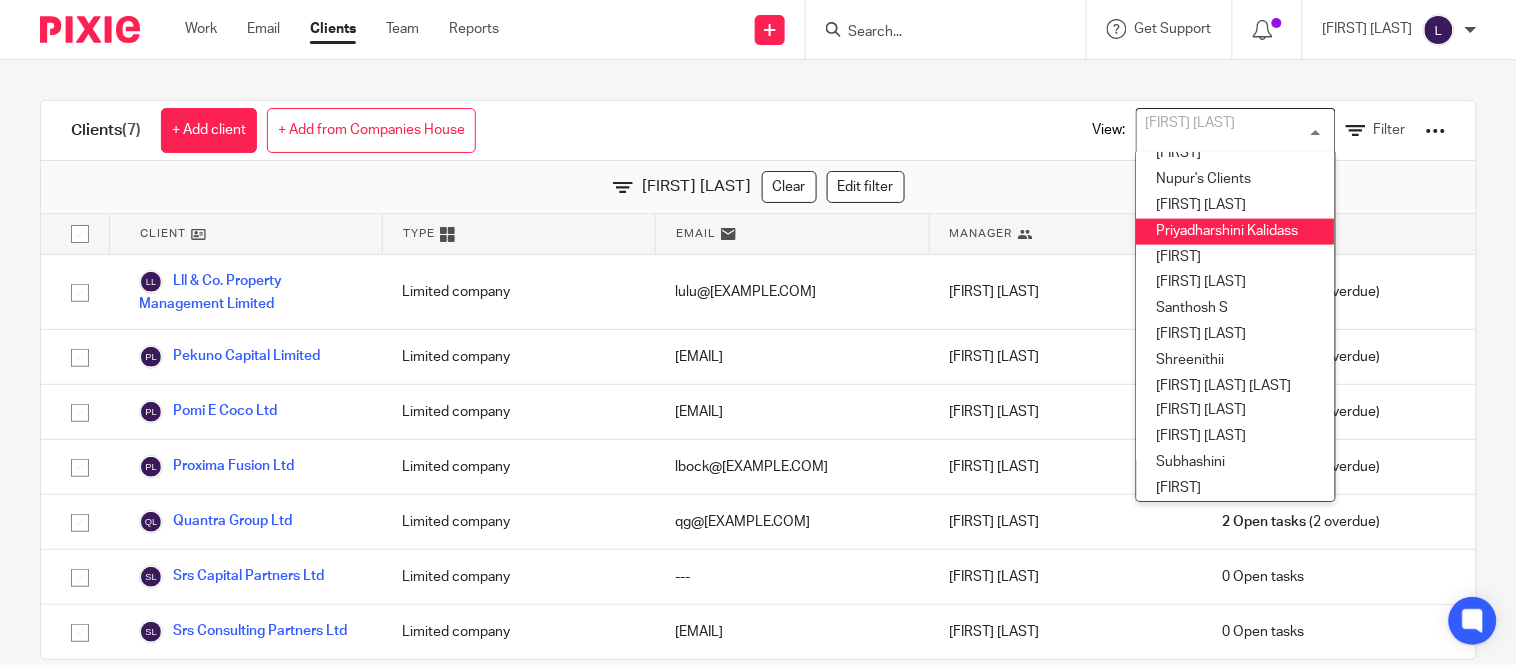 click on "Priyadharshini Kalidass" at bounding box center [1236, 232] 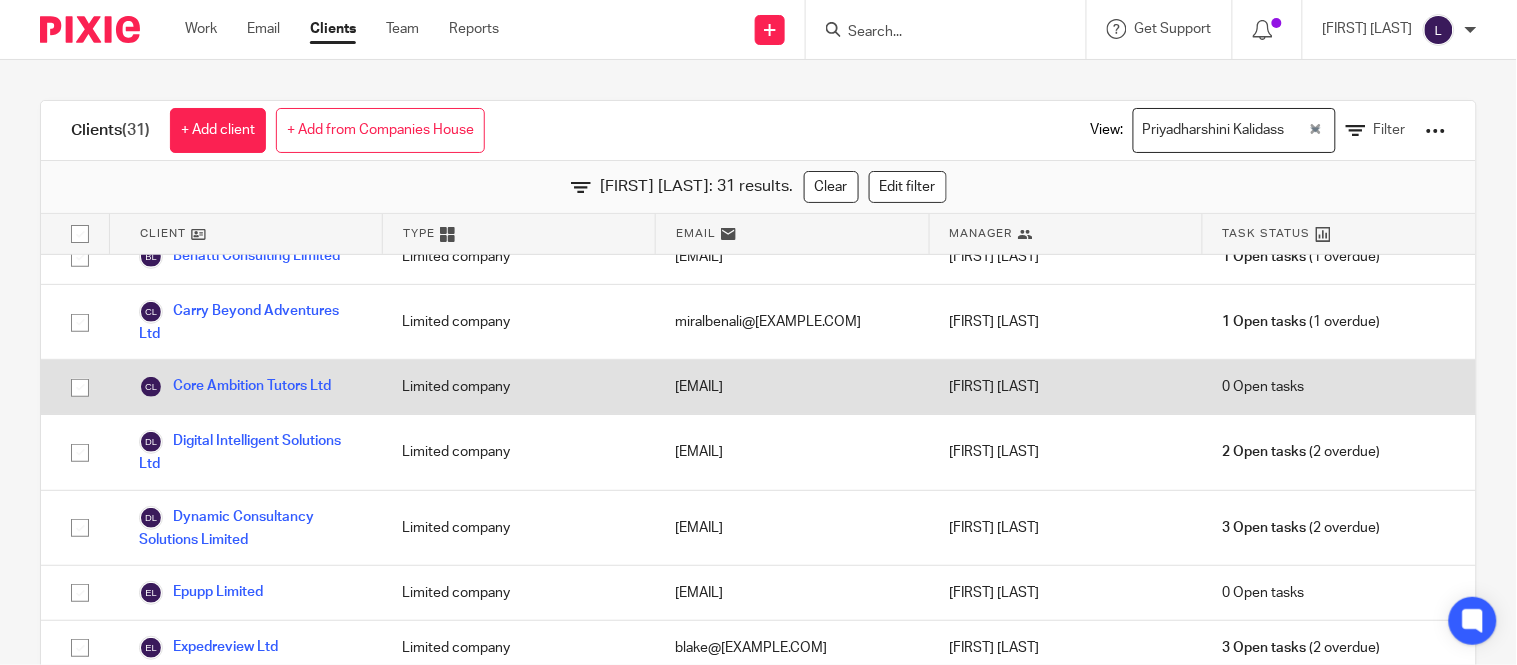 scroll, scrollTop: 141, scrollLeft: 0, axis: vertical 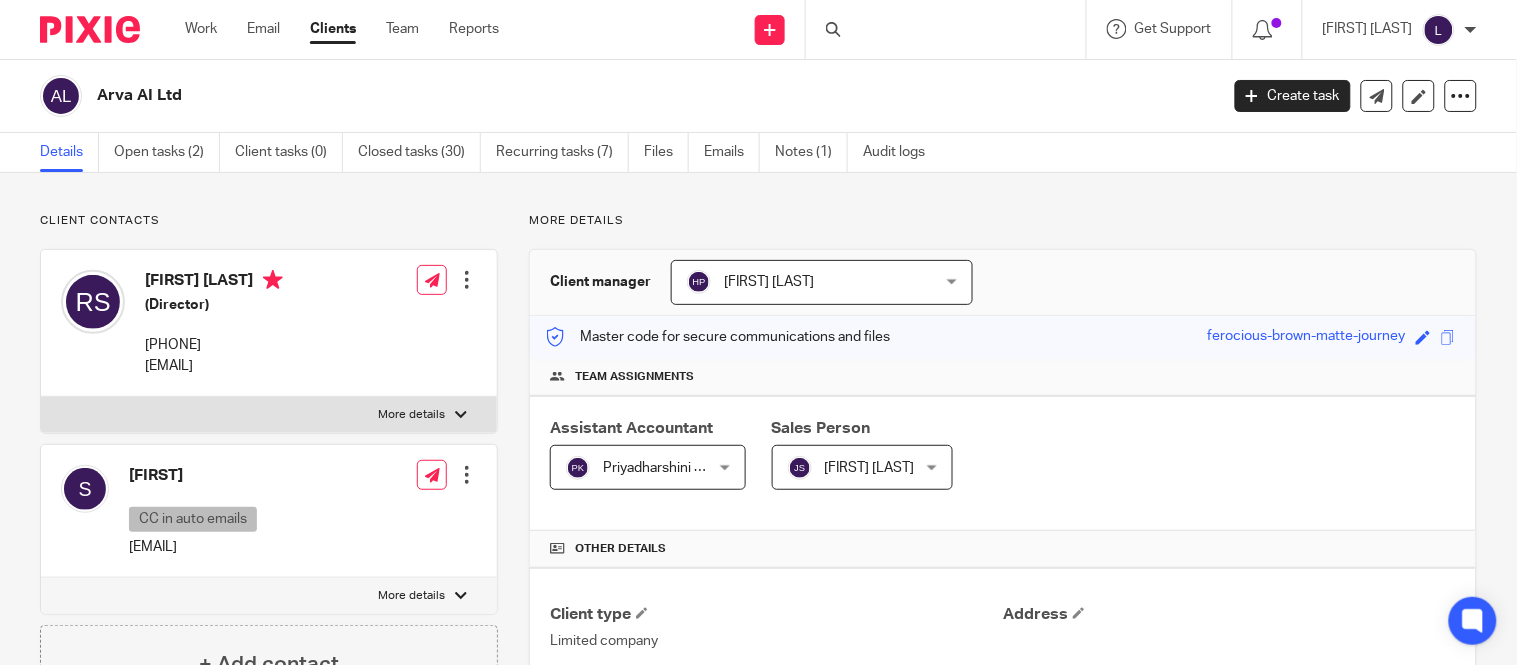 click on "Priyadharshini Kalidass" at bounding box center [637, 467] 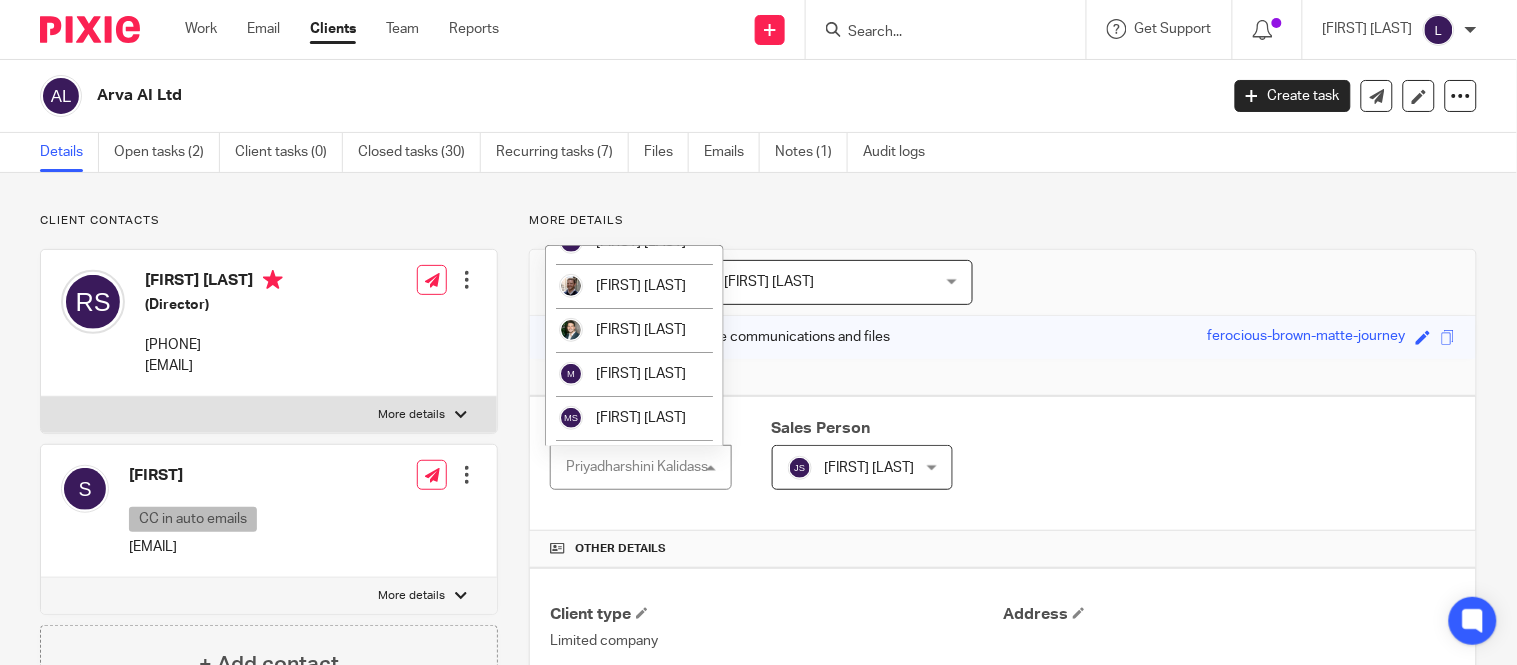 scroll, scrollTop: 2163, scrollLeft: 0, axis: vertical 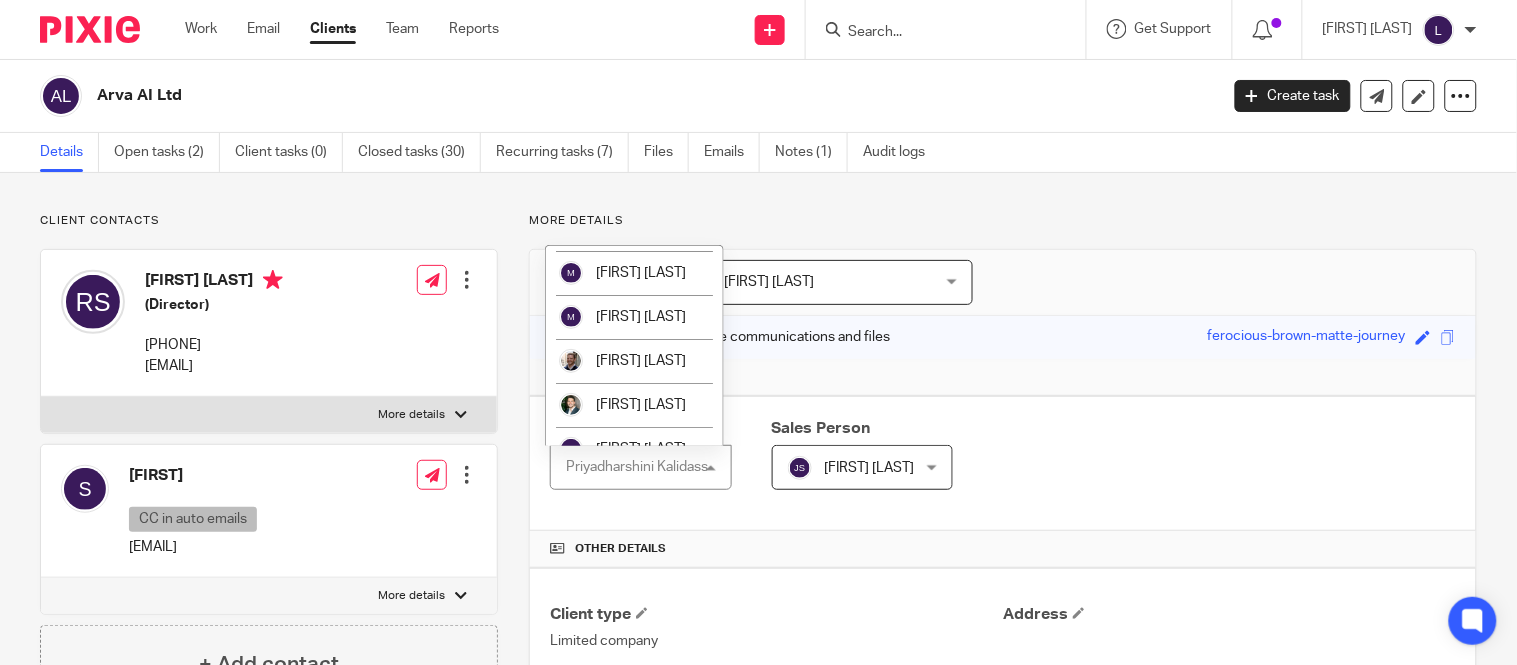 click on "[FIRST] [LAST]" at bounding box center (634, 97) 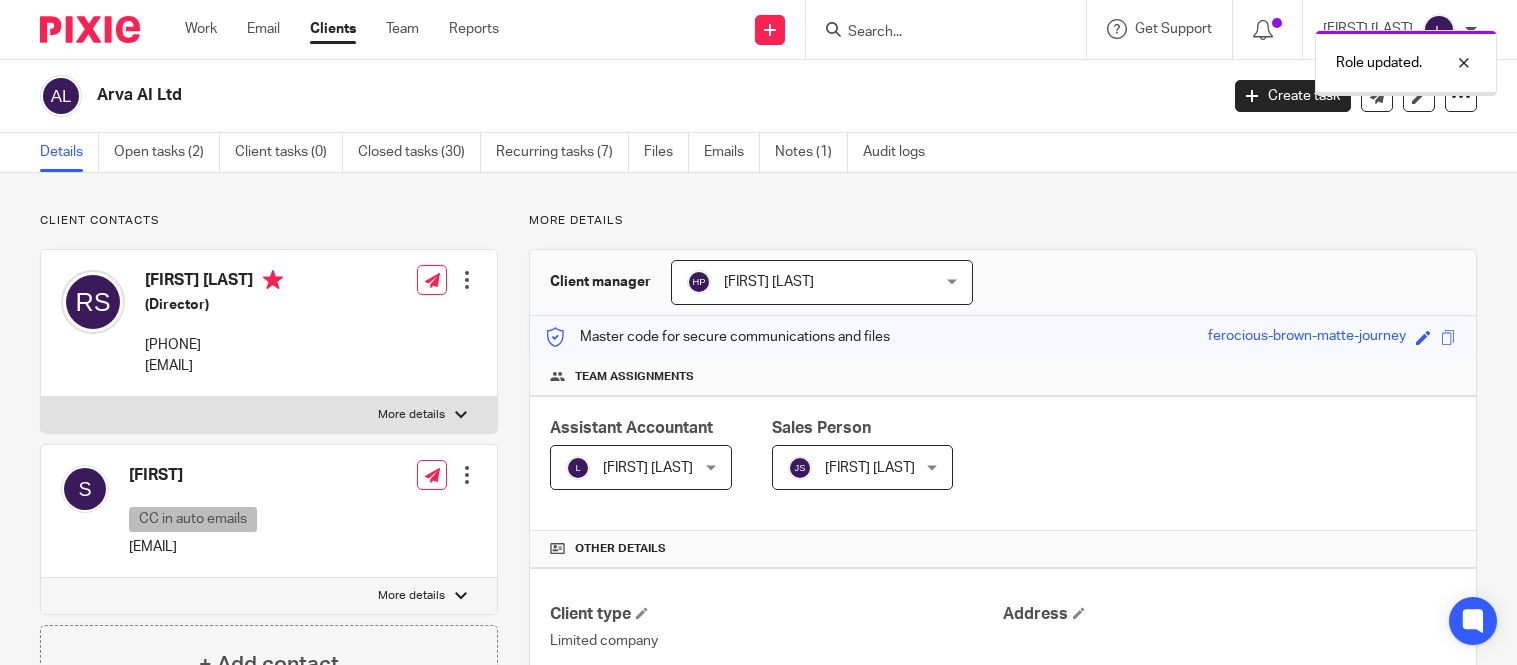 scroll, scrollTop: 0, scrollLeft: 0, axis: both 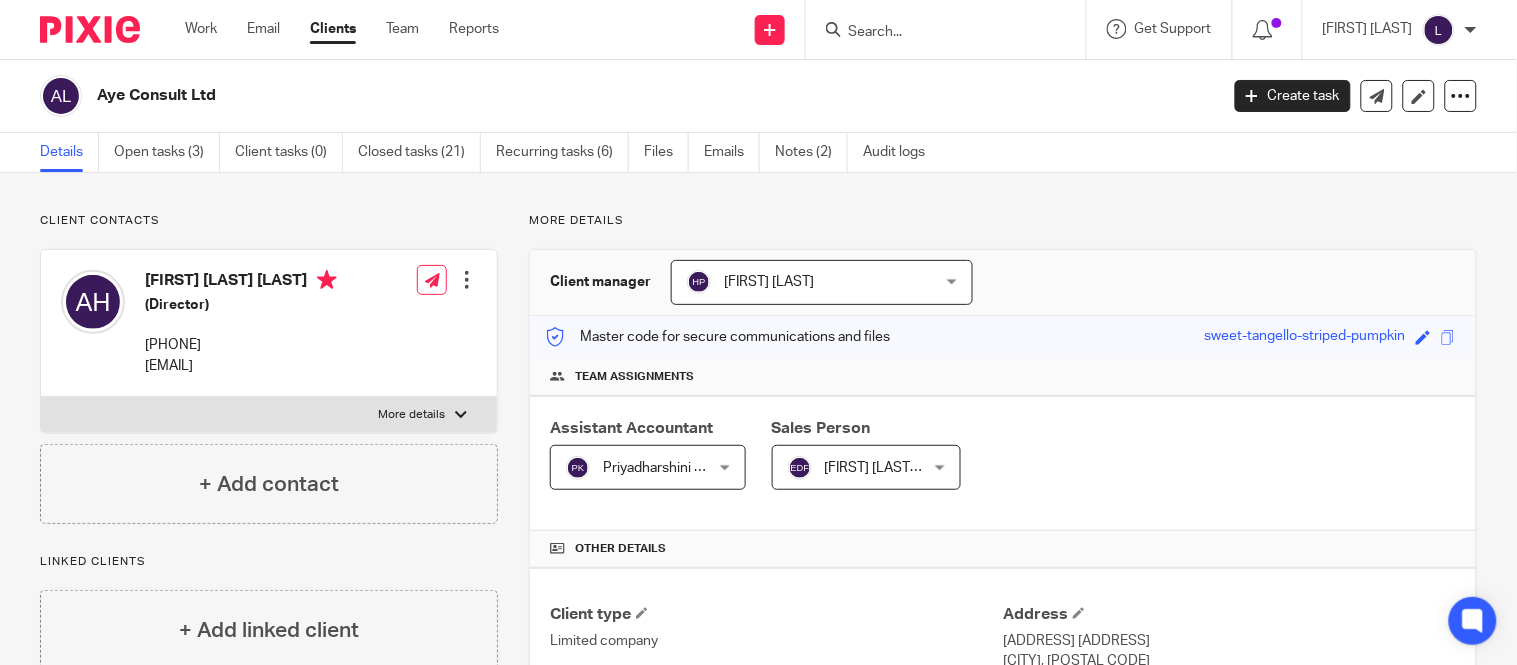 click on "Client contacts
Ayesha Rosemary Hafeez
(Director)
07545594479
ayesha.r.hafeez@gmail.com
Edit contact
Create client from contact
Export data
Delete contact
More details
No No" at bounding box center (758, 793) 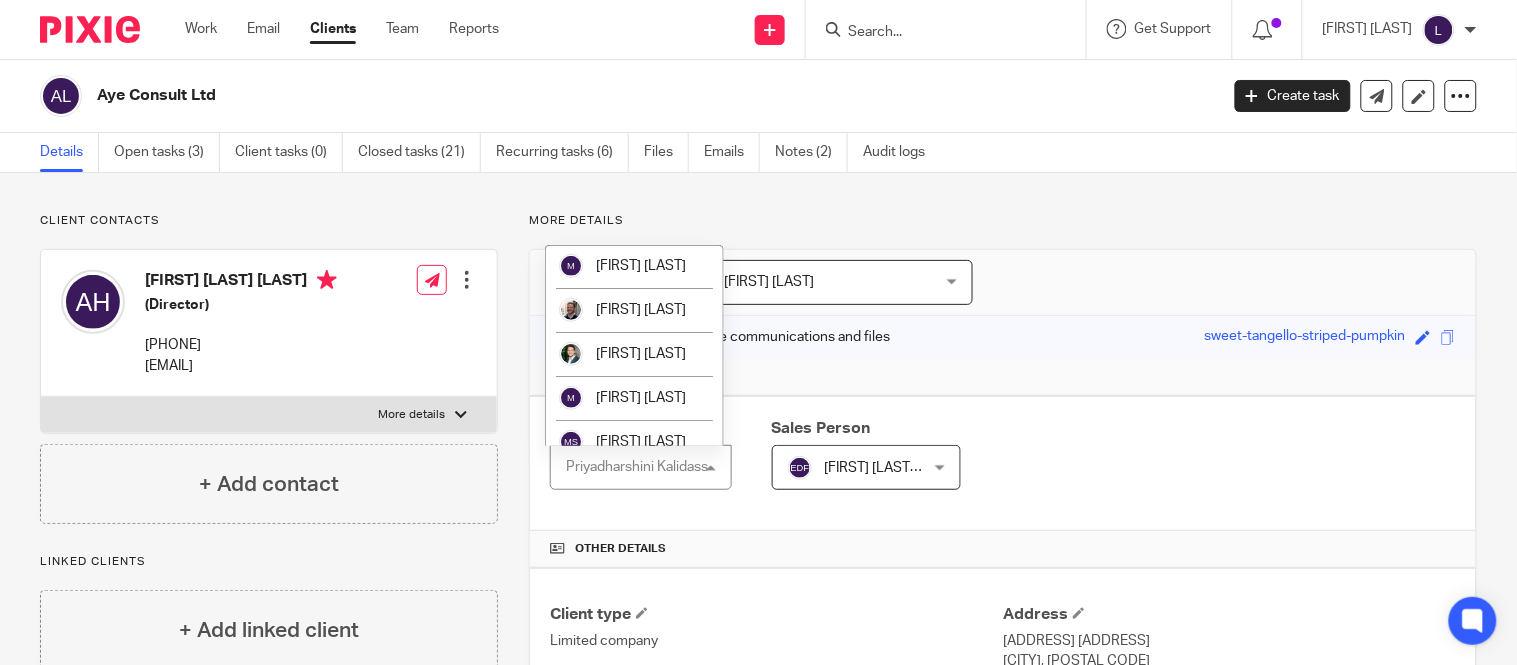 scroll, scrollTop: 2235, scrollLeft: 0, axis: vertical 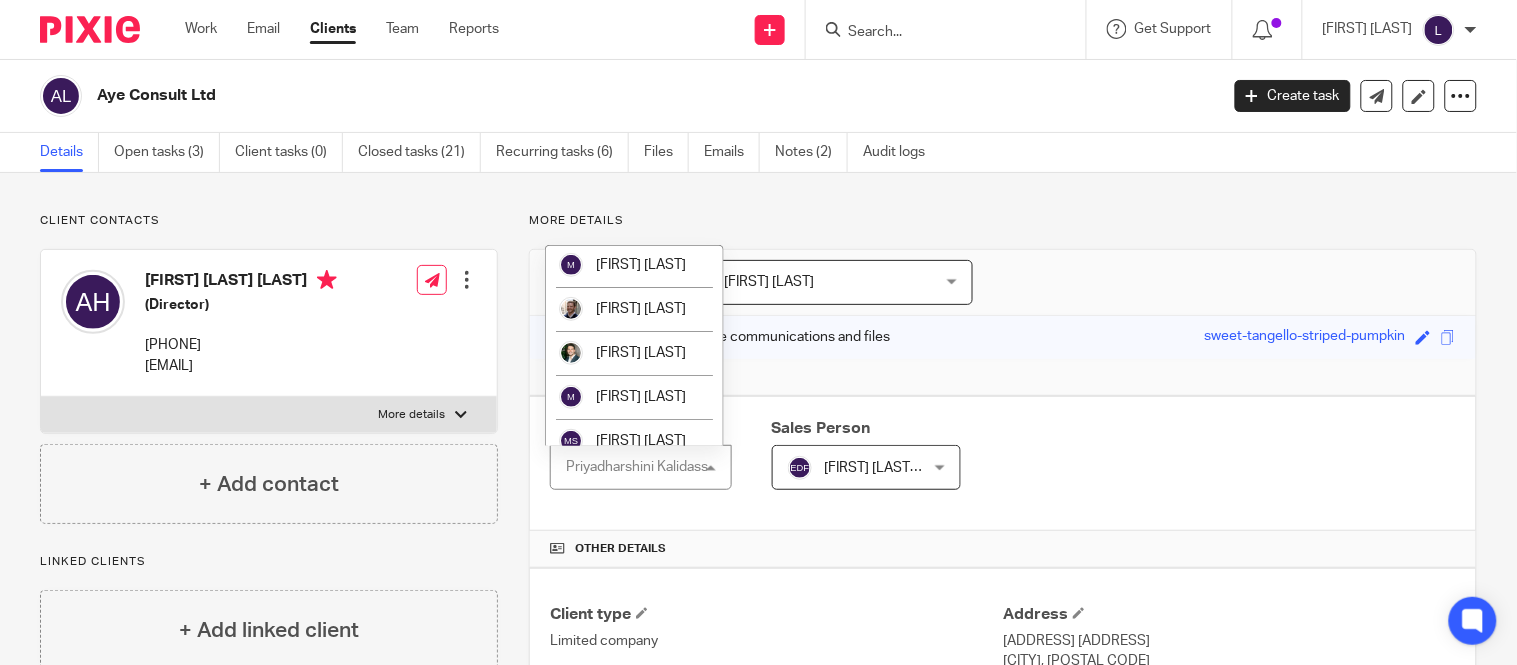 click on "[FIRST] [LAST]" at bounding box center (634, 45) 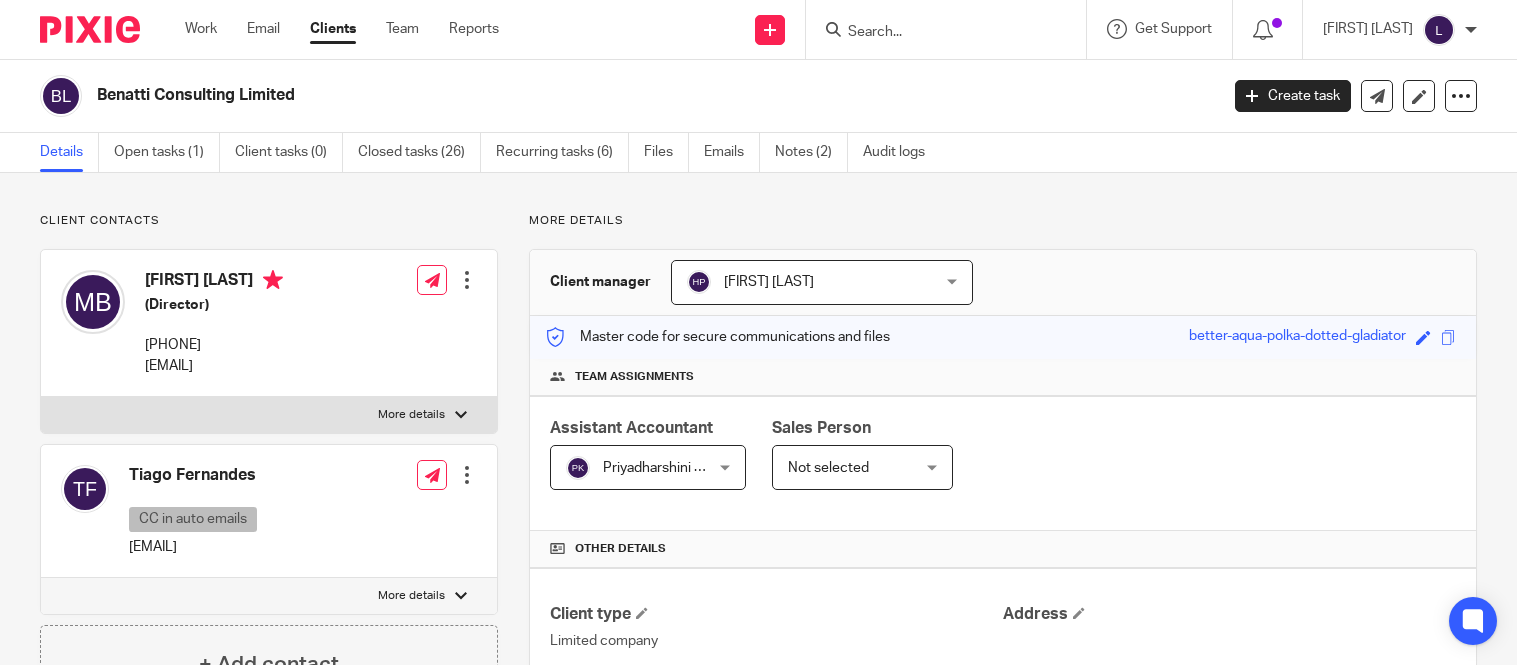 scroll, scrollTop: 0, scrollLeft: 0, axis: both 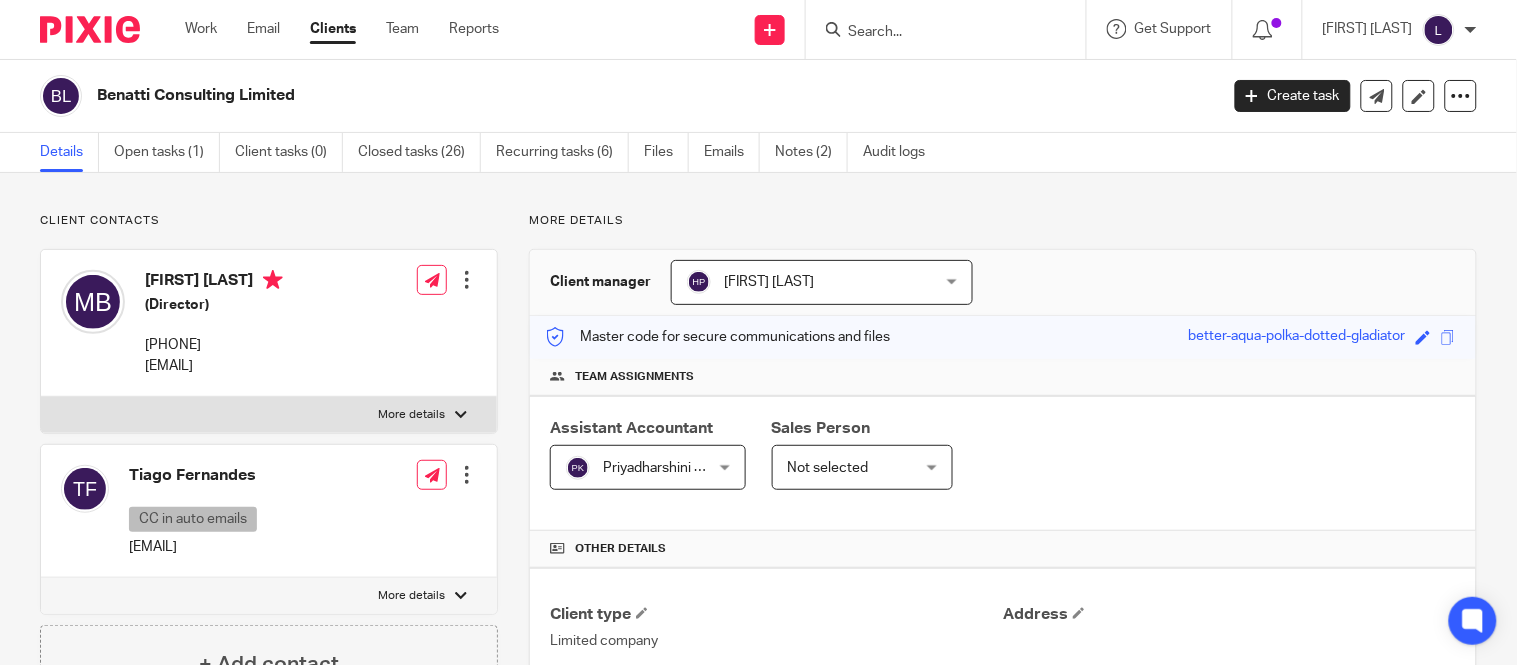 click on "Priyadharshini Kalidass" at bounding box center [637, 467] 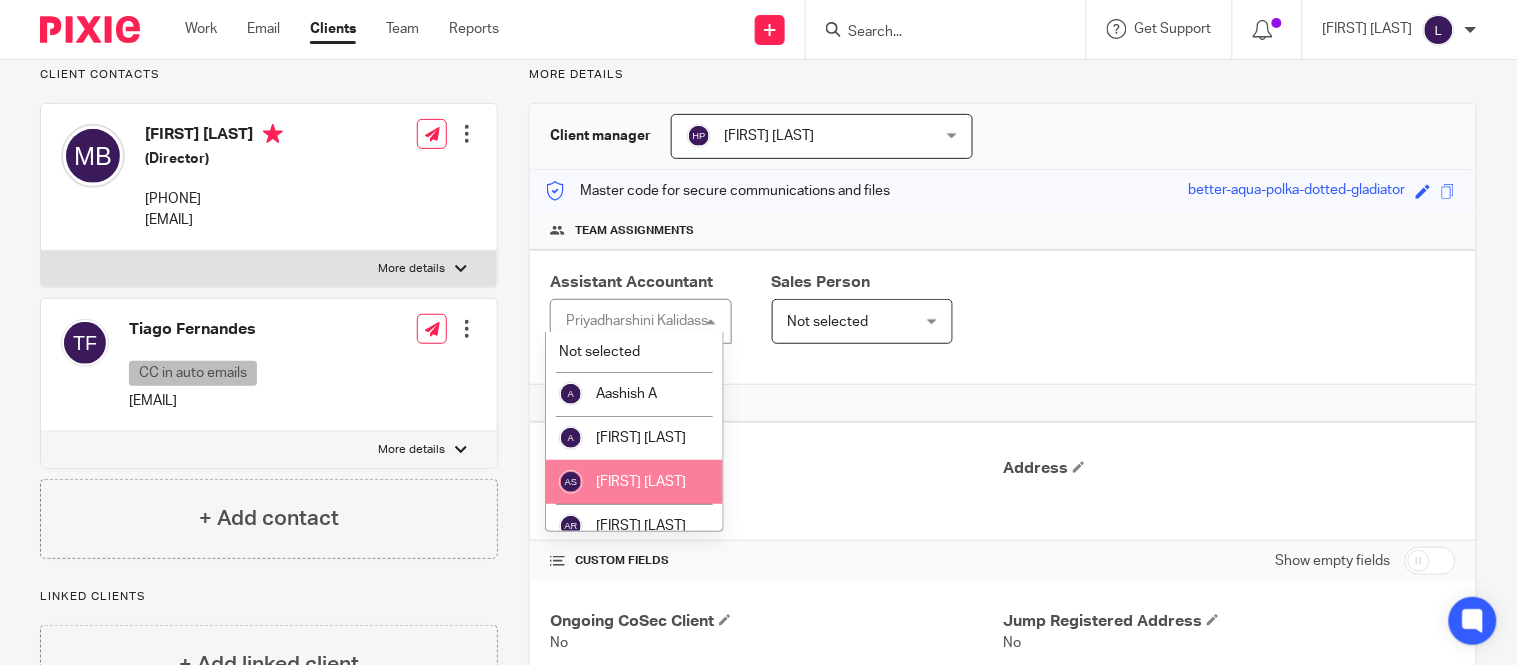 scroll, scrollTop: 158, scrollLeft: 0, axis: vertical 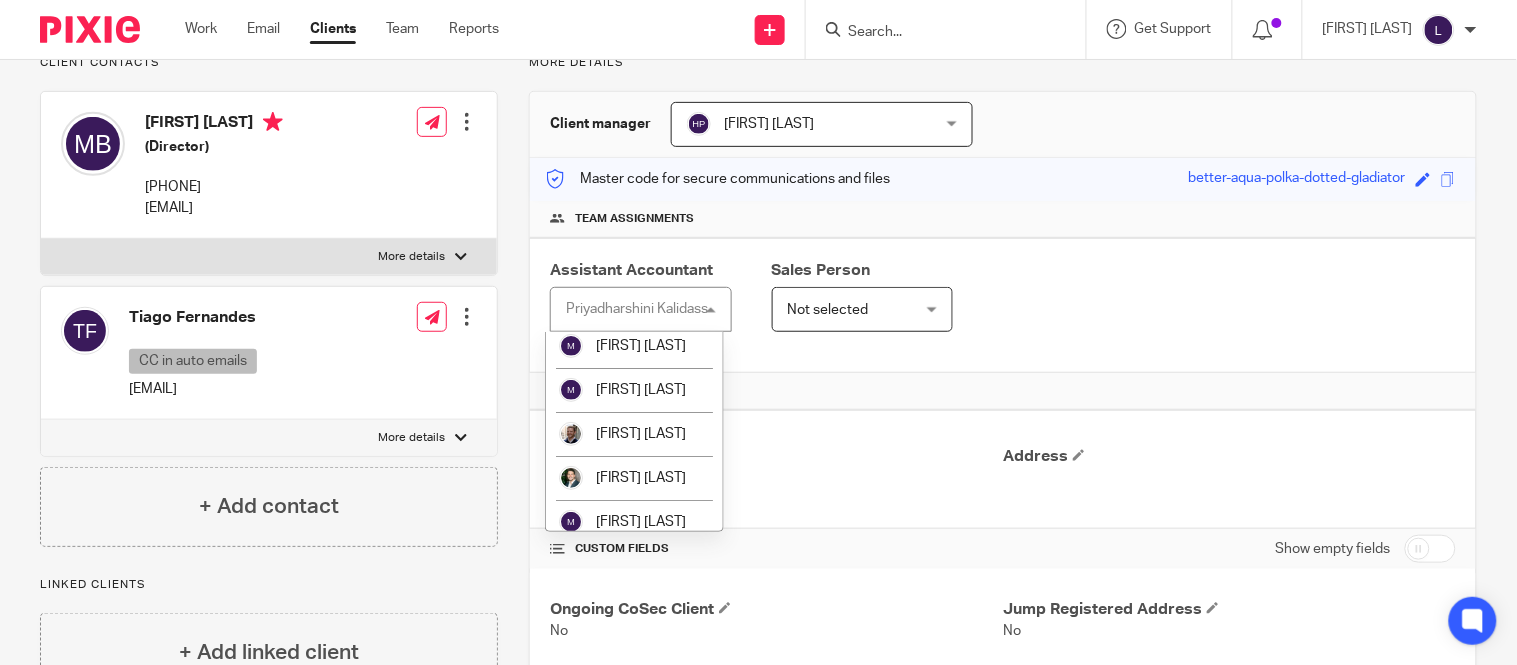 click on "[FIRST] [LAST]" at bounding box center (641, 170) 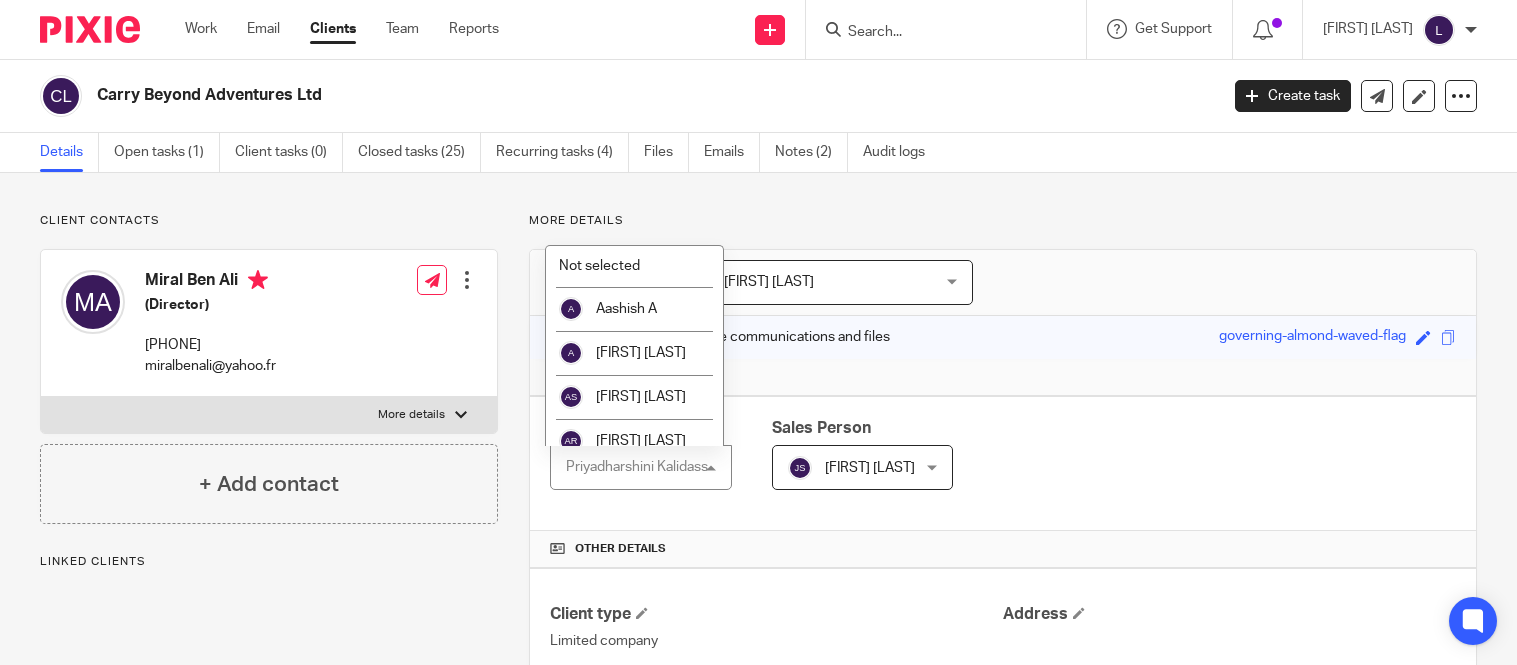 scroll, scrollTop: 0, scrollLeft: 0, axis: both 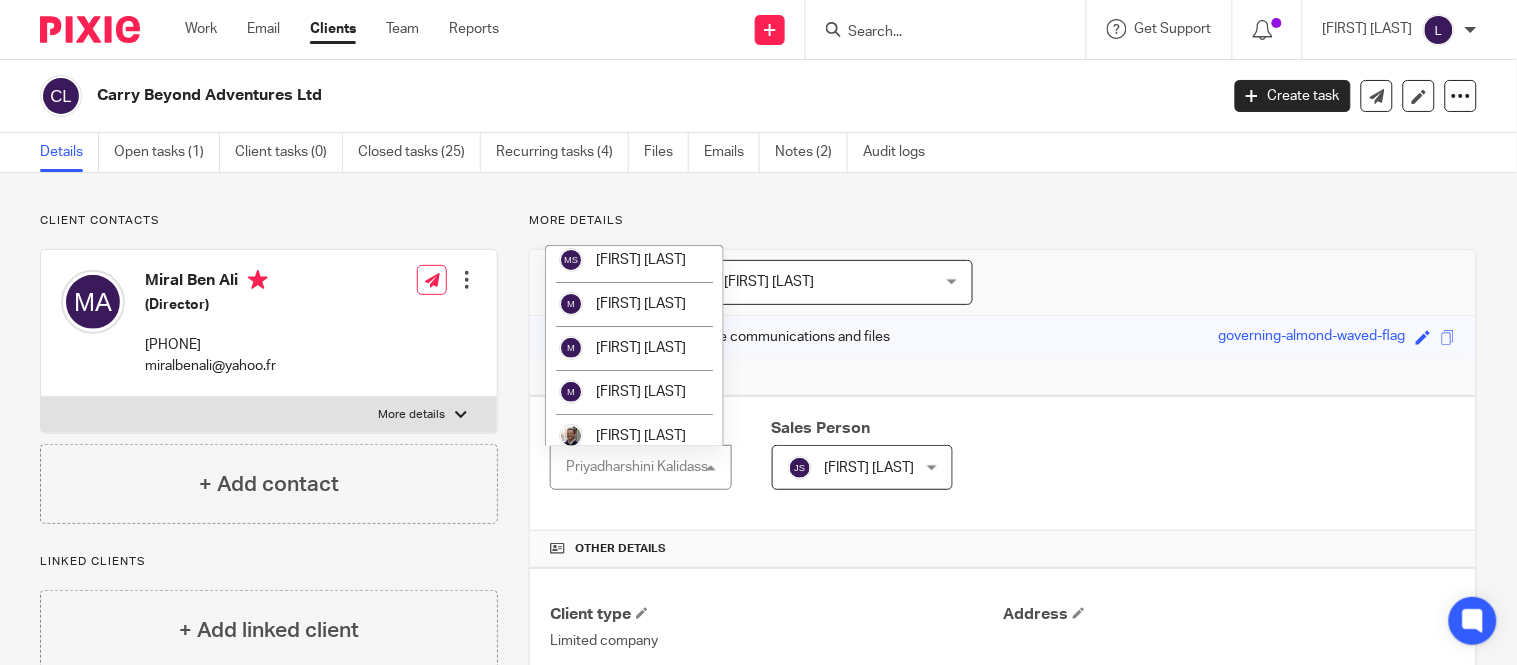 click on "[FIRST] [LAST]" at bounding box center [634, 172] 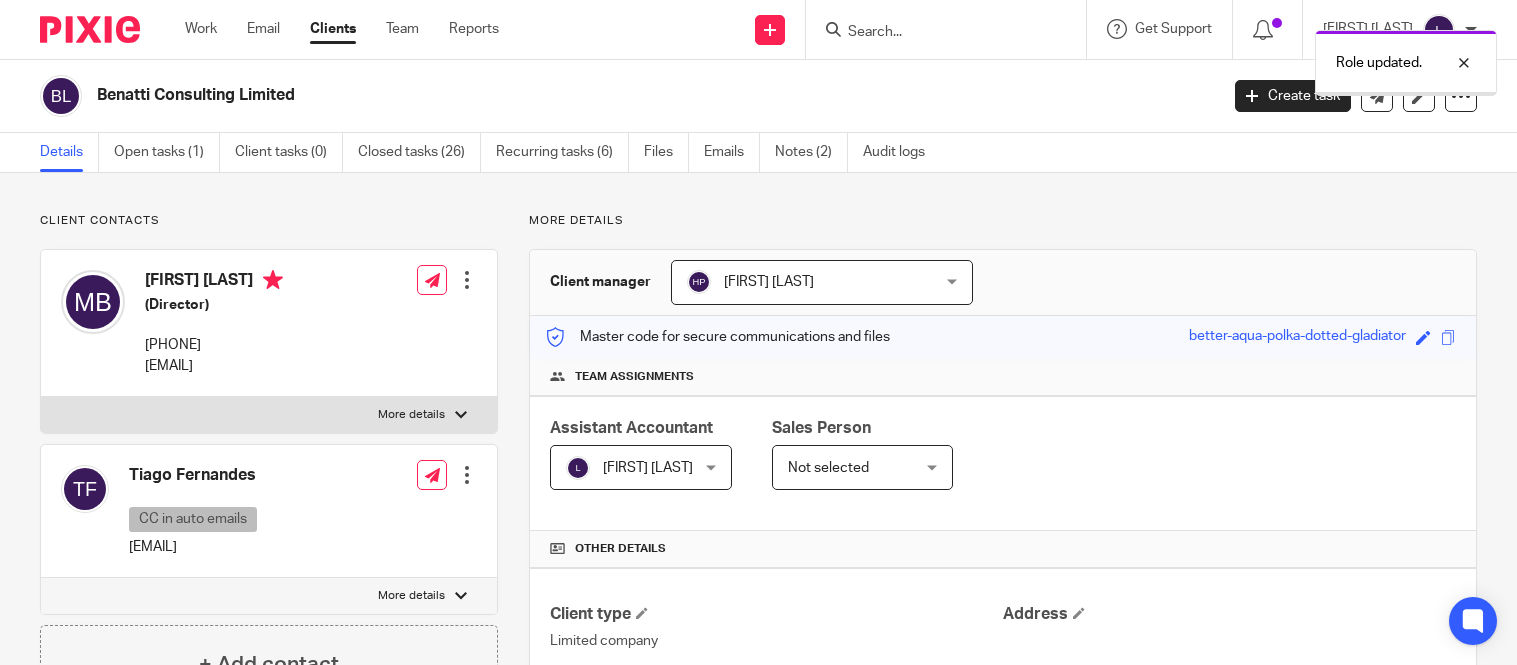 scroll, scrollTop: 0, scrollLeft: 0, axis: both 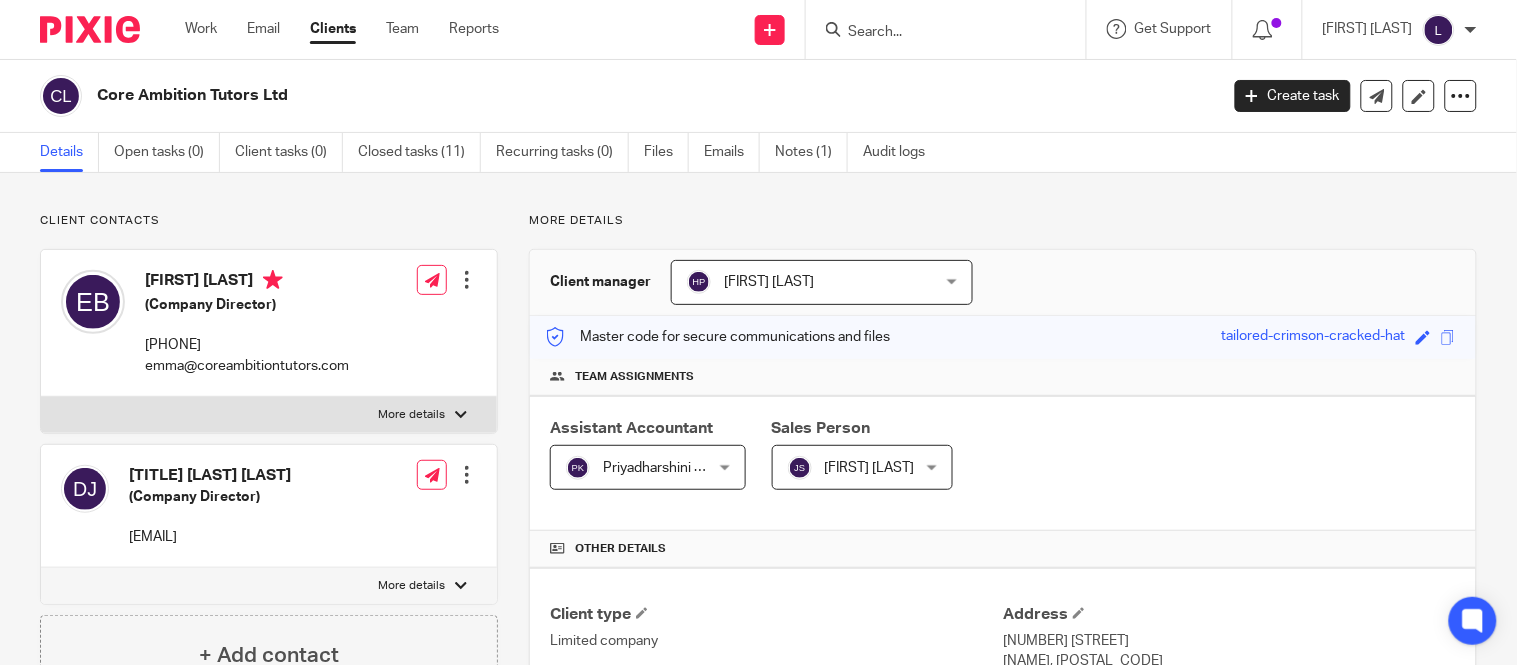 click on "Priyadharshini Kalidass" at bounding box center [674, 468] 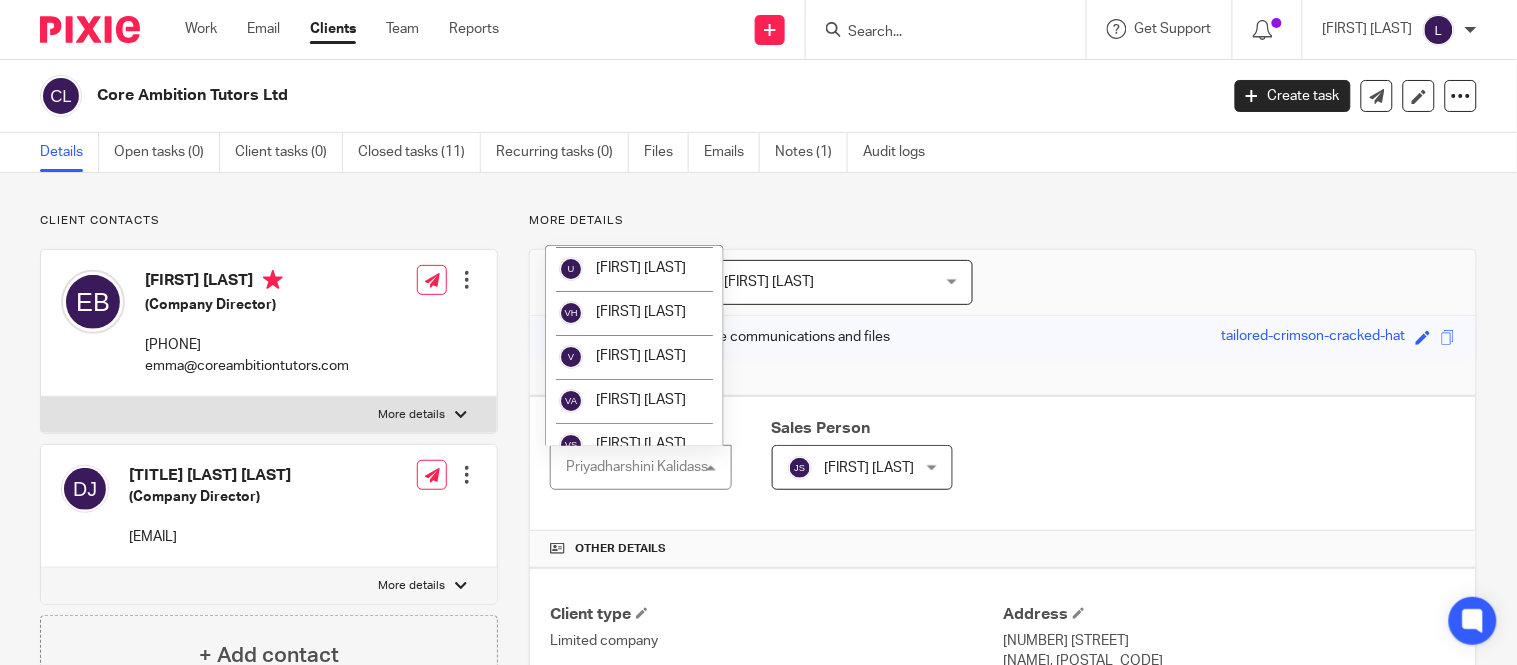 scroll, scrollTop: 3950, scrollLeft: 0, axis: vertical 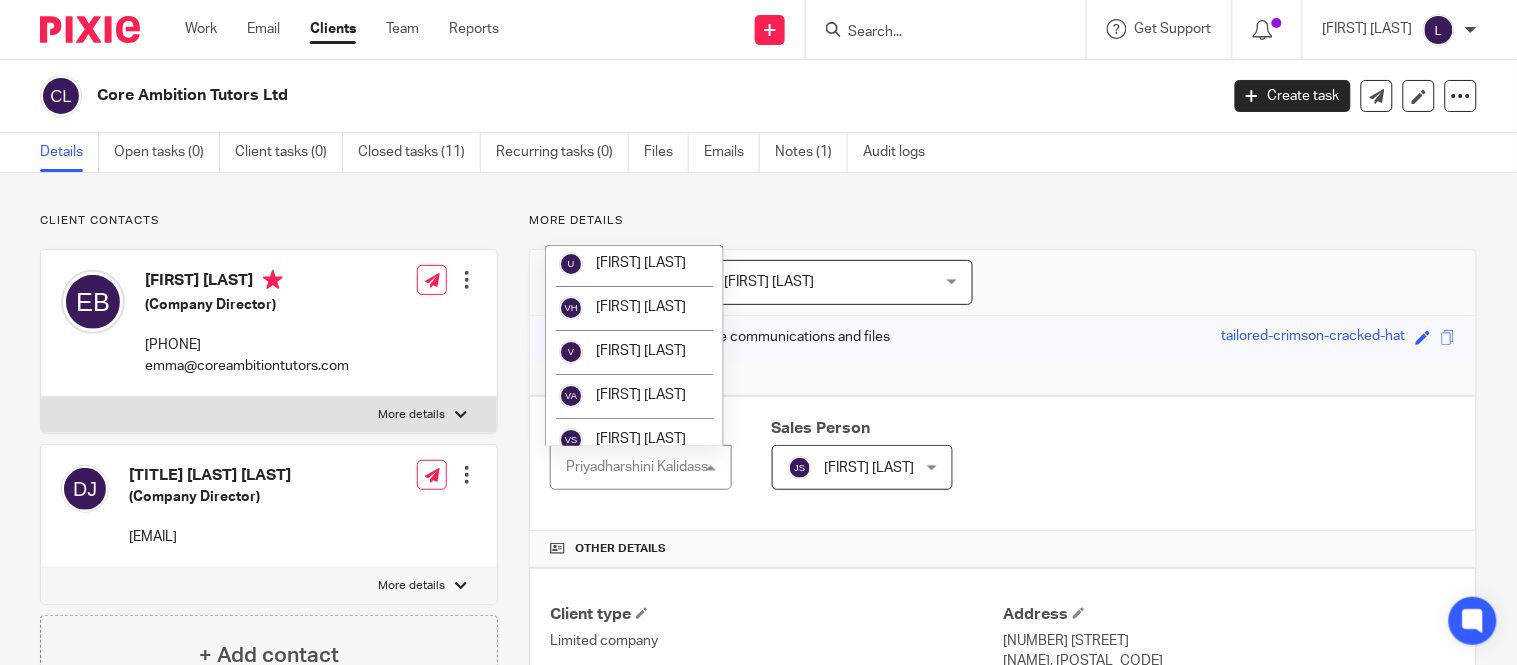 click on "[FIRST] [LAST]" at bounding box center [634, -285] 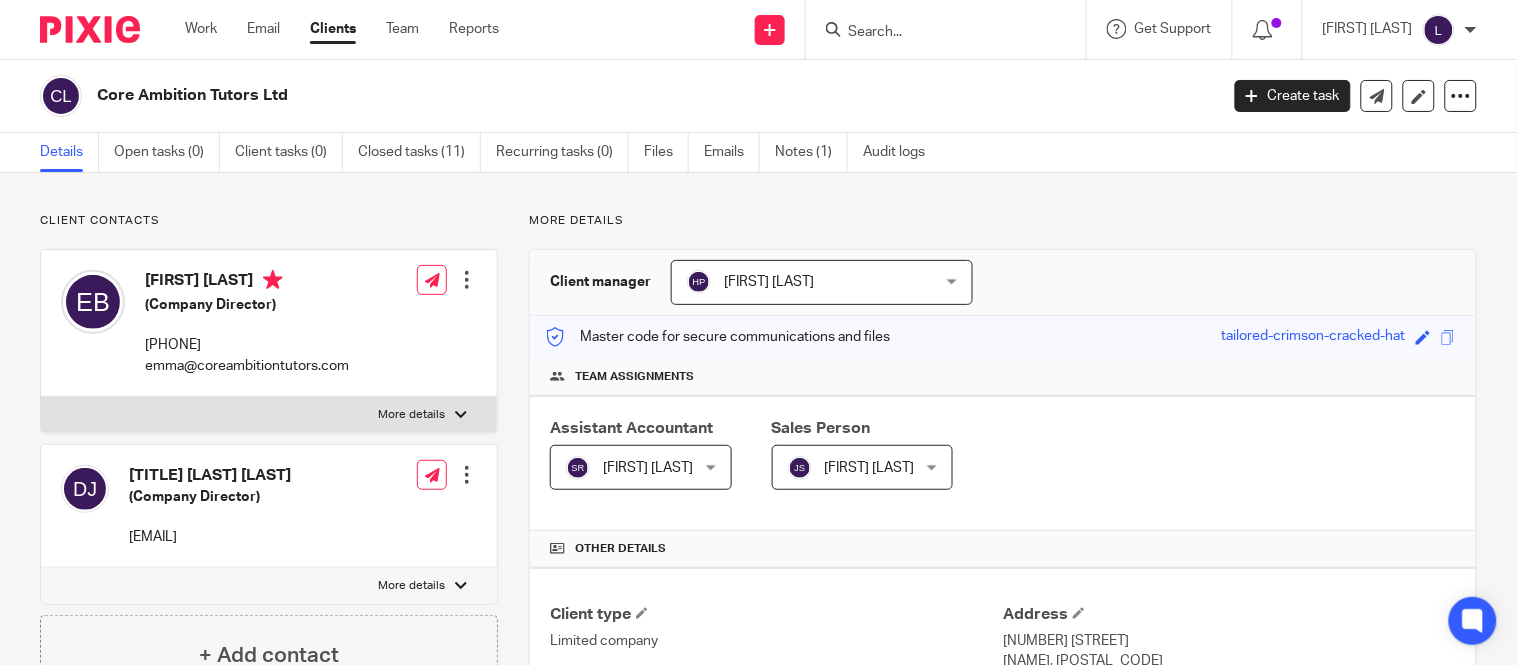 click on "[FIRST] [LAST]" at bounding box center [648, 468] 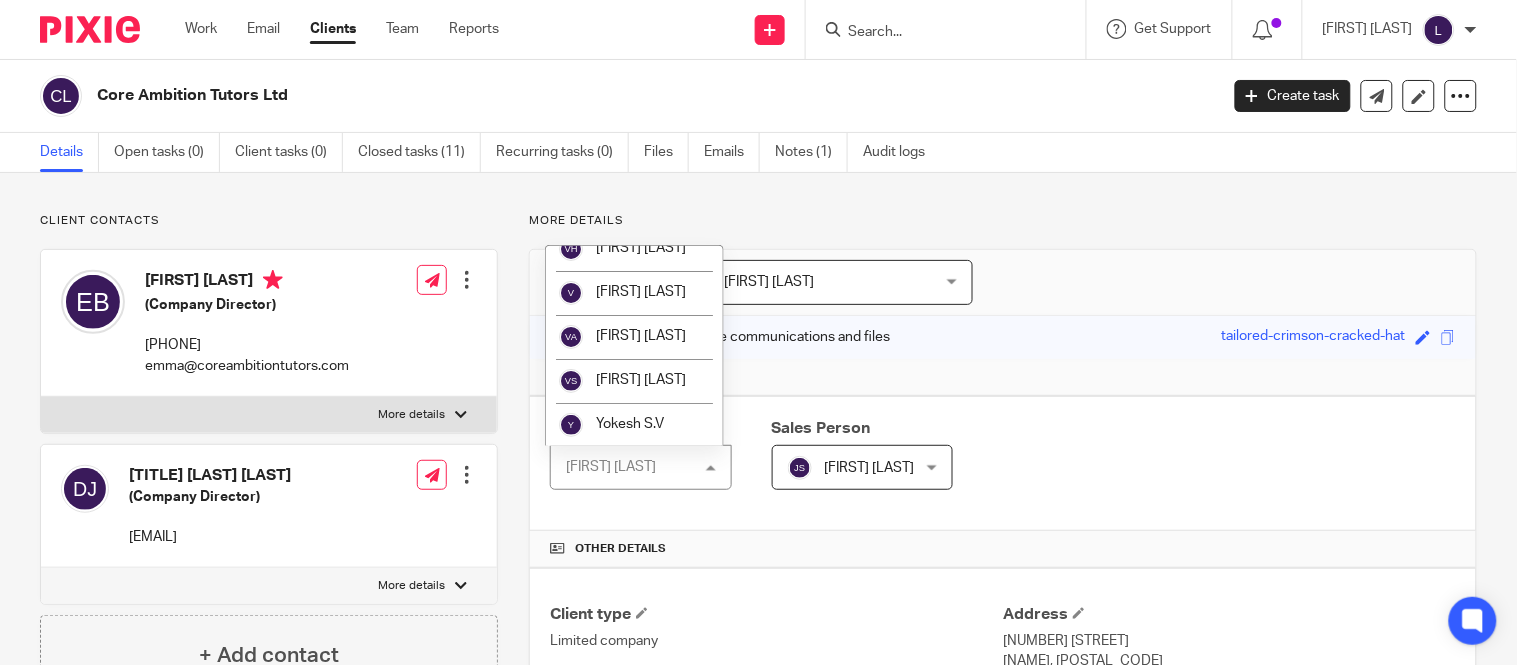 scroll, scrollTop: 4720, scrollLeft: 0, axis: vertical 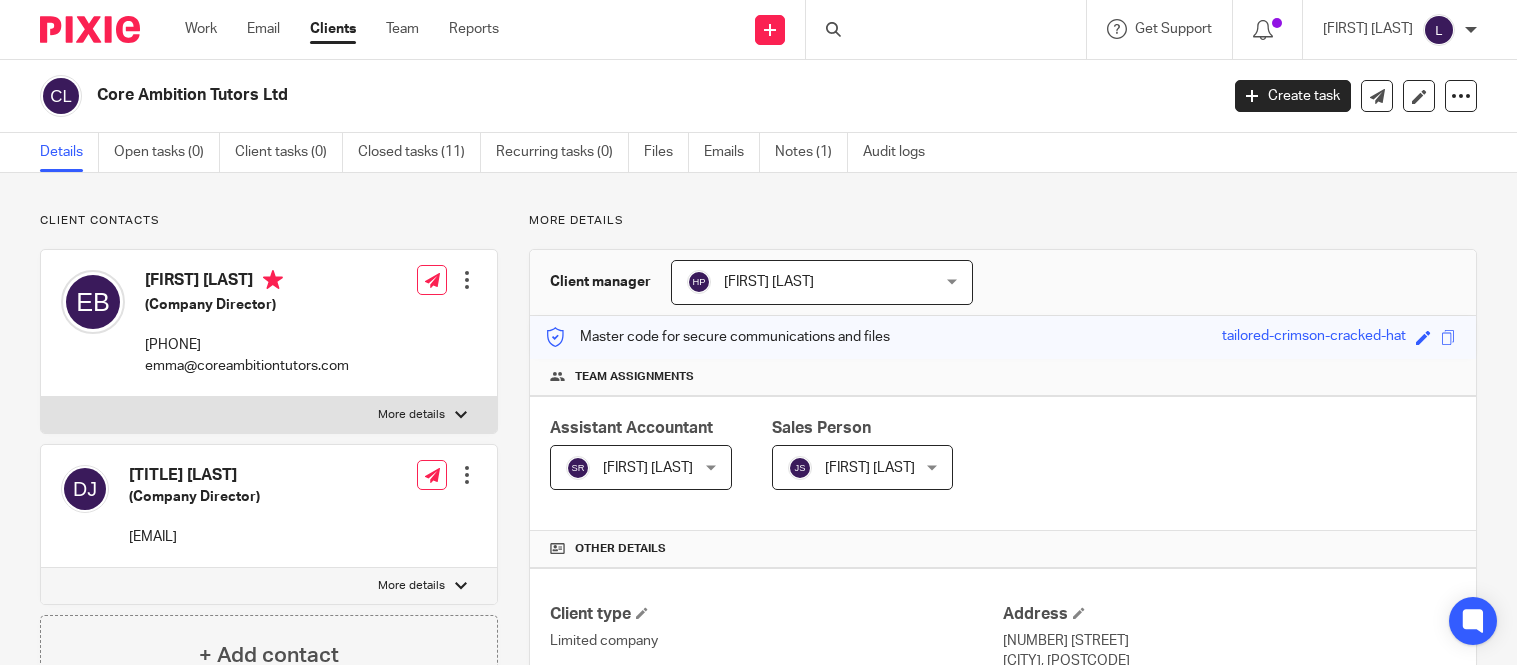 click on "[FIRST] [LAST]" at bounding box center (648, 468) 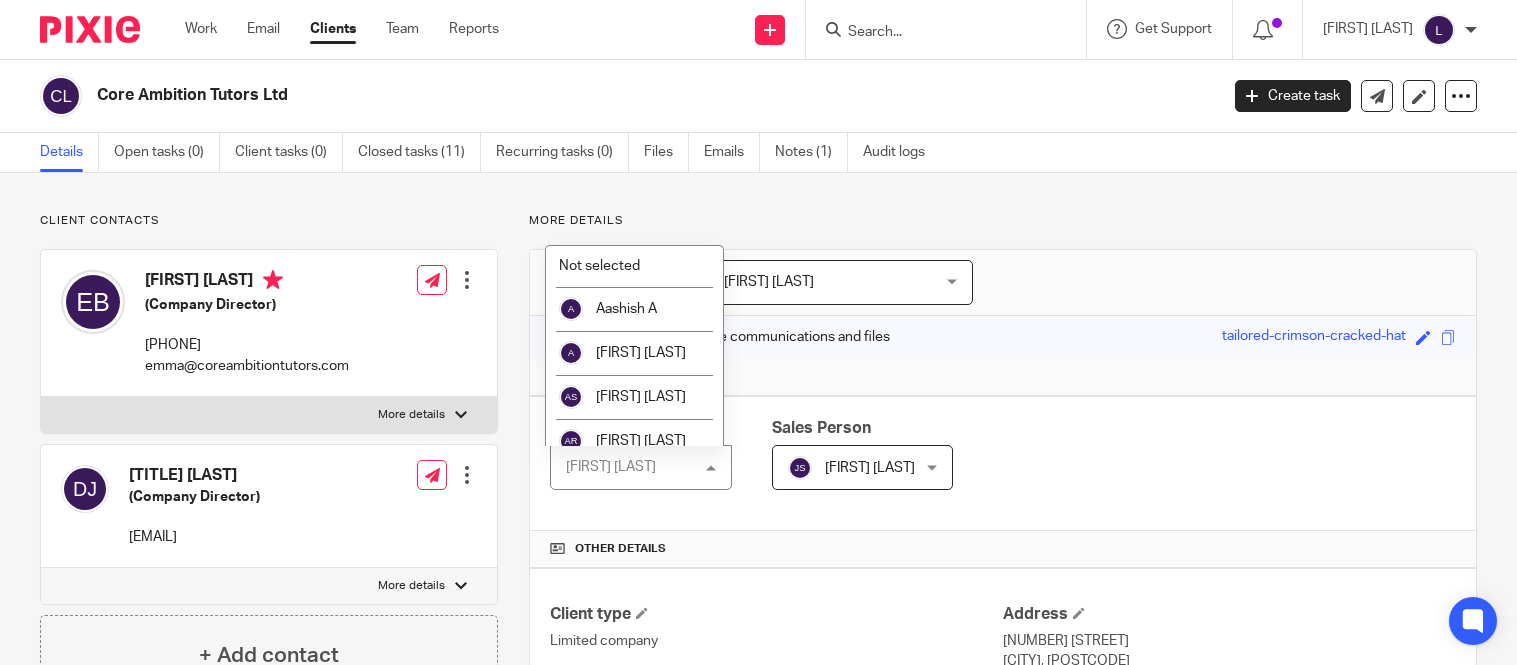 scroll, scrollTop: 0, scrollLeft: 0, axis: both 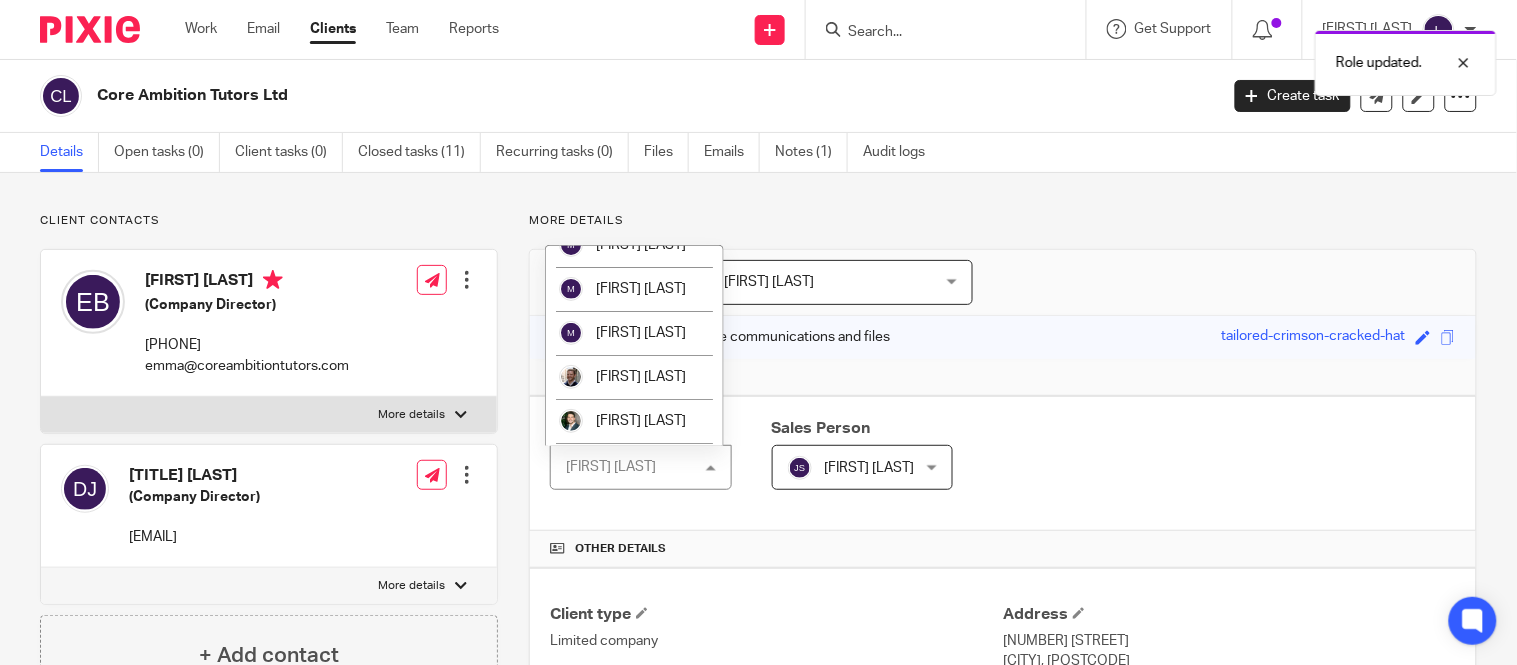 click on "[FIRST] [LAST]" at bounding box center [641, 113] 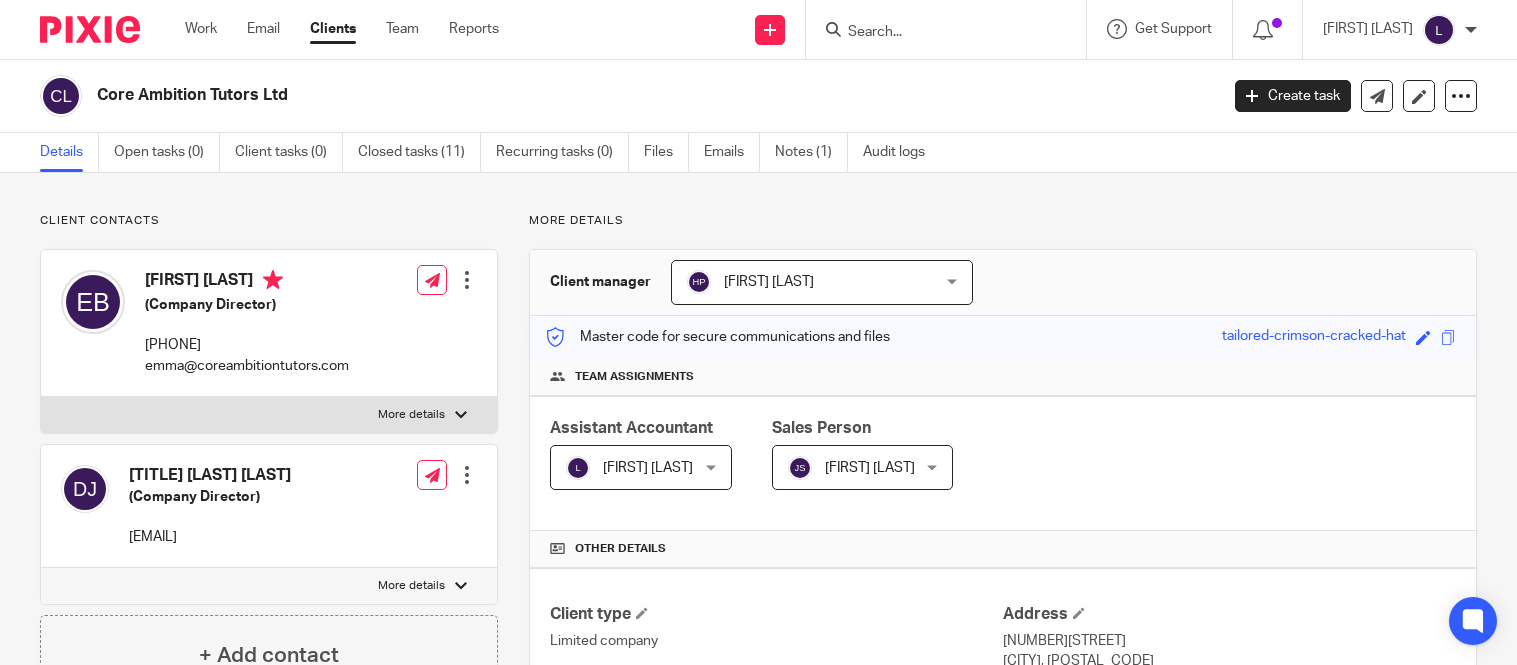 scroll, scrollTop: 0, scrollLeft: 0, axis: both 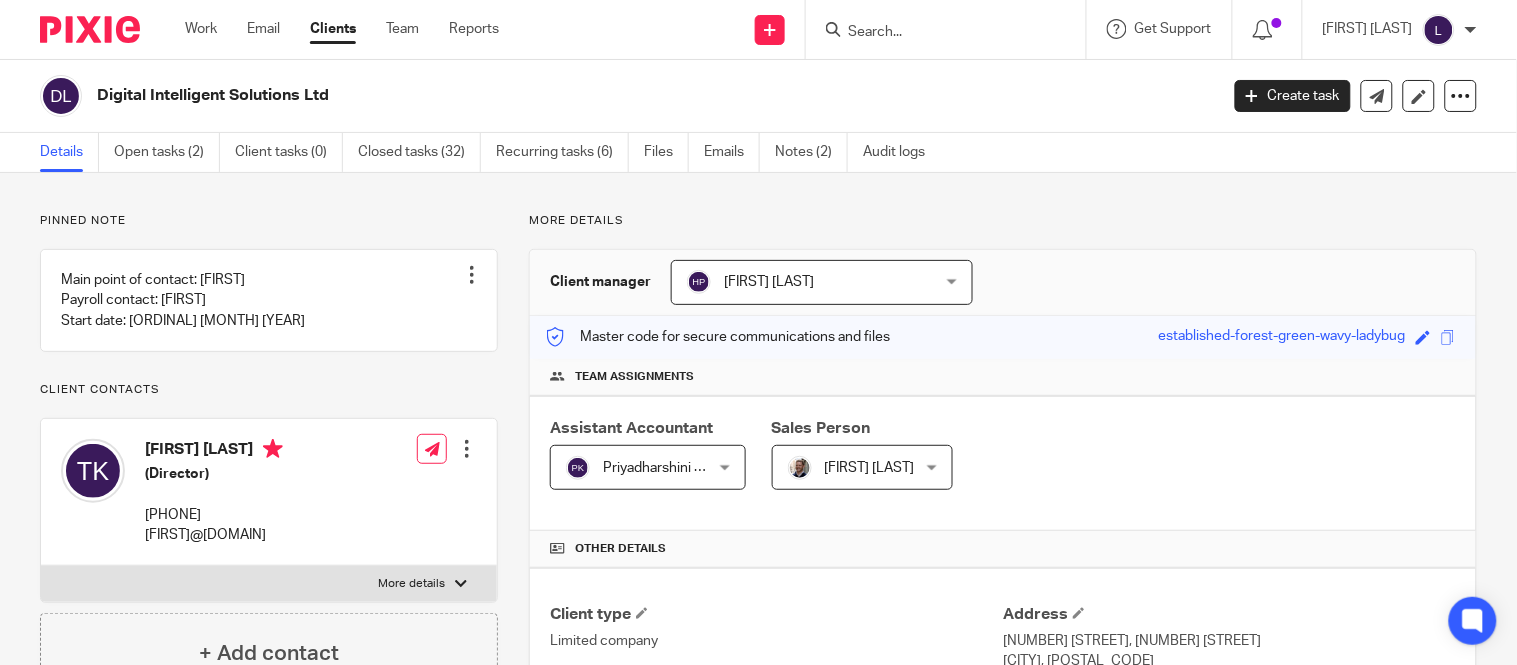 click on "Priyadharshini Kalidass" at bounding box center [674, 468] 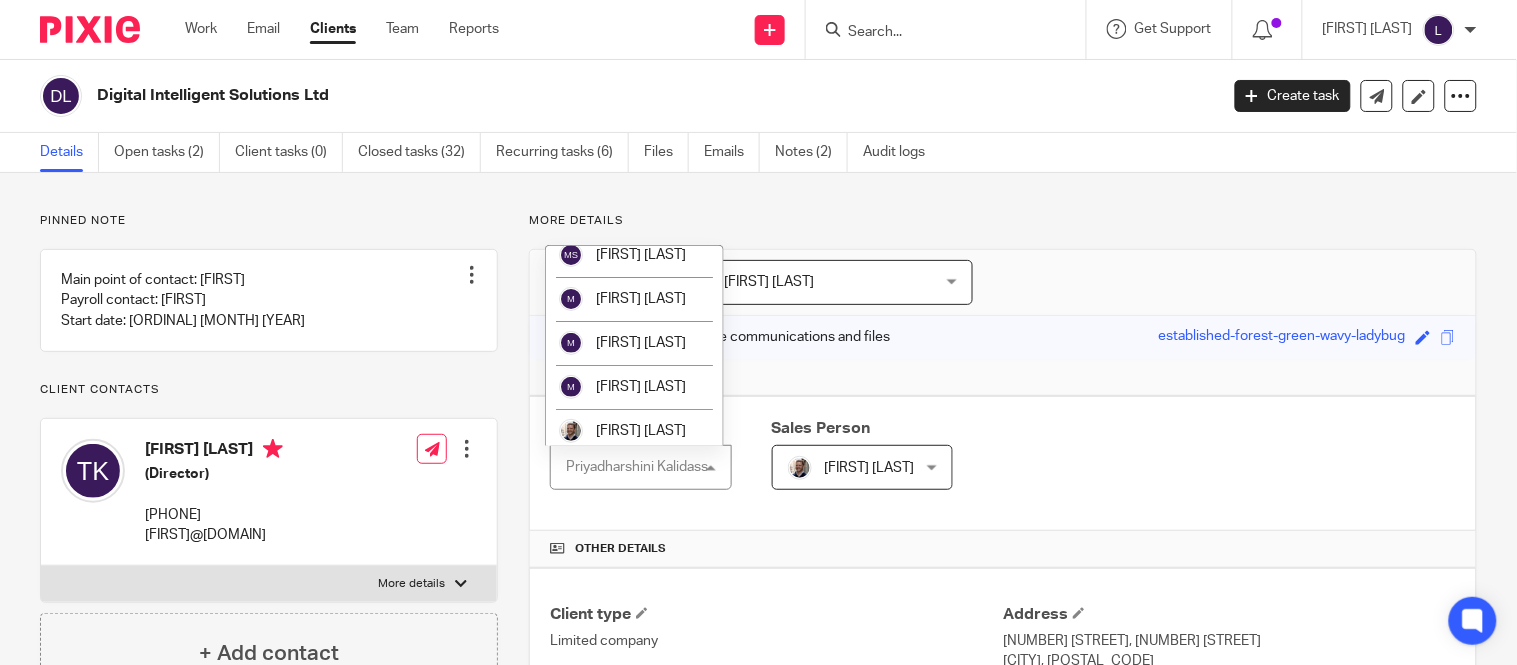 scroll, scrollTop: 2111, scrollLeft: 0, axis: vertical 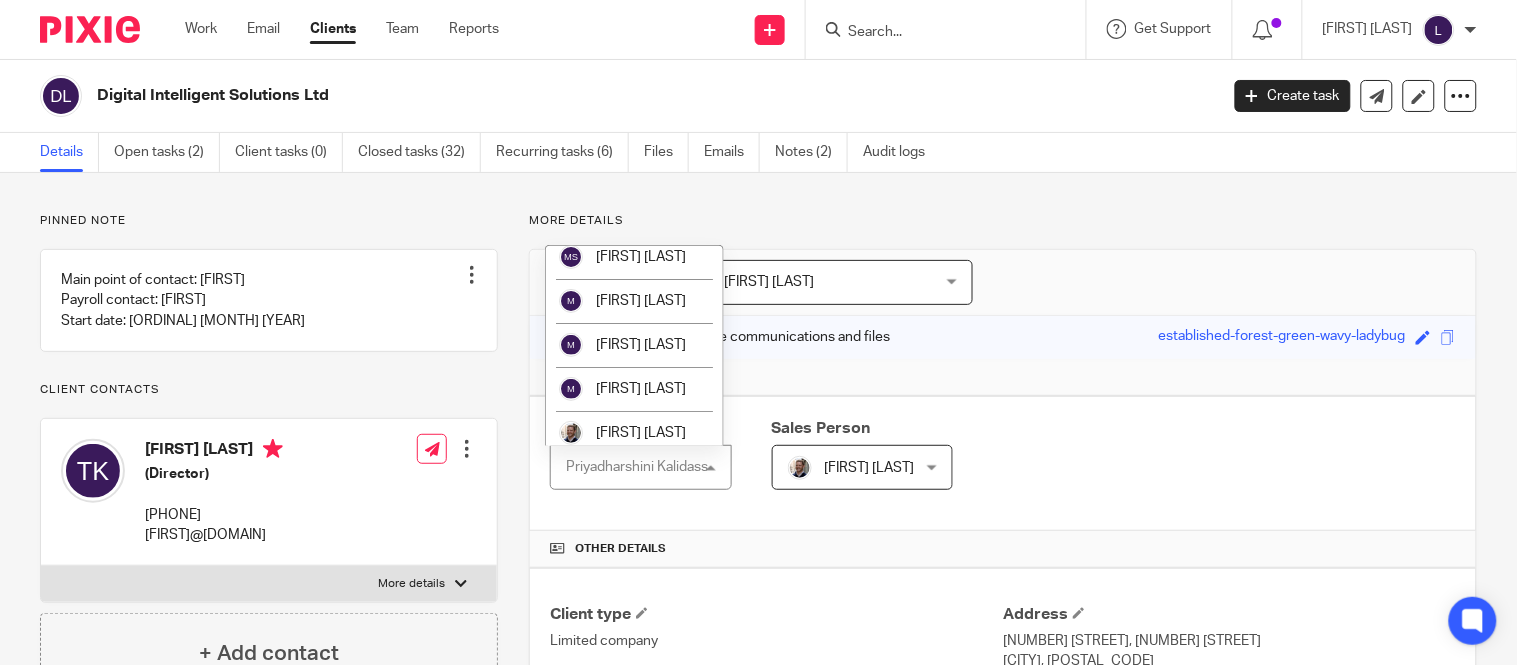 click on "[FIRST] [LAST]" at bounding box center (634, 169) 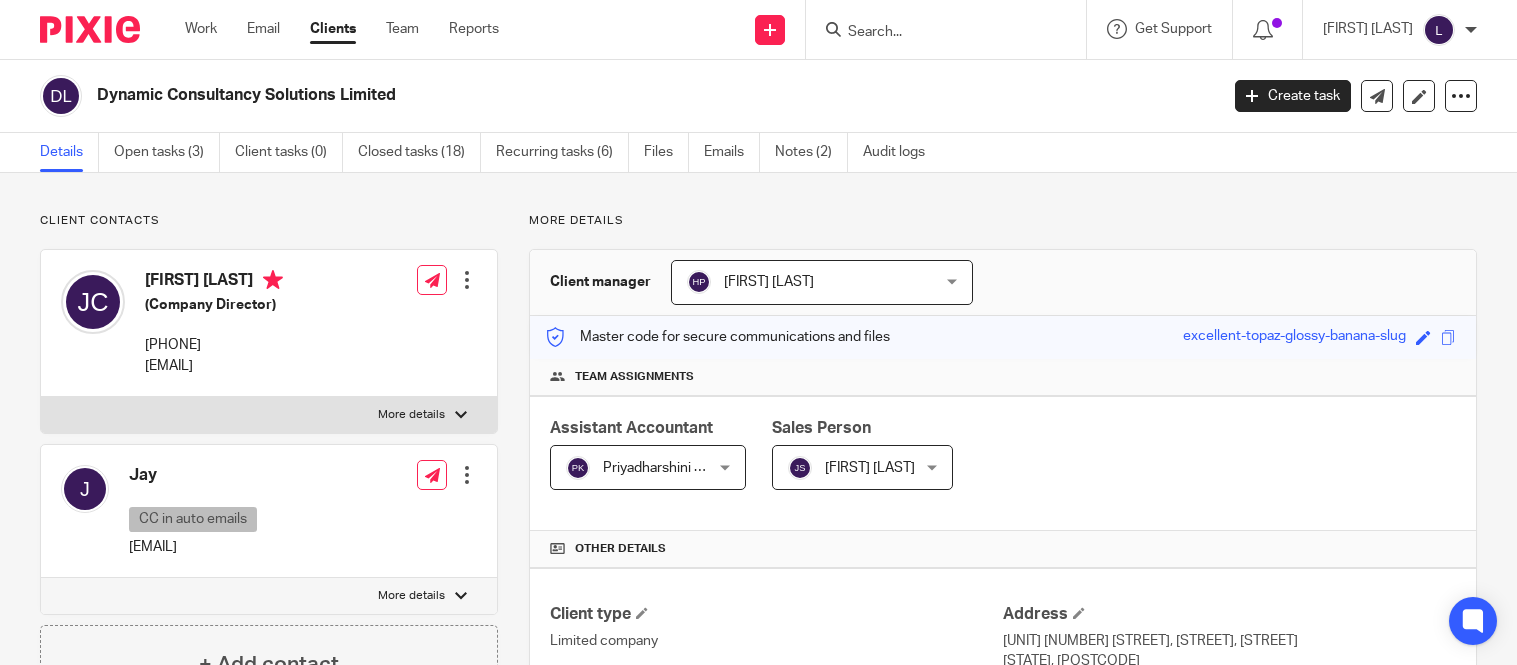 scroll, scrollTop: 0, scrollLeft: 0, axis: both 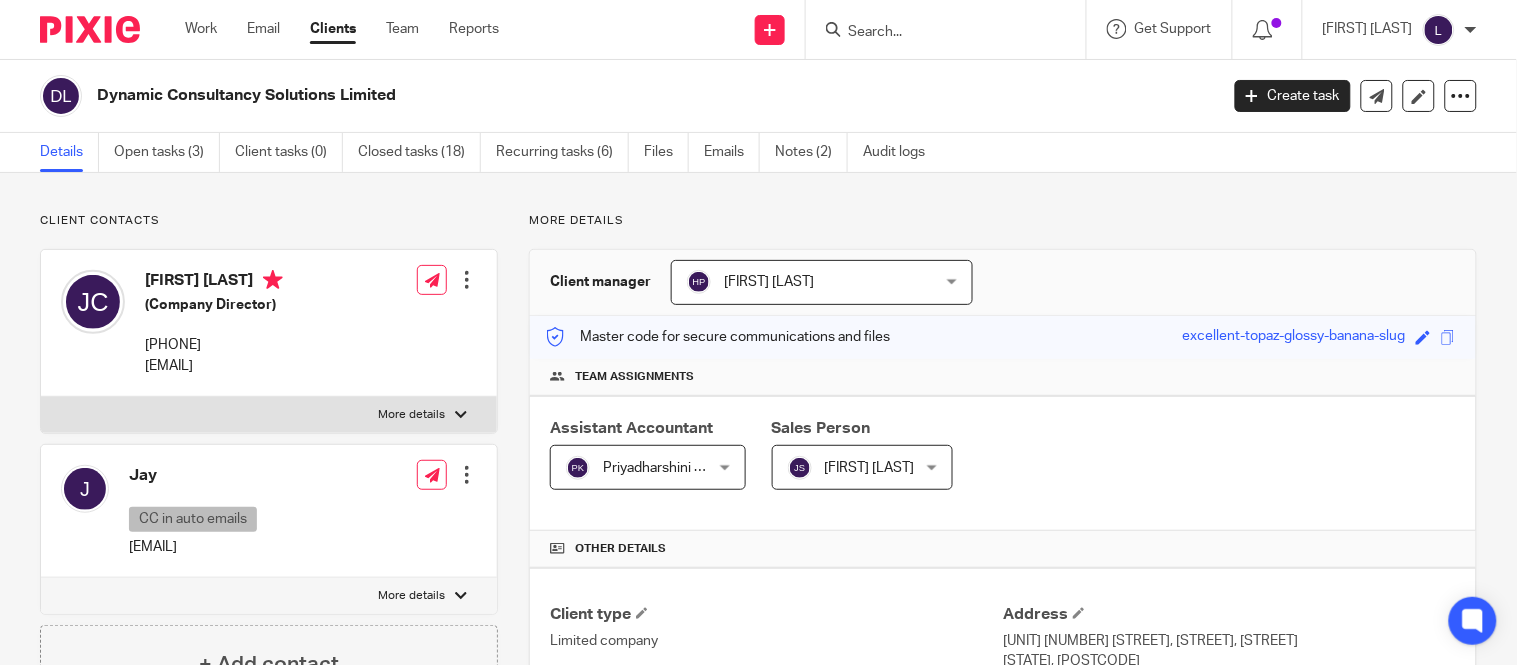 click on "Priyadharshini Kalidass" at bounding box center (674, 468) 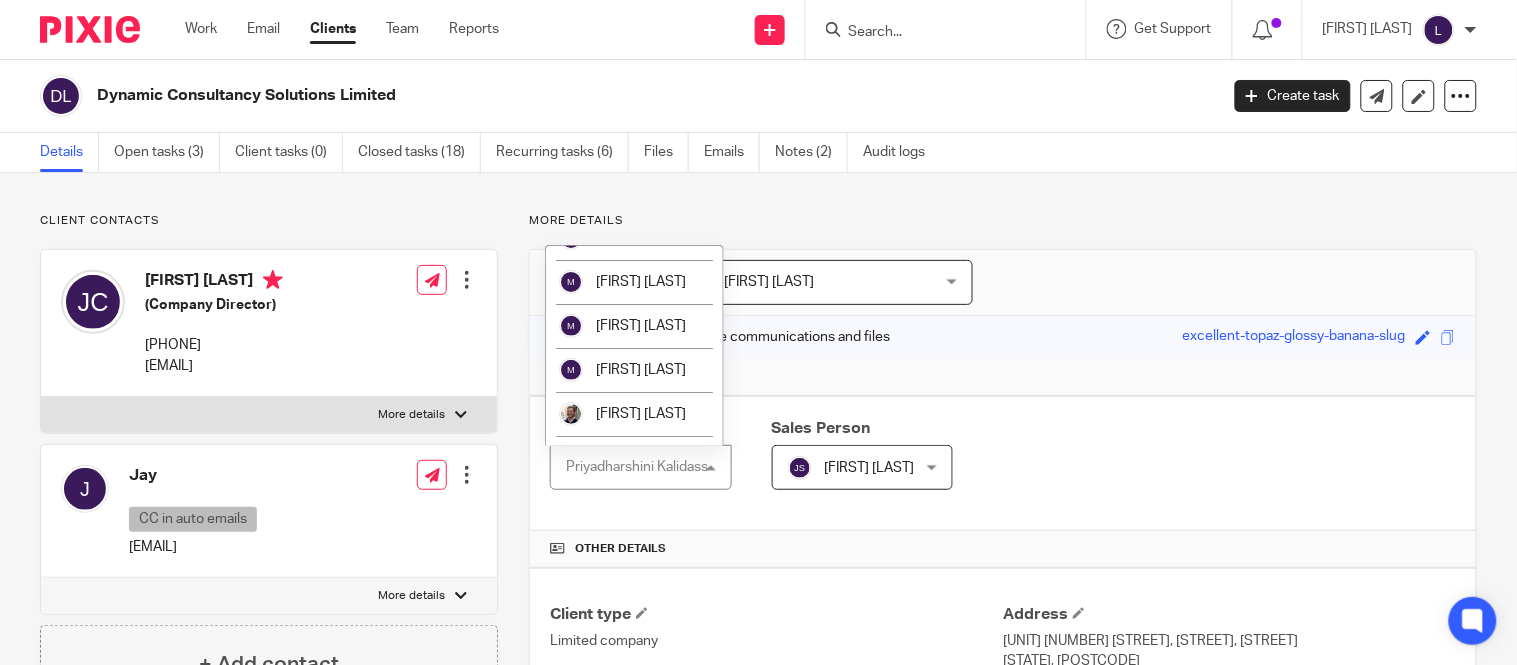 scroll, scrollTop: 2131, scrollLeft: 0, axis: vertical 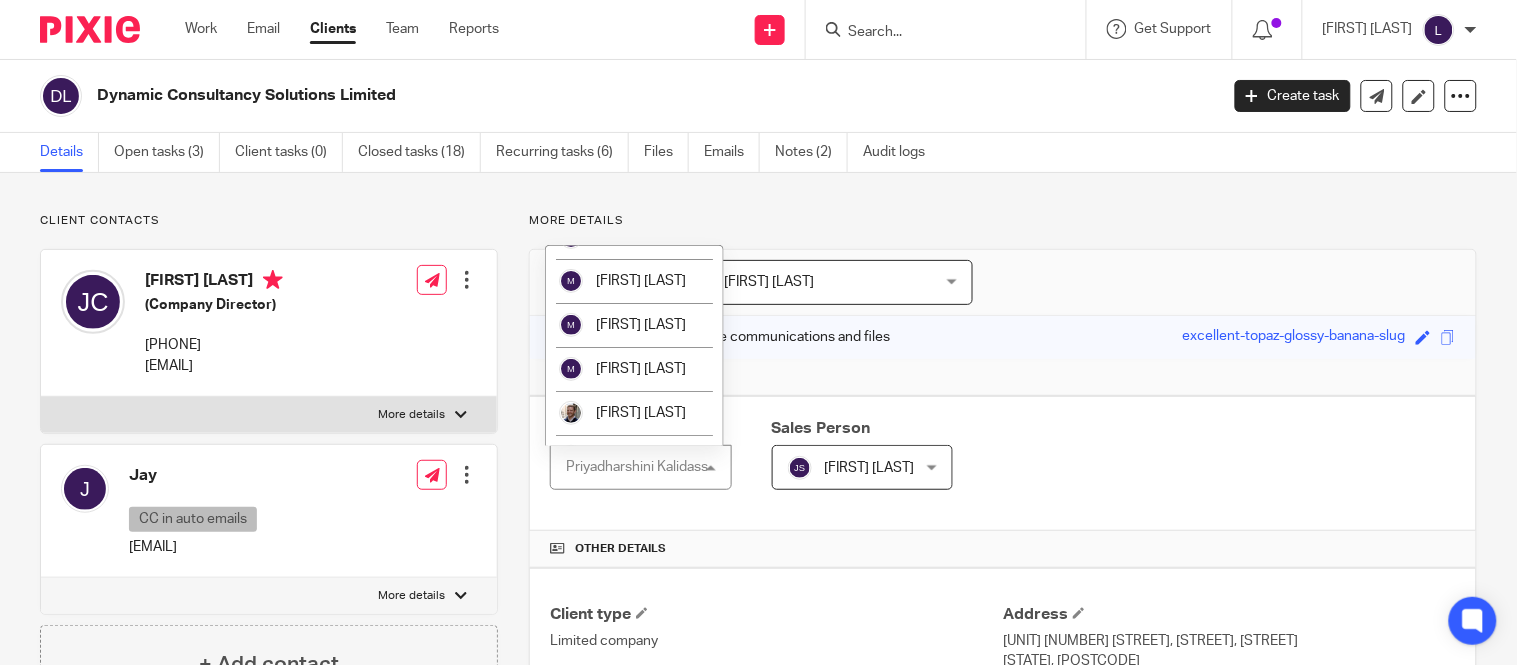 click on "[FIRST] [LAST]" at bounding box center (634, 149) 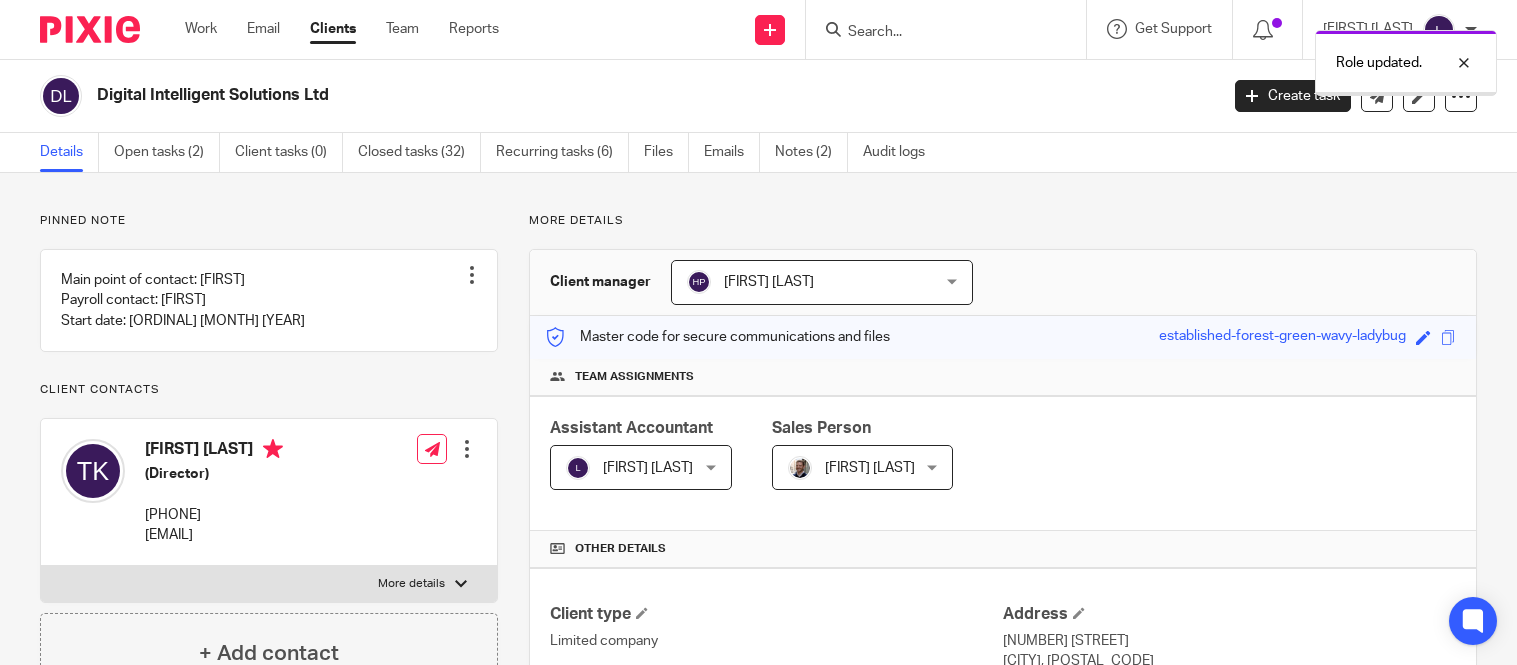 scroll, scrollTop: 0, scrollLeft: 0, axis: both 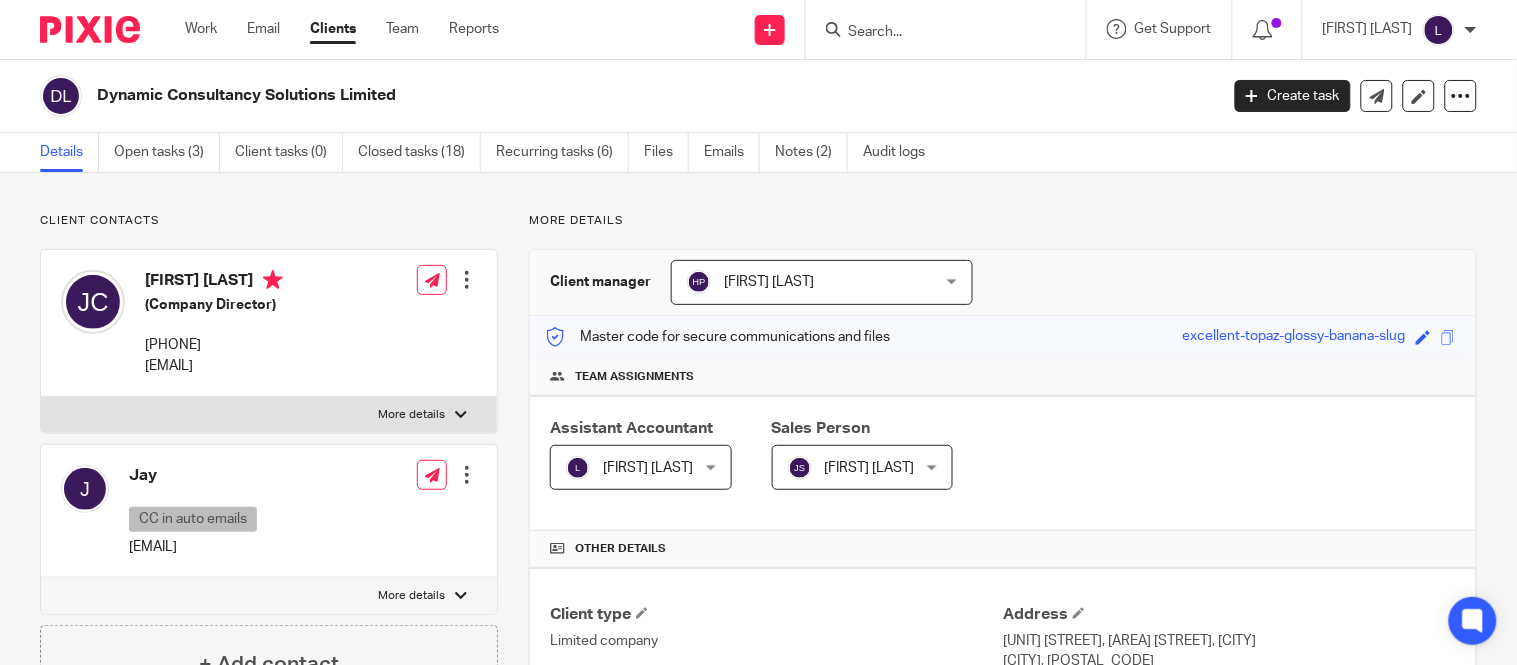 click on "[FIRST] [LAST]" at bounding box center [648, 468] 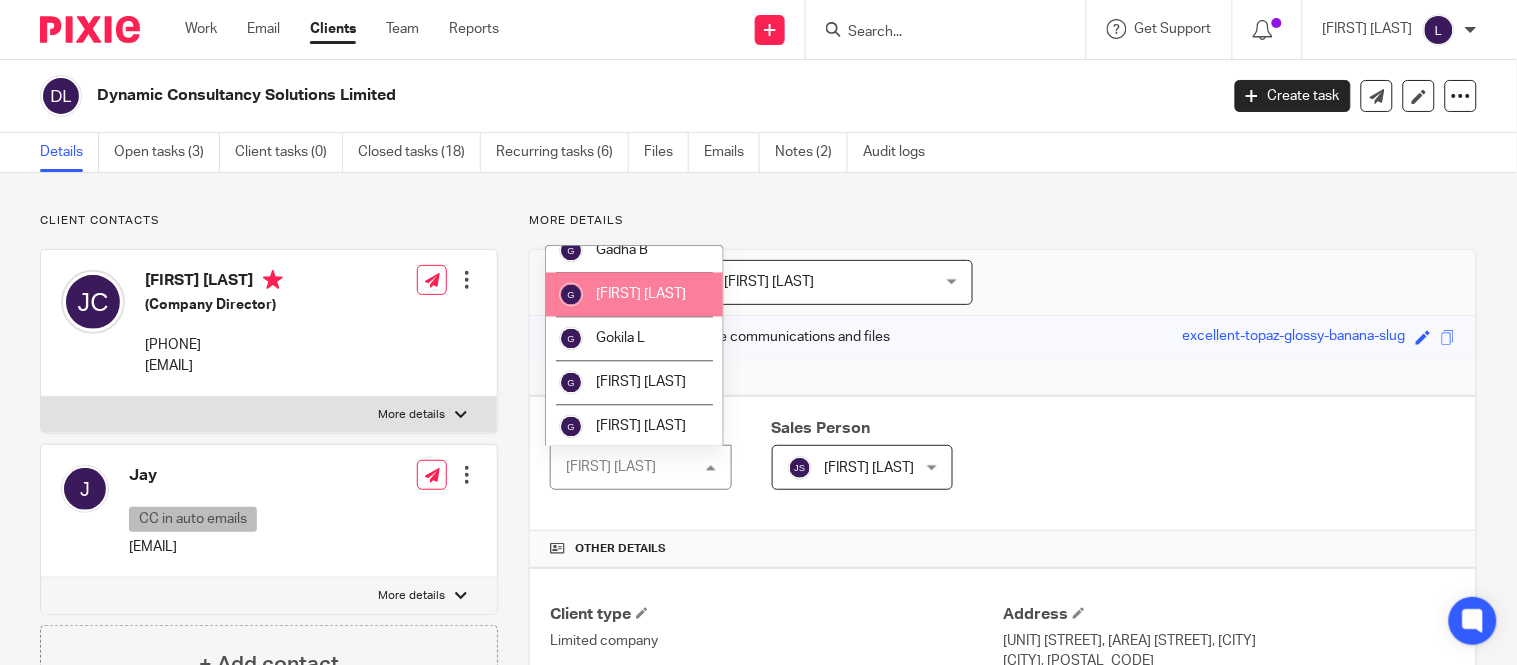 scroll, scrollTop: 1155, scrollLeft: 0, axis: vertical 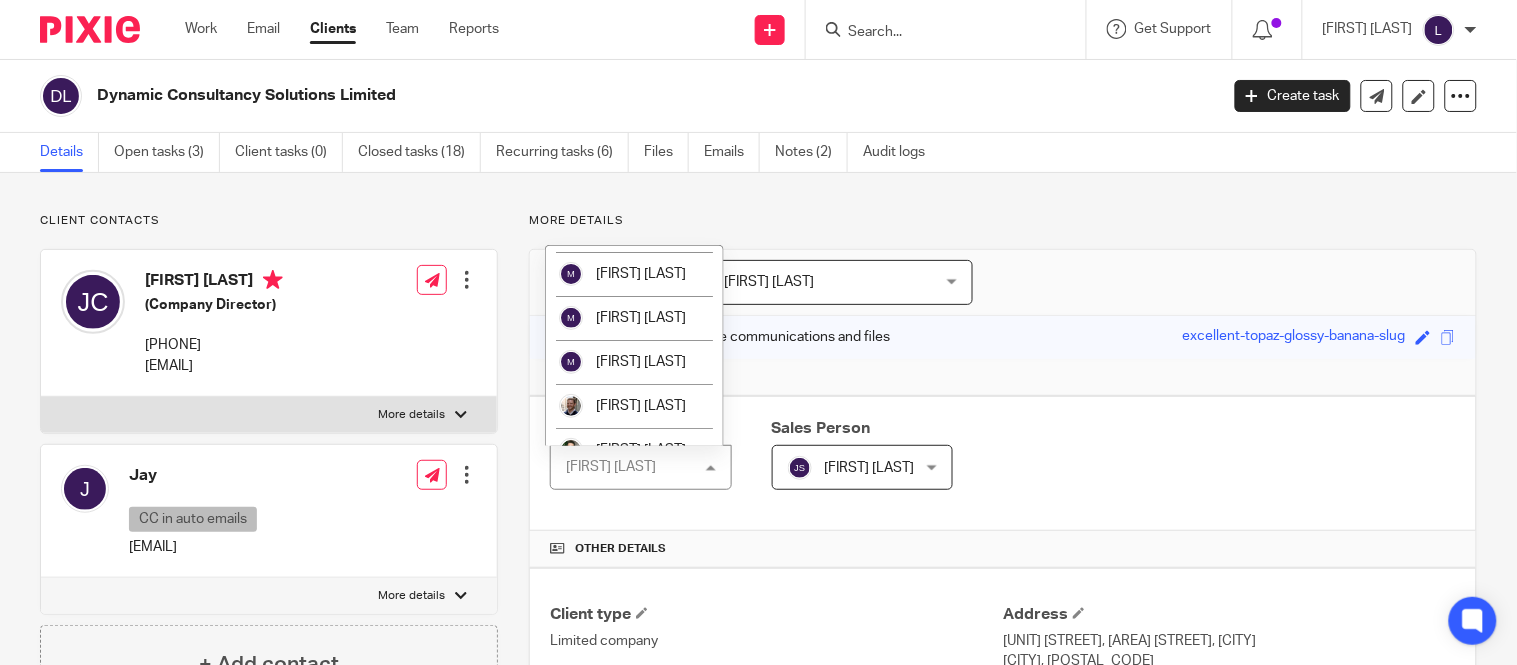 click on "[FIRST] [LAST]" at bounding box center [641, 142] 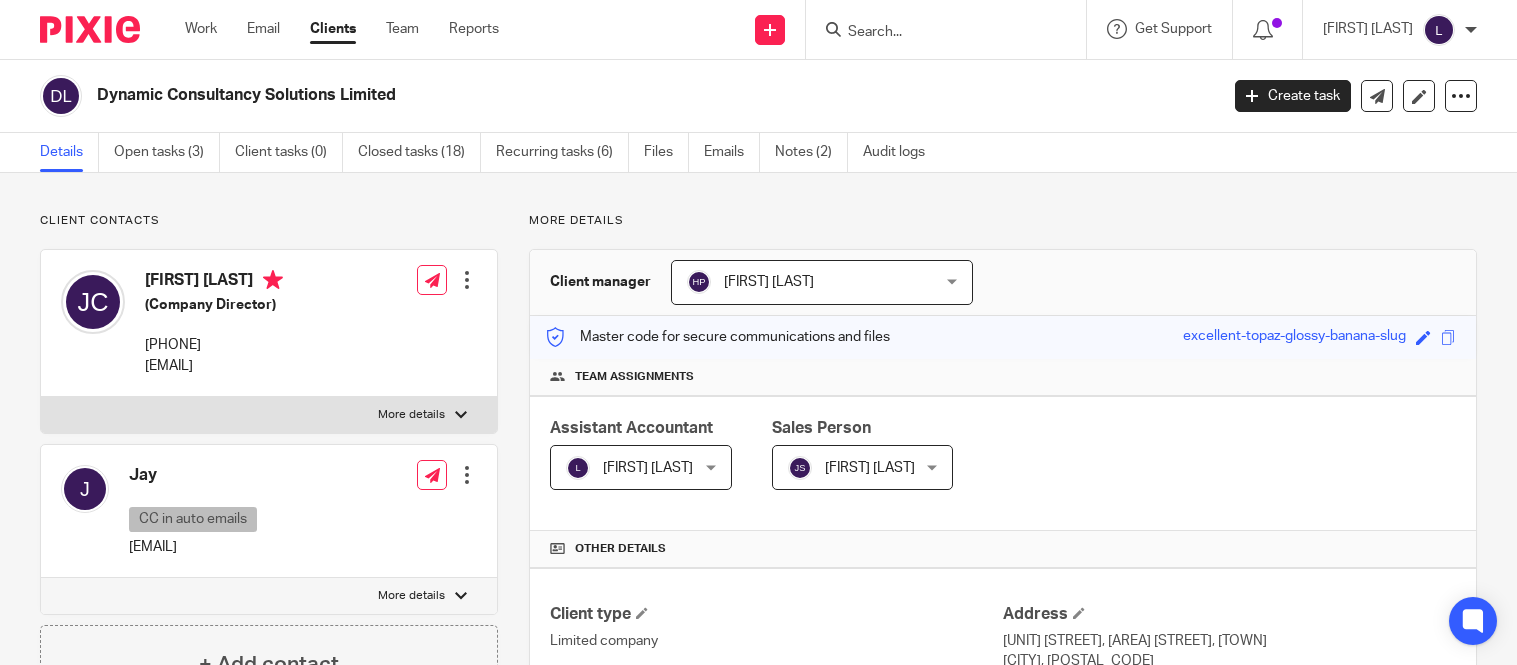 scroll, scrollTop: 0, scrollLeft: 0, axis: both 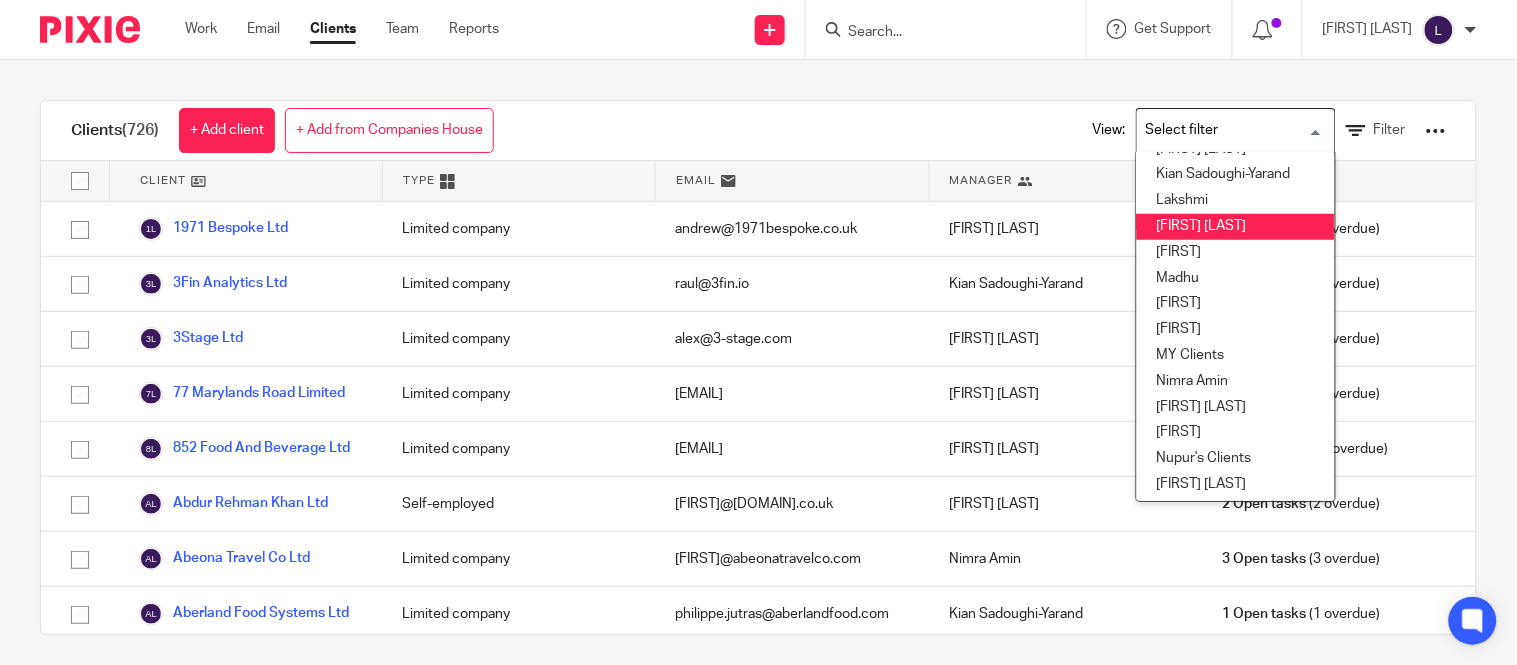 click on "[FIRST] [LAST]" at bounding box center [1236, 227] 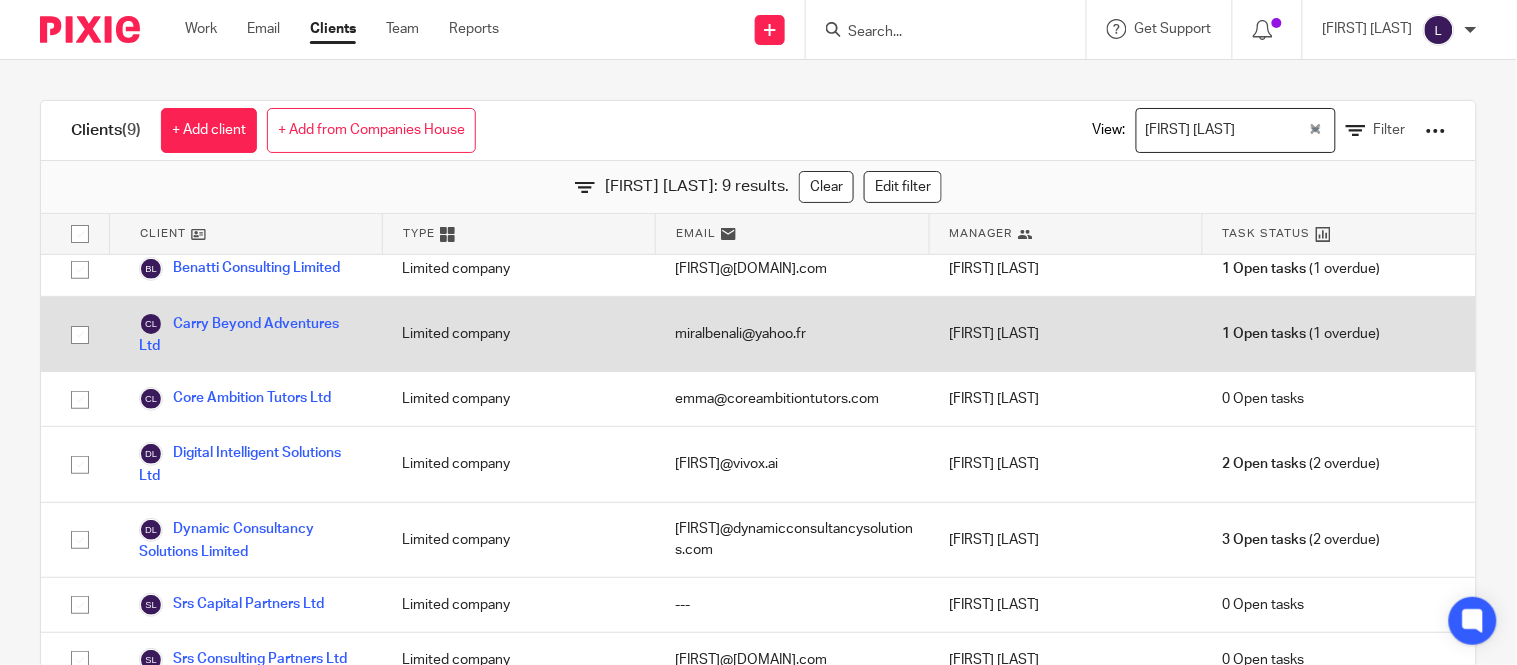 scroll, scrollTop: 143, scrollLeft: 0, axis: vertical 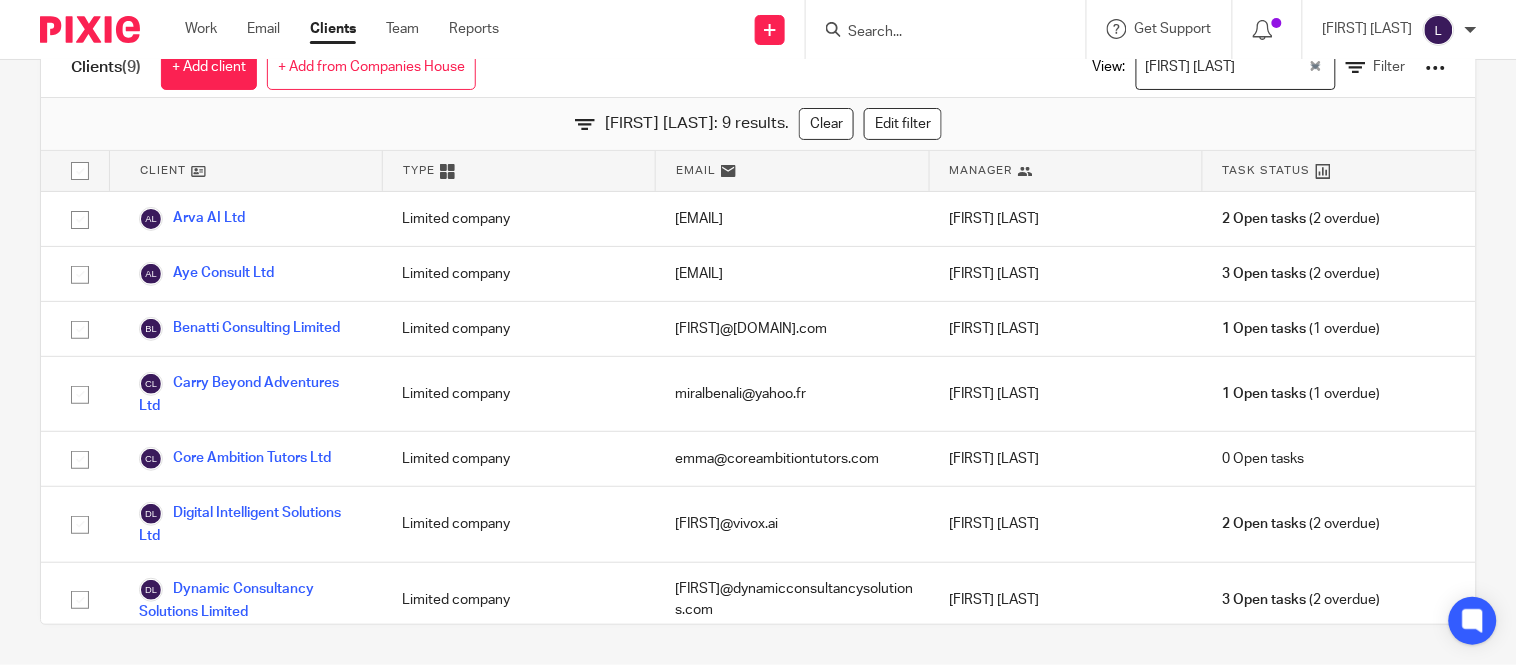 click on "[FIRST] [LAST]" at bounding box center (1222, 65) 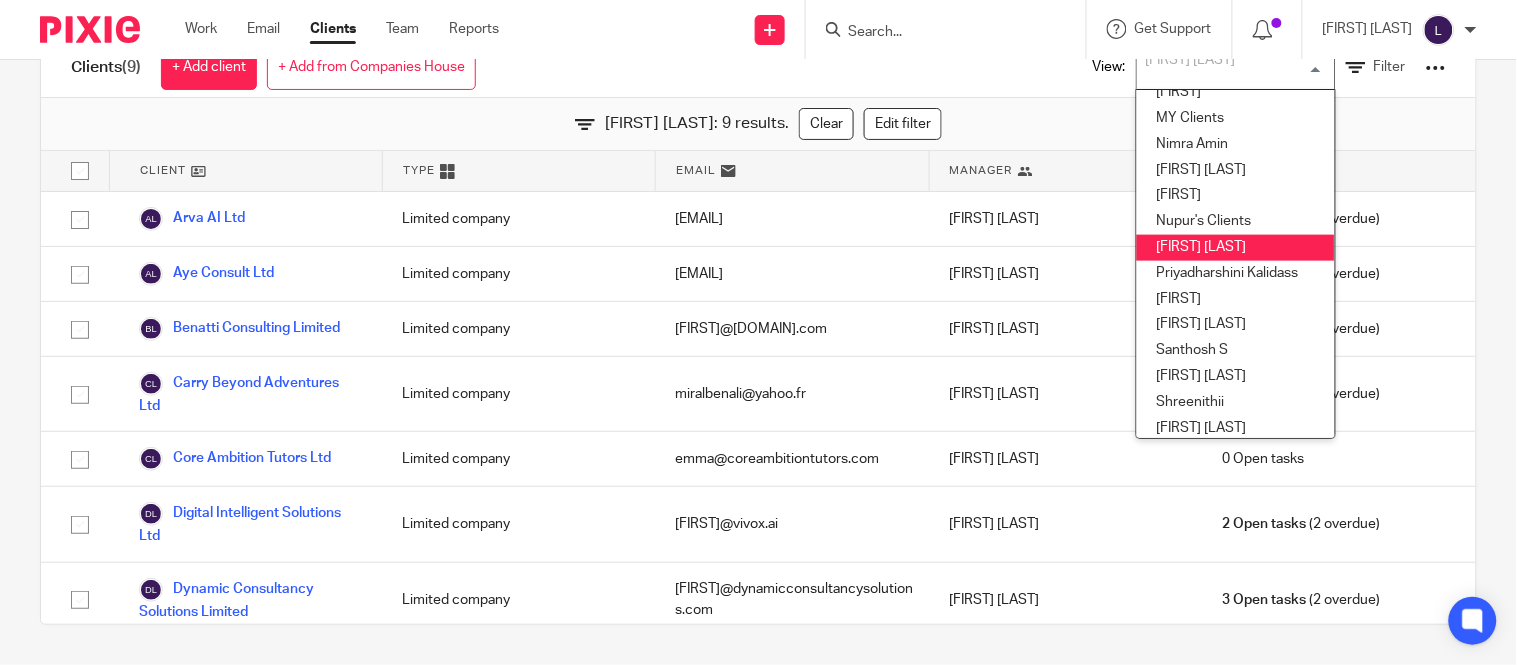 scroll, scrollTop: 611, scrollLeft: 12, axis: both 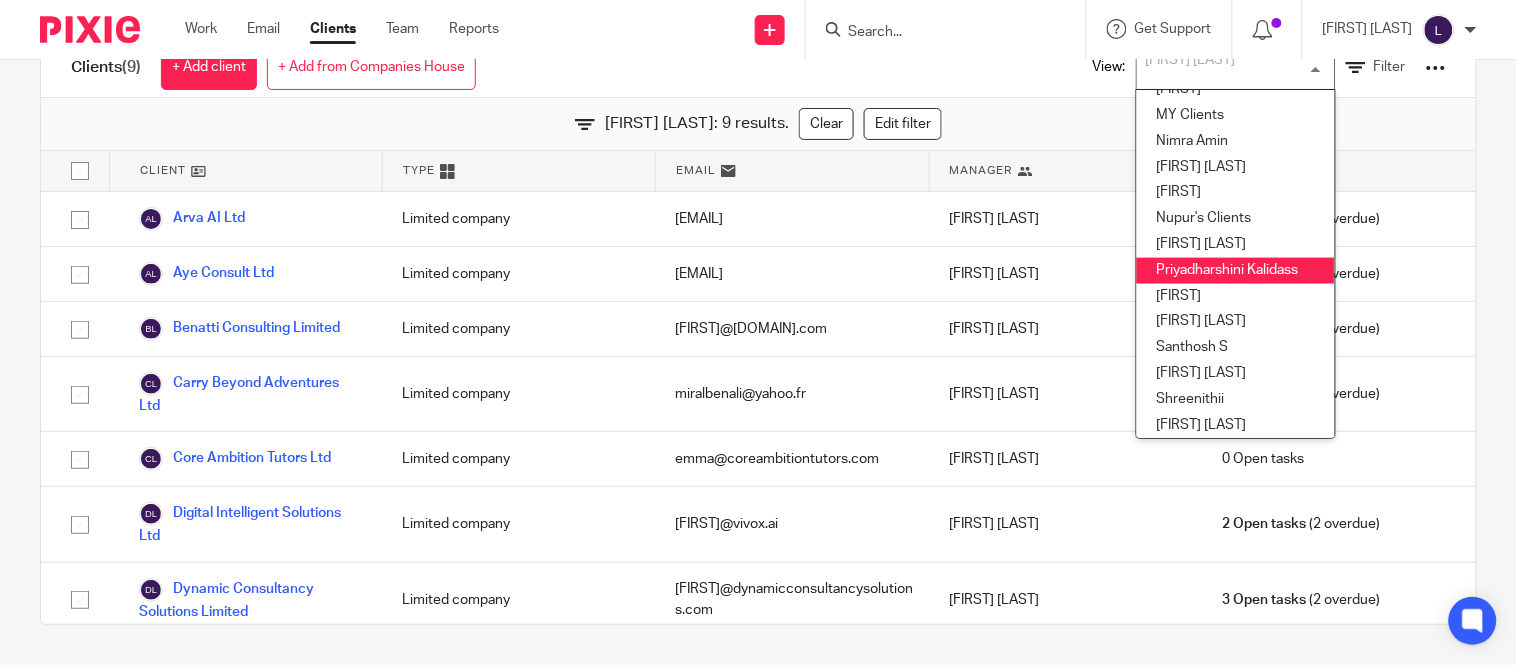 click on "Priyadharshini Kalidass" at bounding box center (1236, 271) 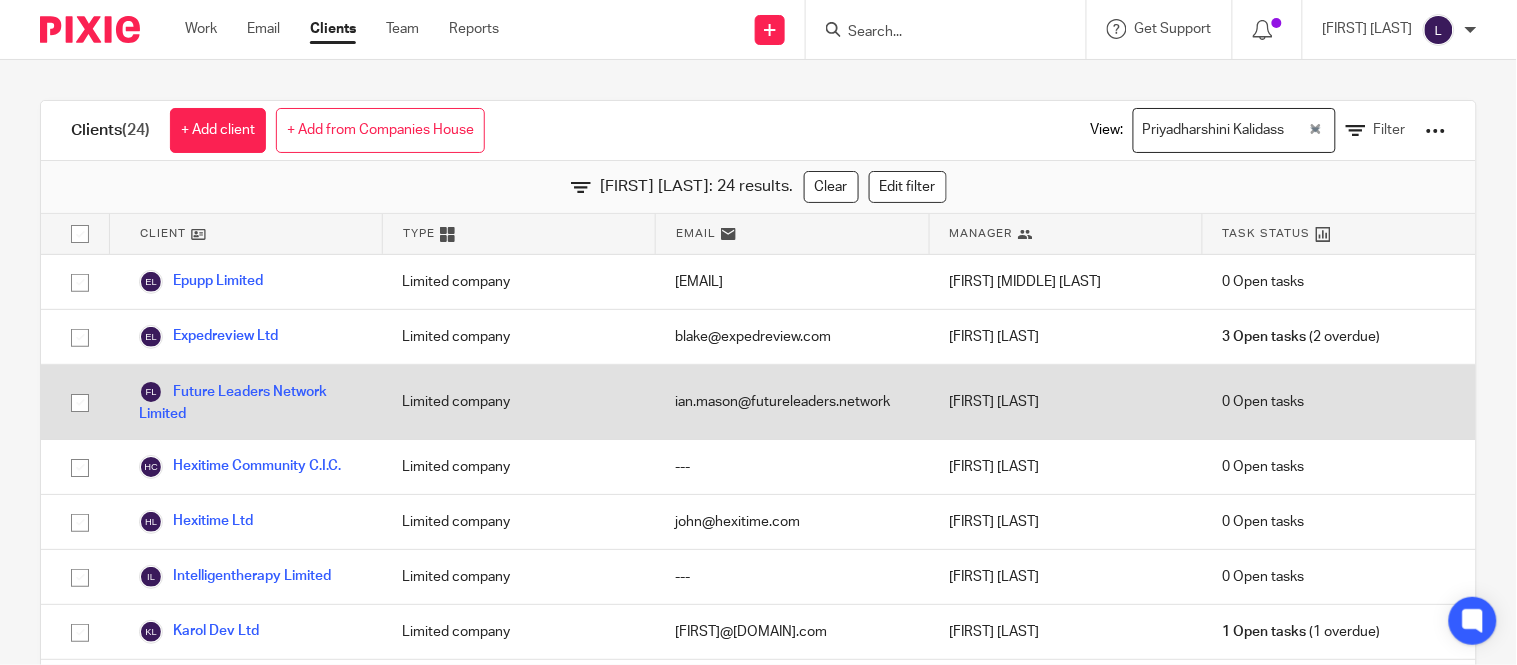 scroll, scrollTop: 0, scrollLeft: 0, axis: both 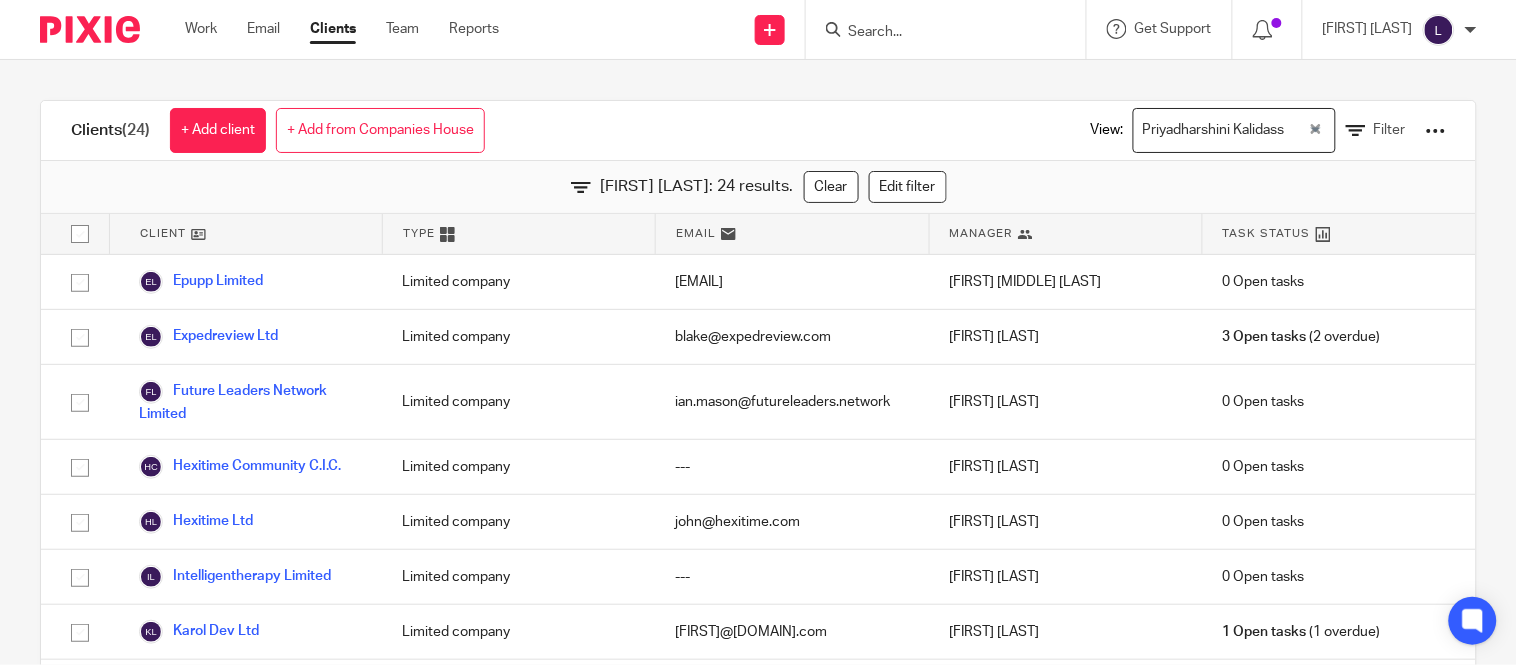 click on "Clients
(24)
+ Add client
+ Add from Companies House
View:
Priyadharshini Kalidass
Loading...          Filter
Priyadharshini Kalidass: 24 results.
Clear
Edit filter
Client       Type     Email     Manager       Task Status
Epupp Limited
Limited company
ethan@epupp.com
Elena Devitt Fidalgo
0 Open tasks
Expedreview Ltd
Limited company
blake@expedreview.com
Hely Patel
3 Open tasks
(2 overdue)
Future Leaders Network Limited
Limited company
Hely Patel" at bounding box center (758, 362) 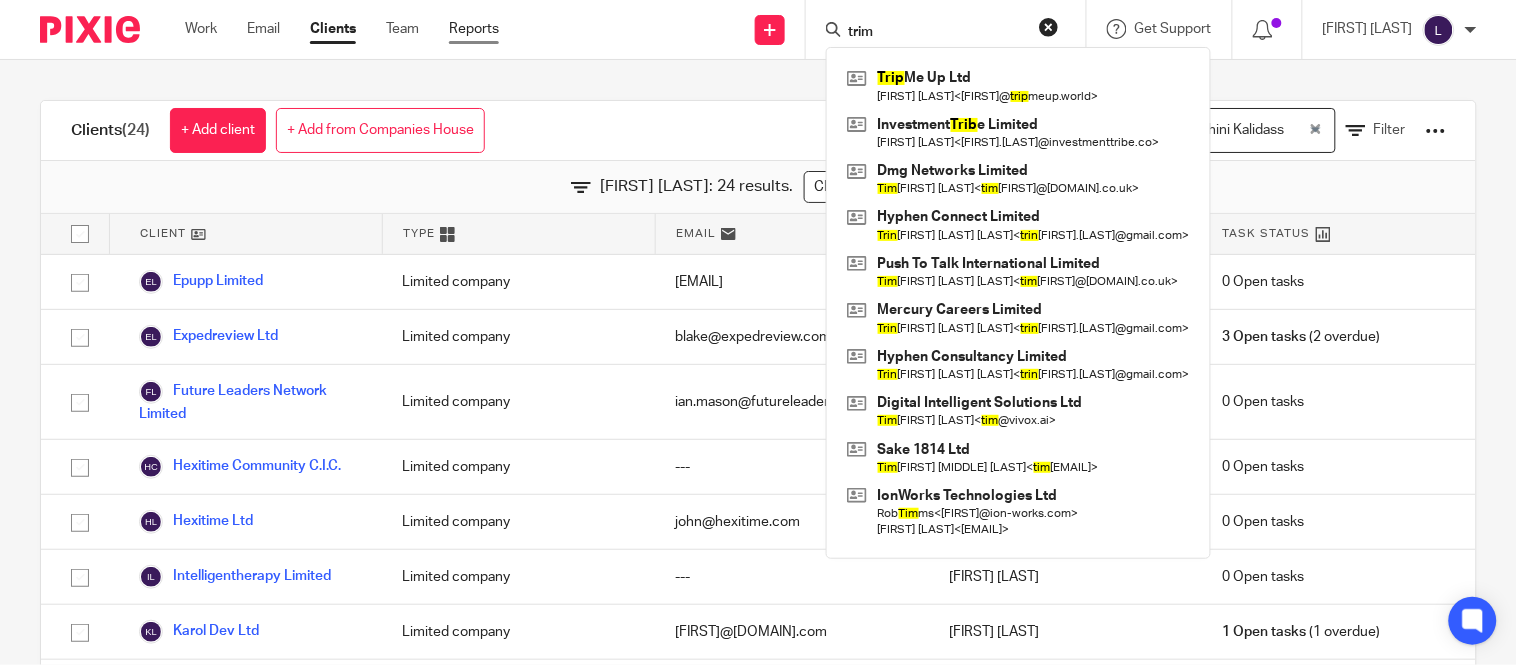 type on "trim" 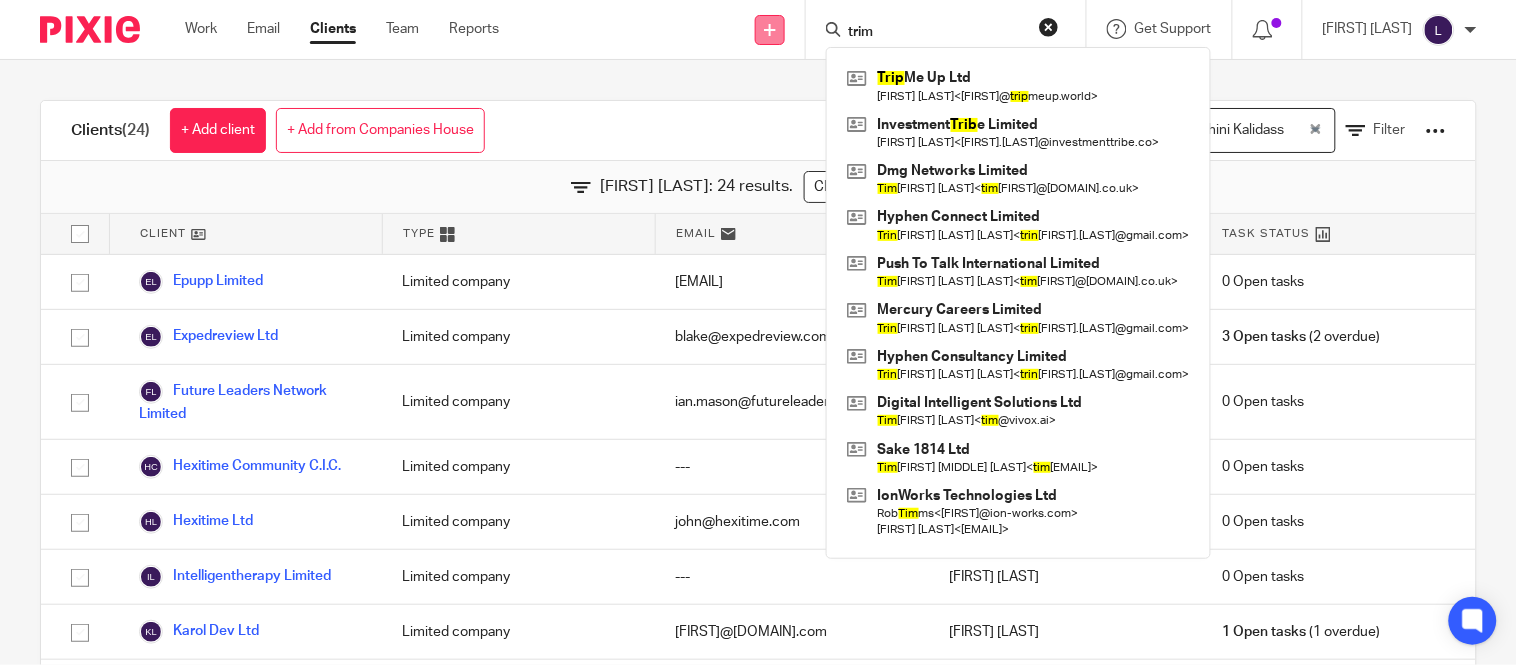 drag, startPoint x: 912, startPoint y: 24, endPoint x: 768, endPoint y: 37, distance: 144.58562 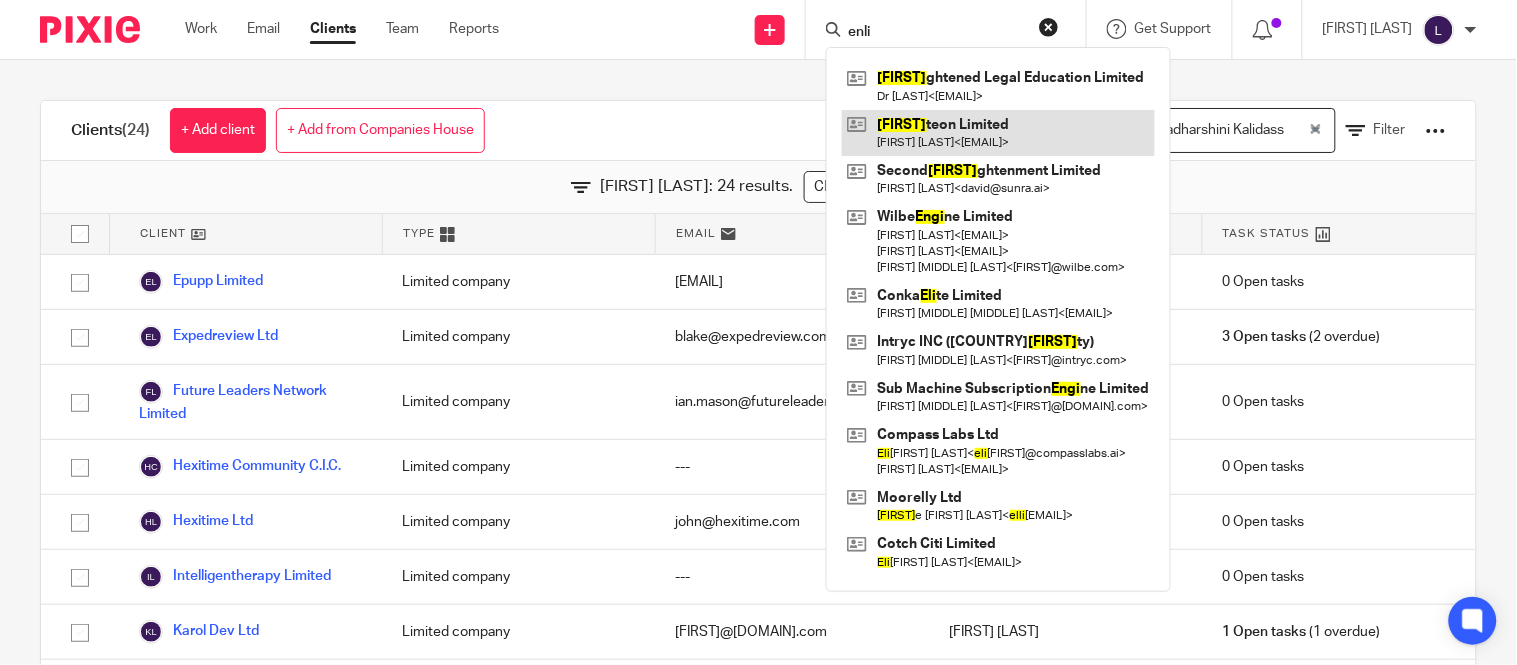 type on "enli" 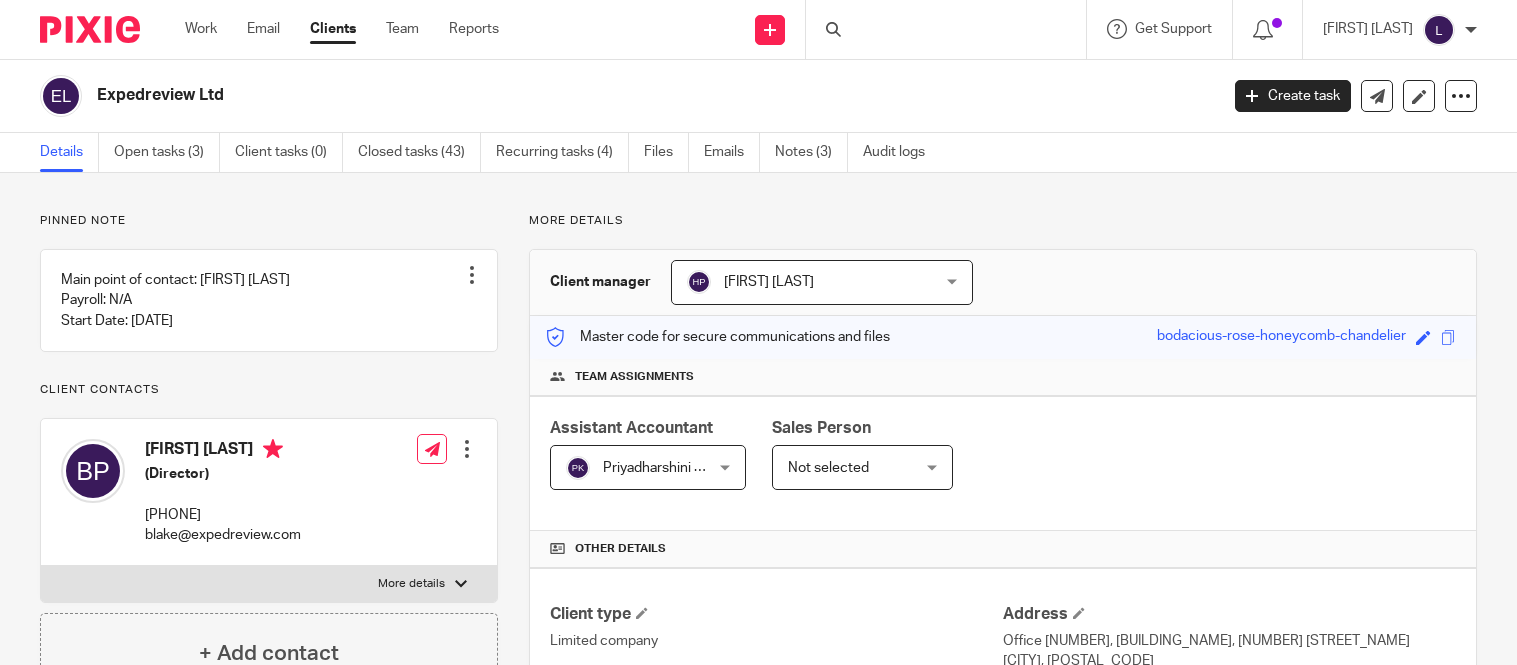 click on "Priyadharshini Kalidass" at bounding box center (674, 468) 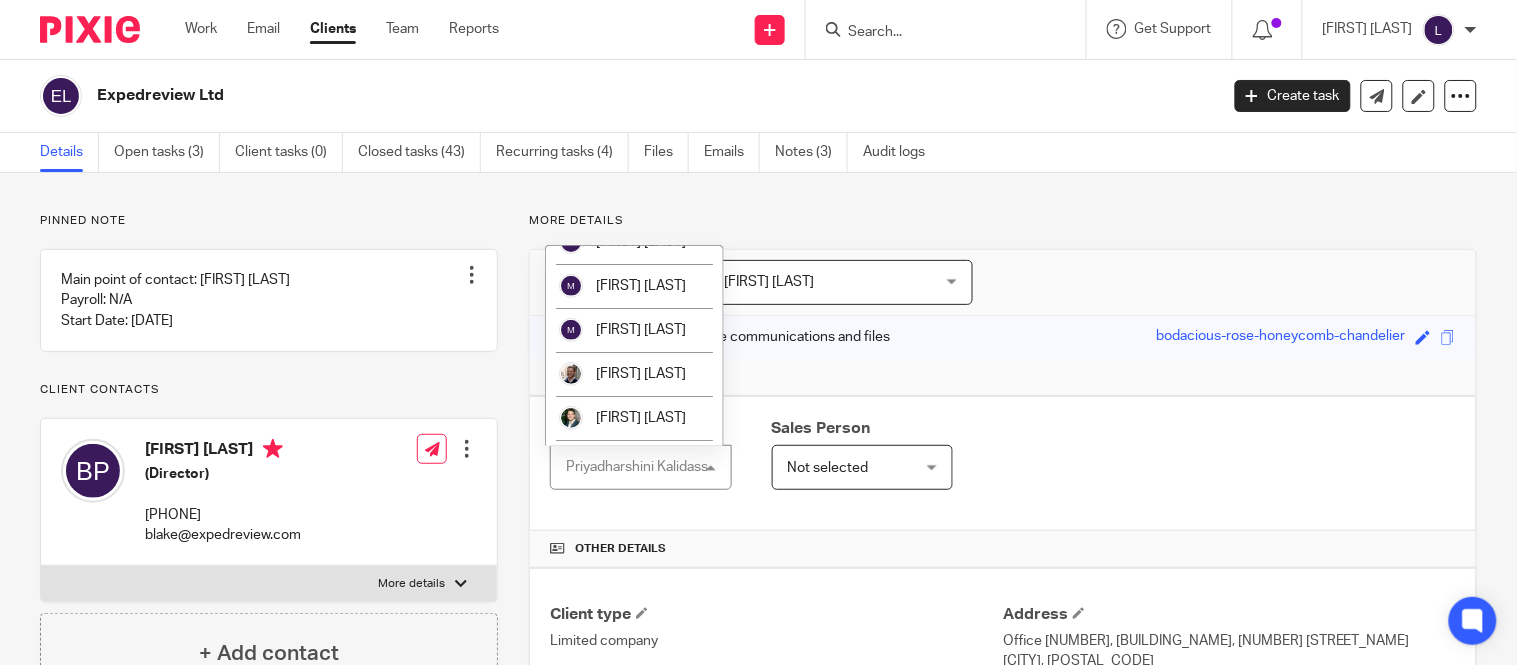 scroll, scrollTop: 2155, scrollLeft: 0, axis: vertical 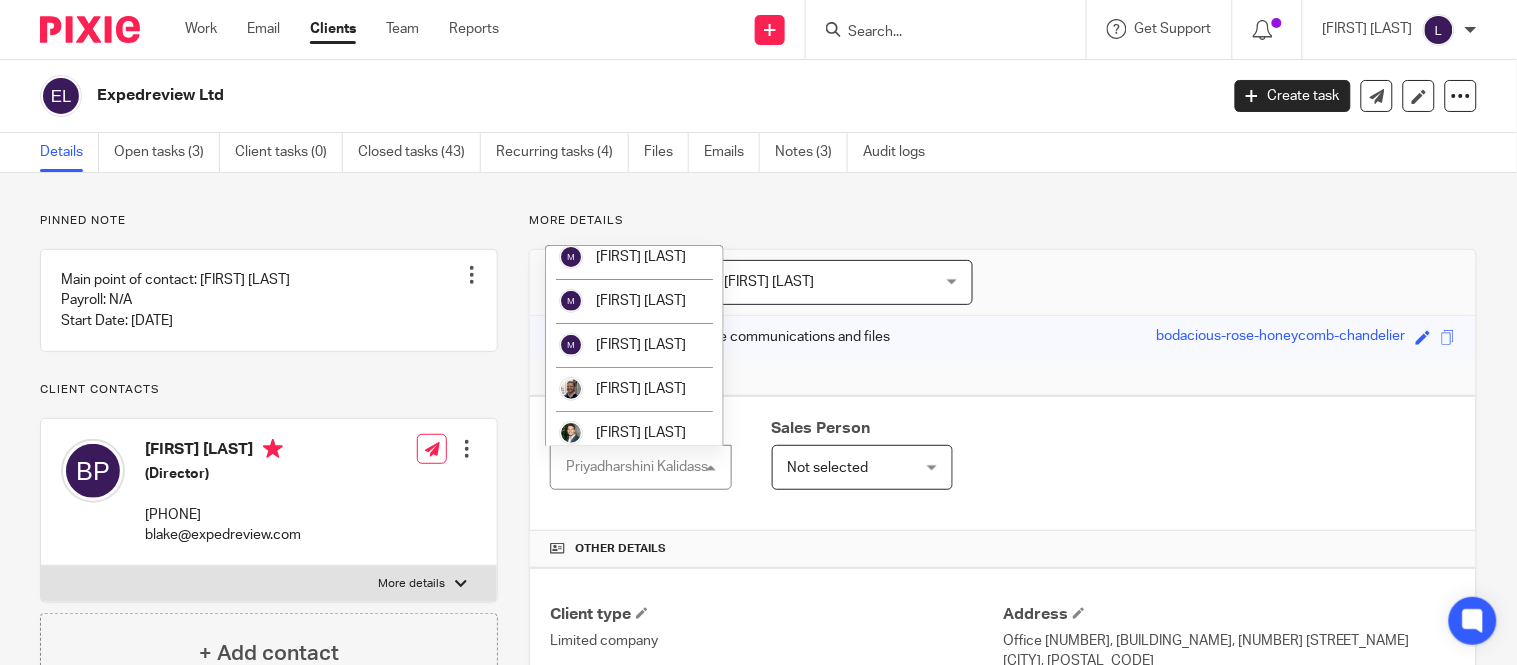 click on "[FIRST] [LAST]" at bounding box center [634, 125] 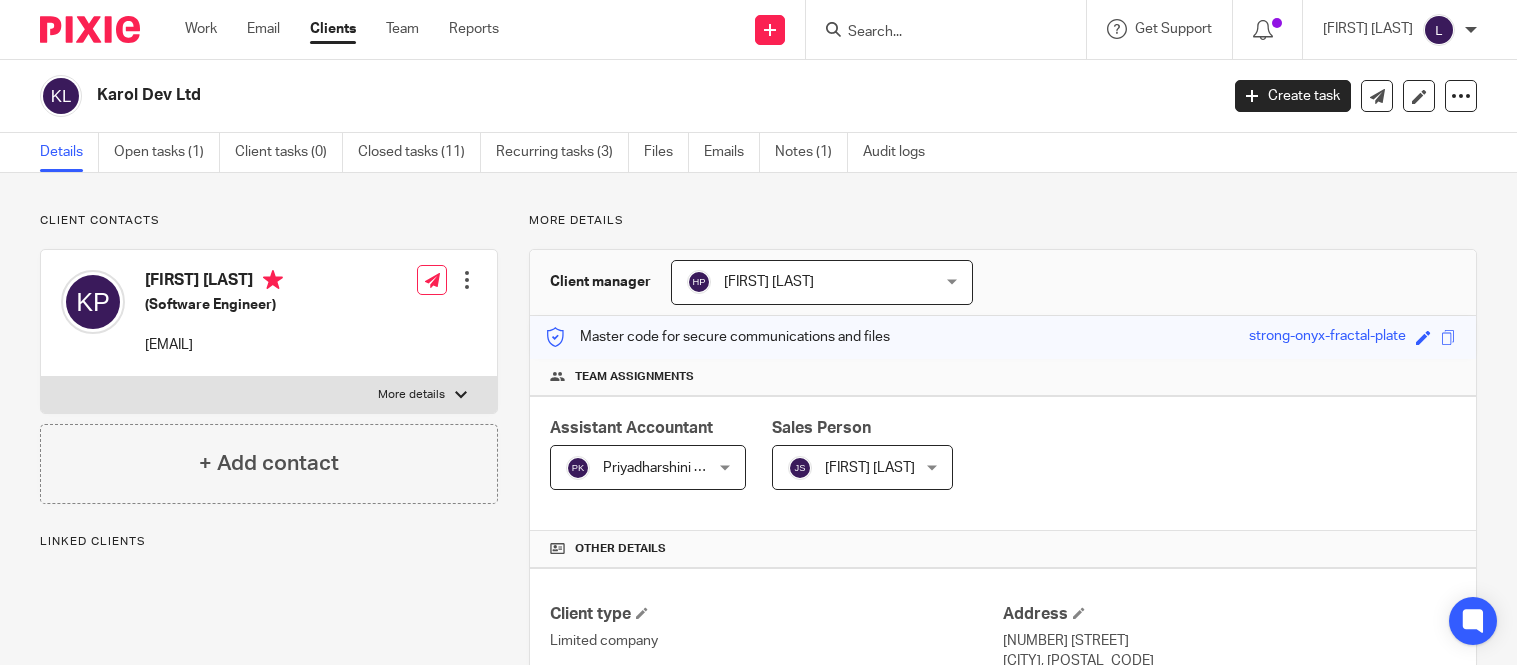 scroll, scrollTop: 0, scrollLeft: 0, axis: both 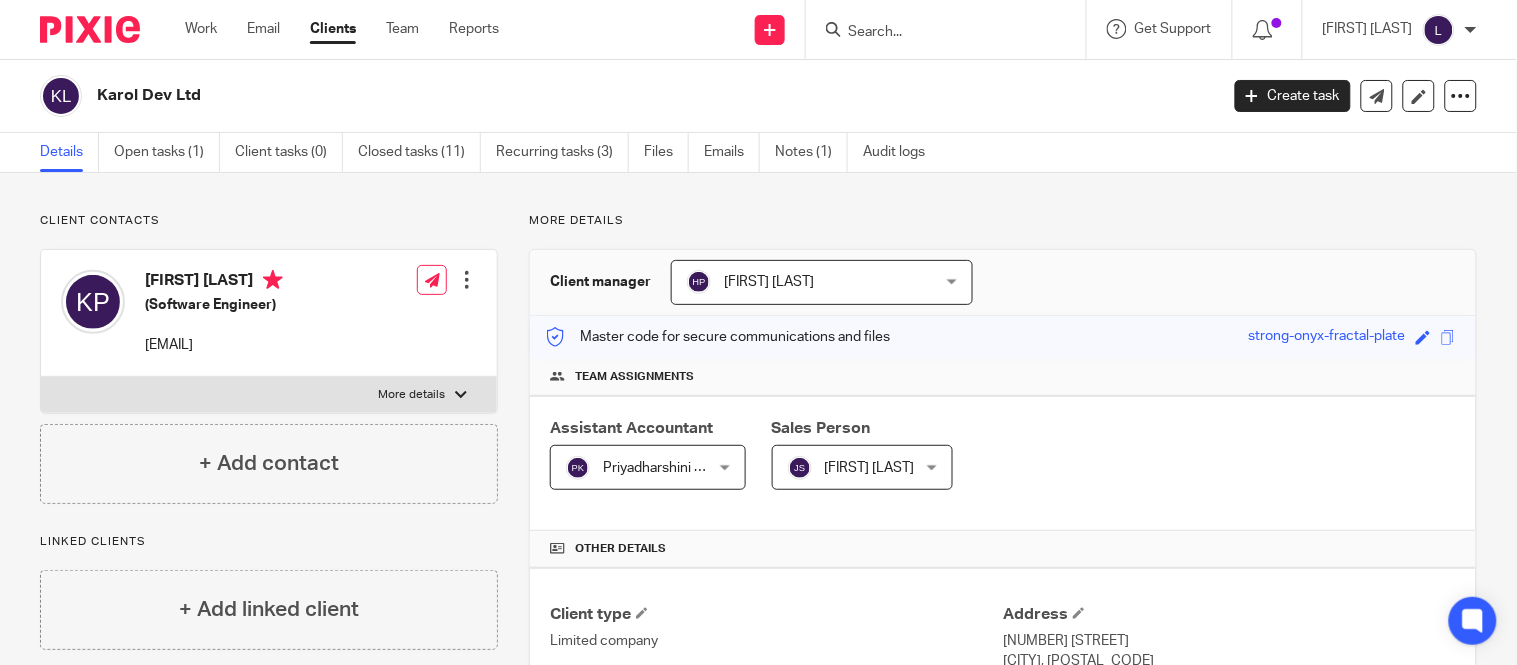 click on "Priyadharshini Kalidass" at bounding box center [637, 467] 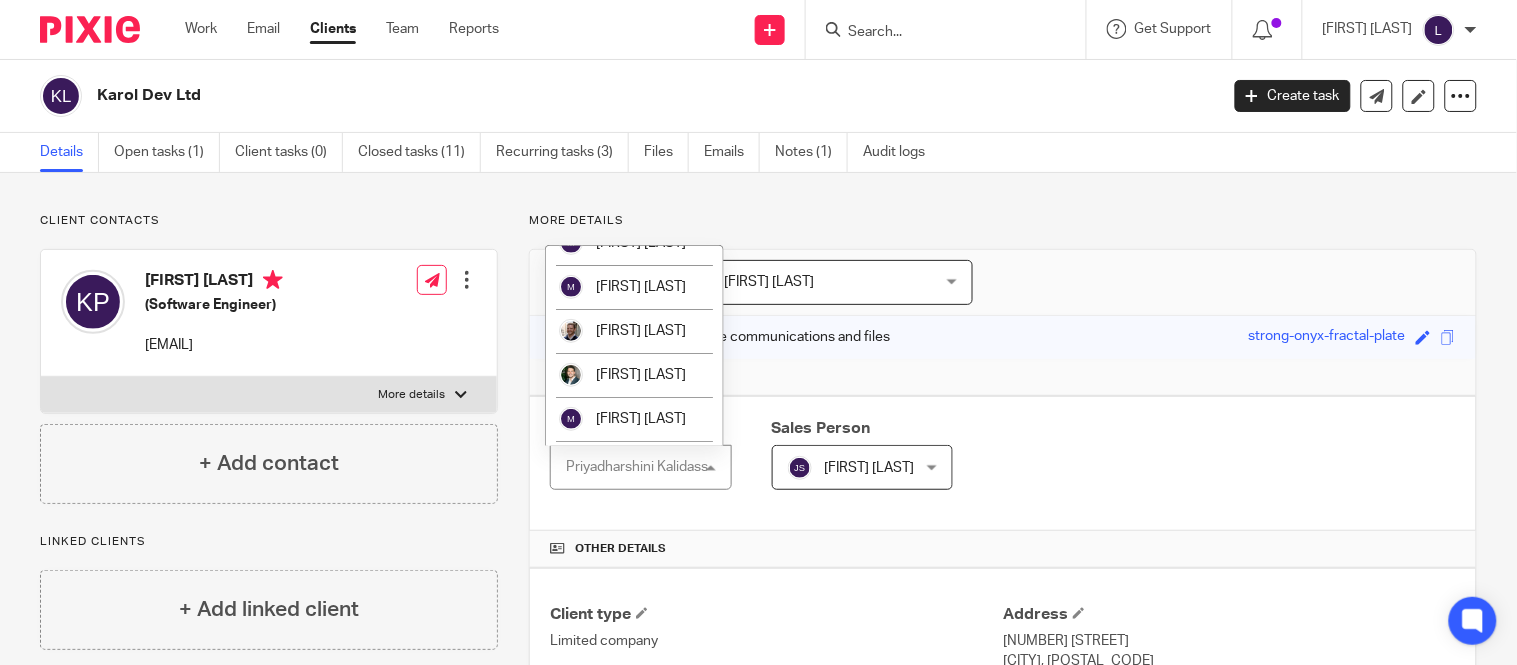 scroll, scrollTop: 2216, scrollLeft: 0, axis: vertical 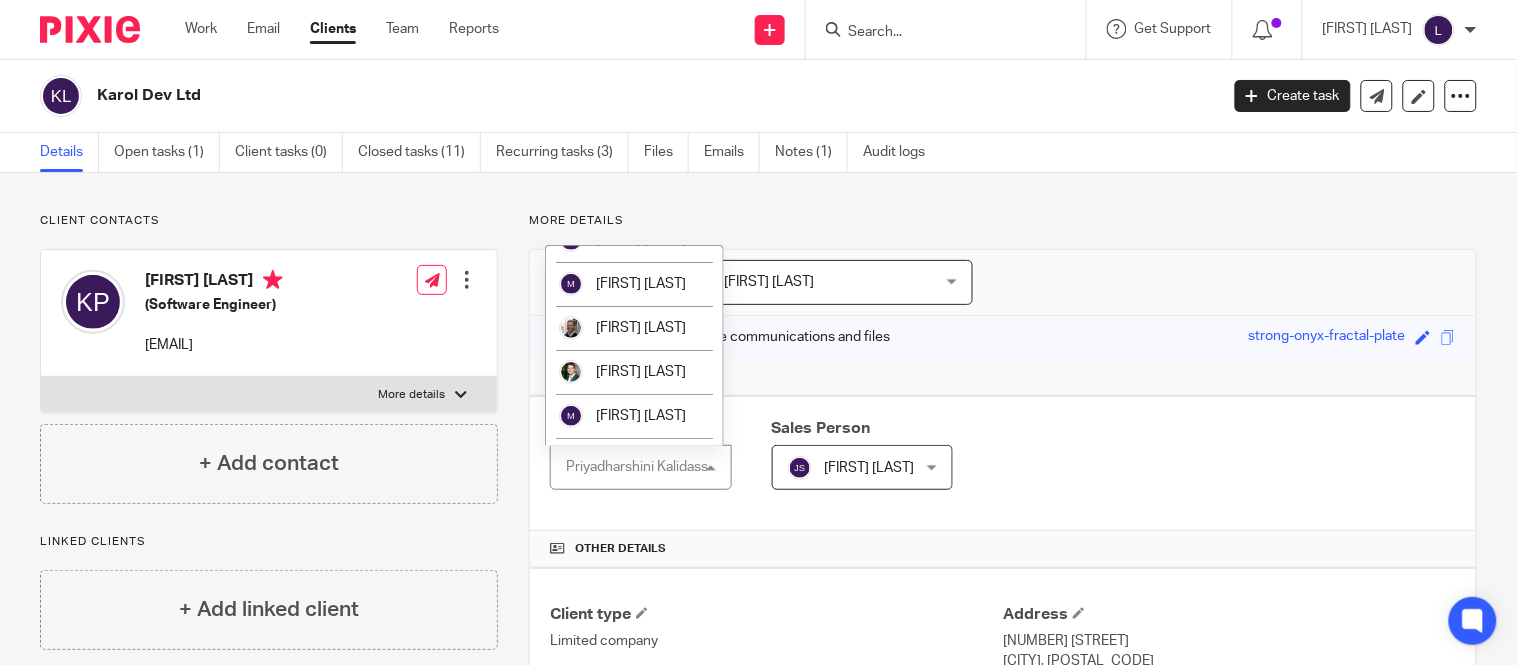click on "[FIRST] [LAST]" at bounding box center (634, 64) 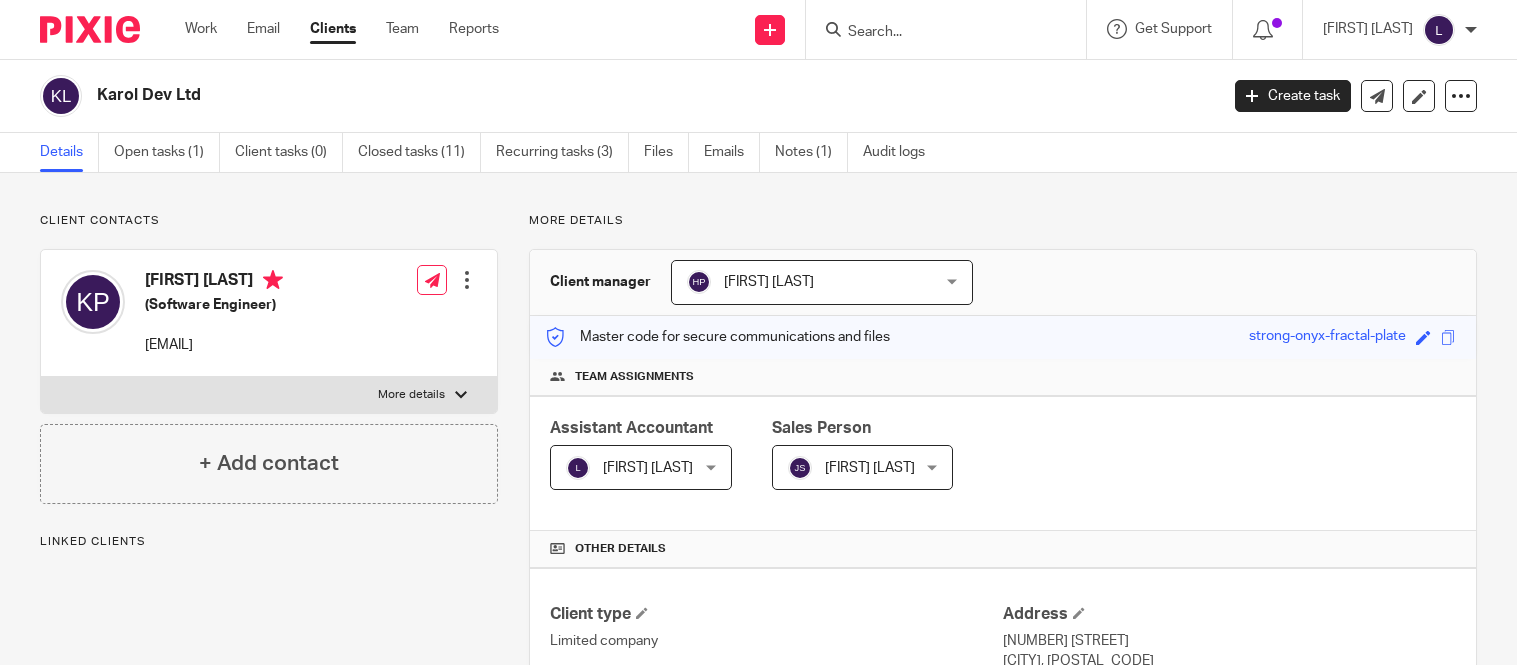scroll, scrollTop: 0, scrollLeft: 0, axis: both 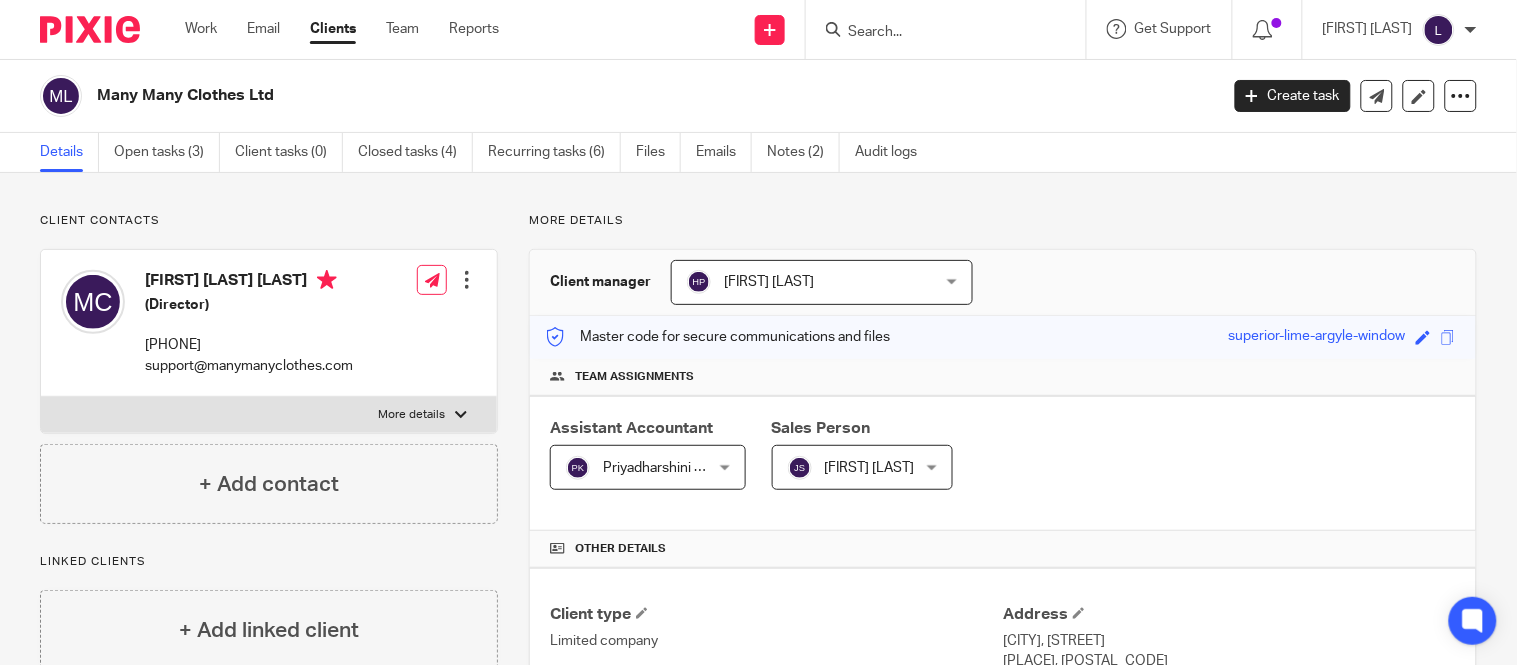 click on "Priyadharshini Kalidass" at bounding box center [637, 467] 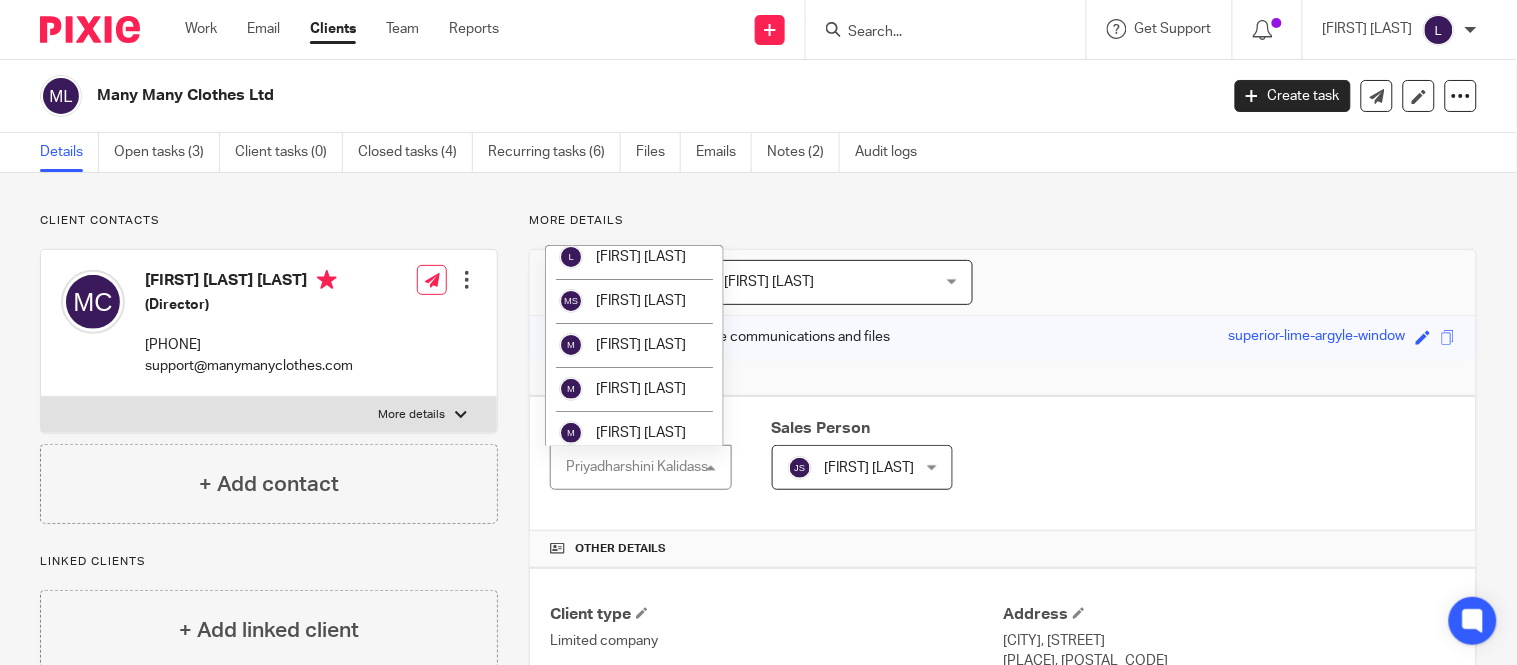 scroll, scrollTop: 2100, scrollLeft: 0, axis: vertical 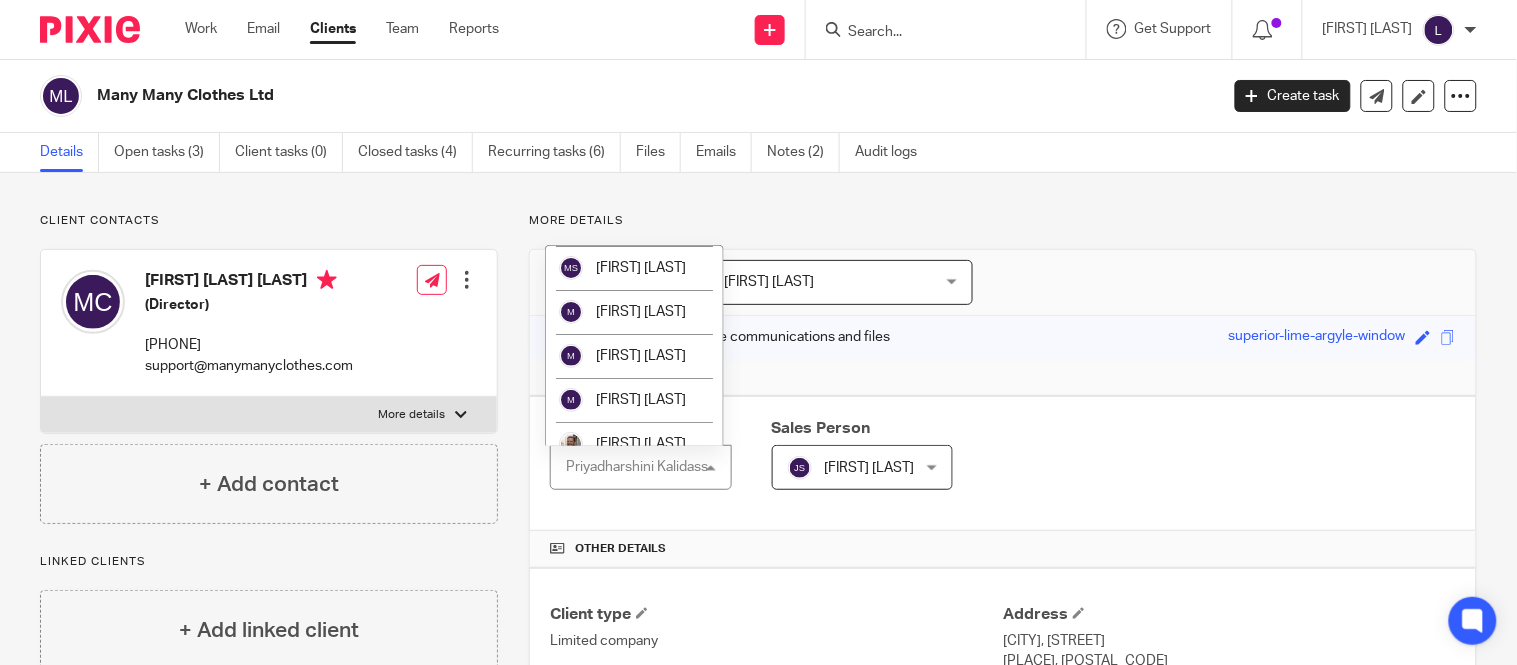 click on "[FIRST] [LAST]" at bounding box center [634, 180] 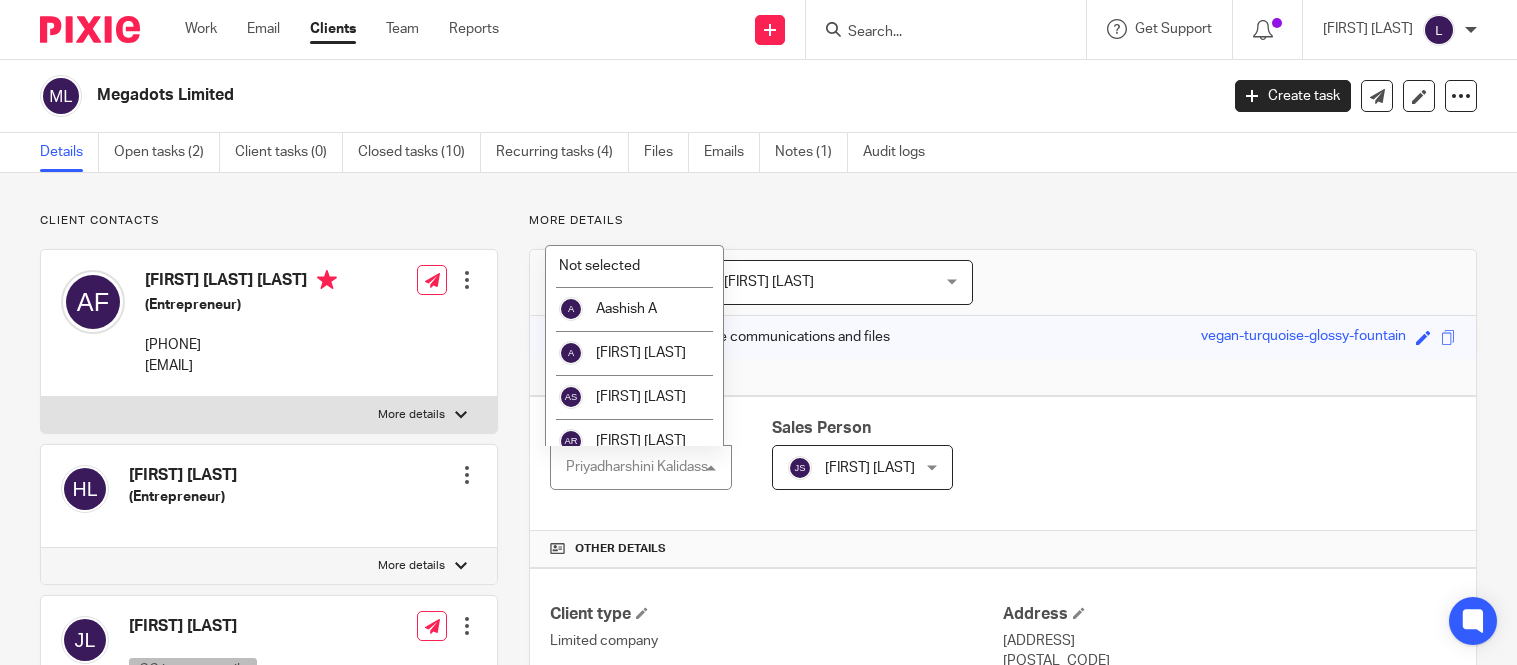 scroll, scrollTop: 0, scrollLeft: 0, axis: both 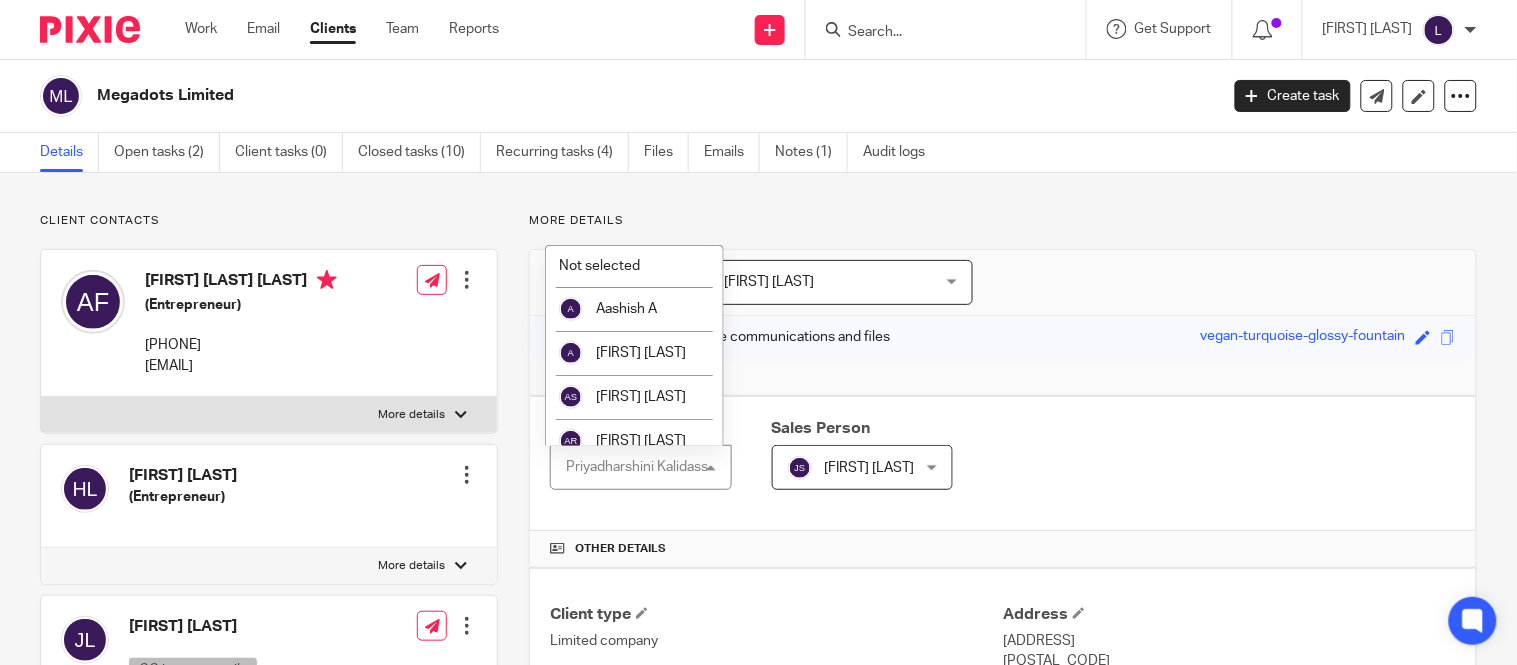 click on "Priyadharshini Kalidass" at bounding box center (637, 467) 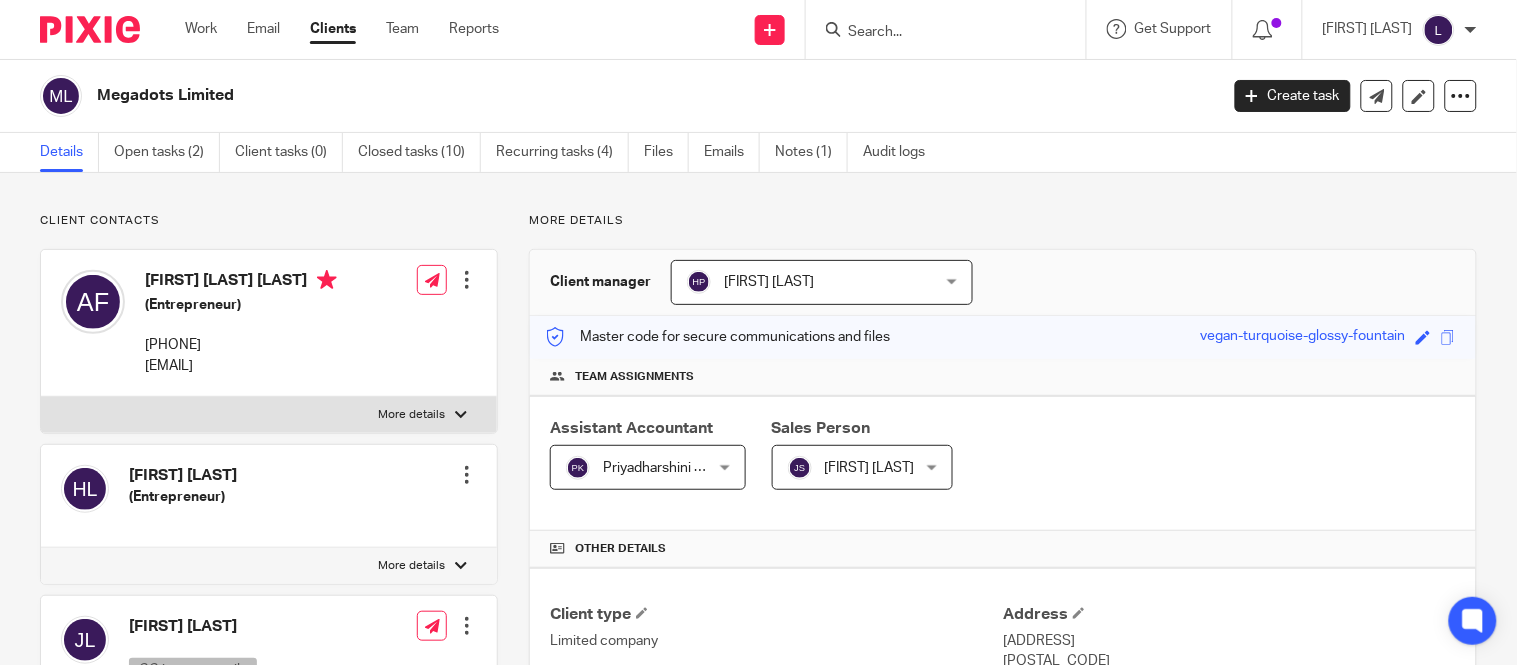 click on "Priyadharshini Kalidass" at bounding box center [674, 468] 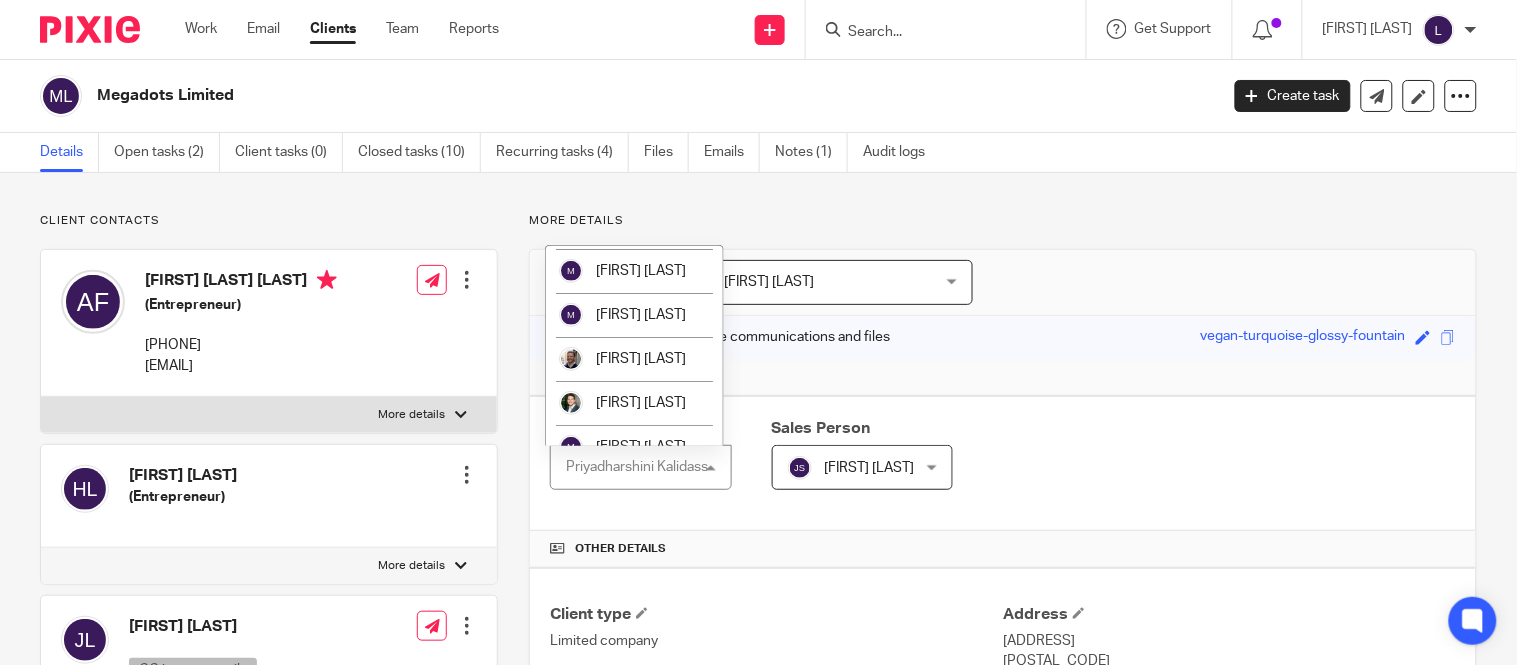 scroll, scrollTop: 2186, scrollLeft: 0, axis: vertical 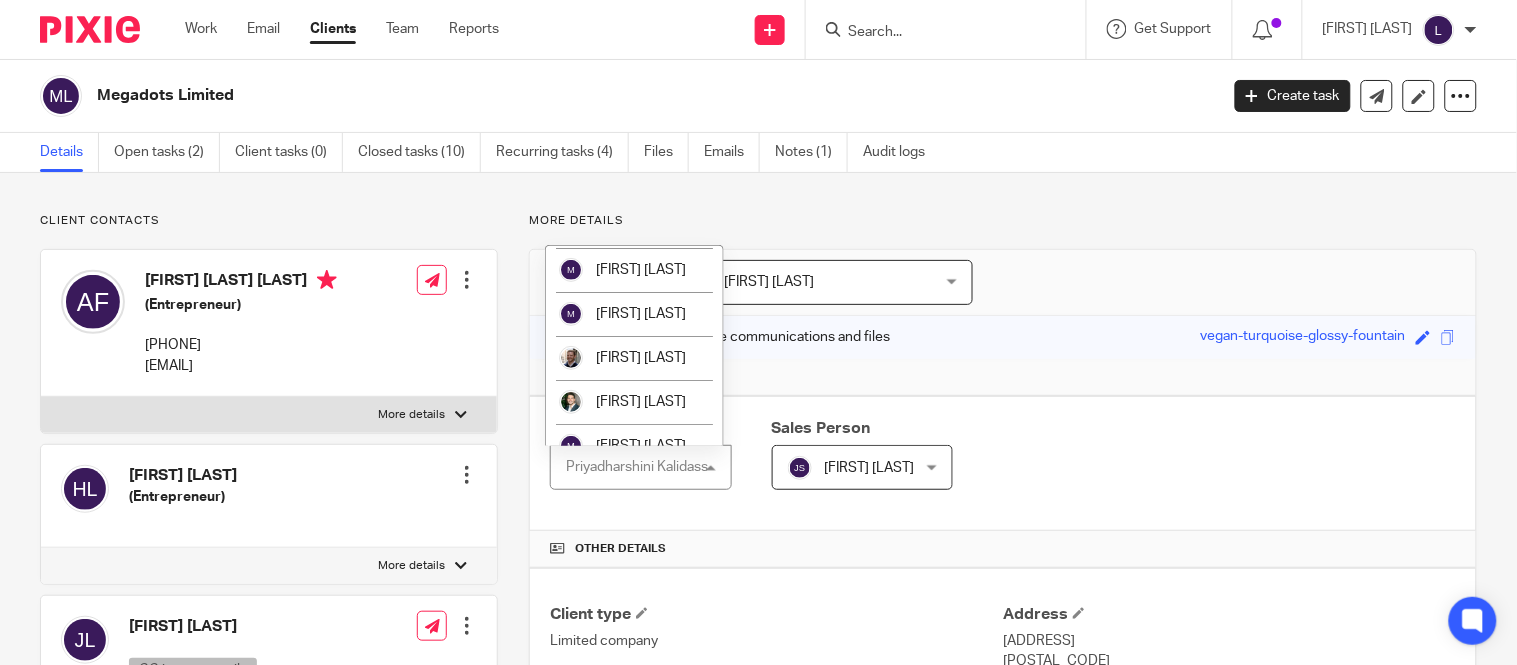 click on "[FIRST] [LAST]" at bounding box center (641, 94) 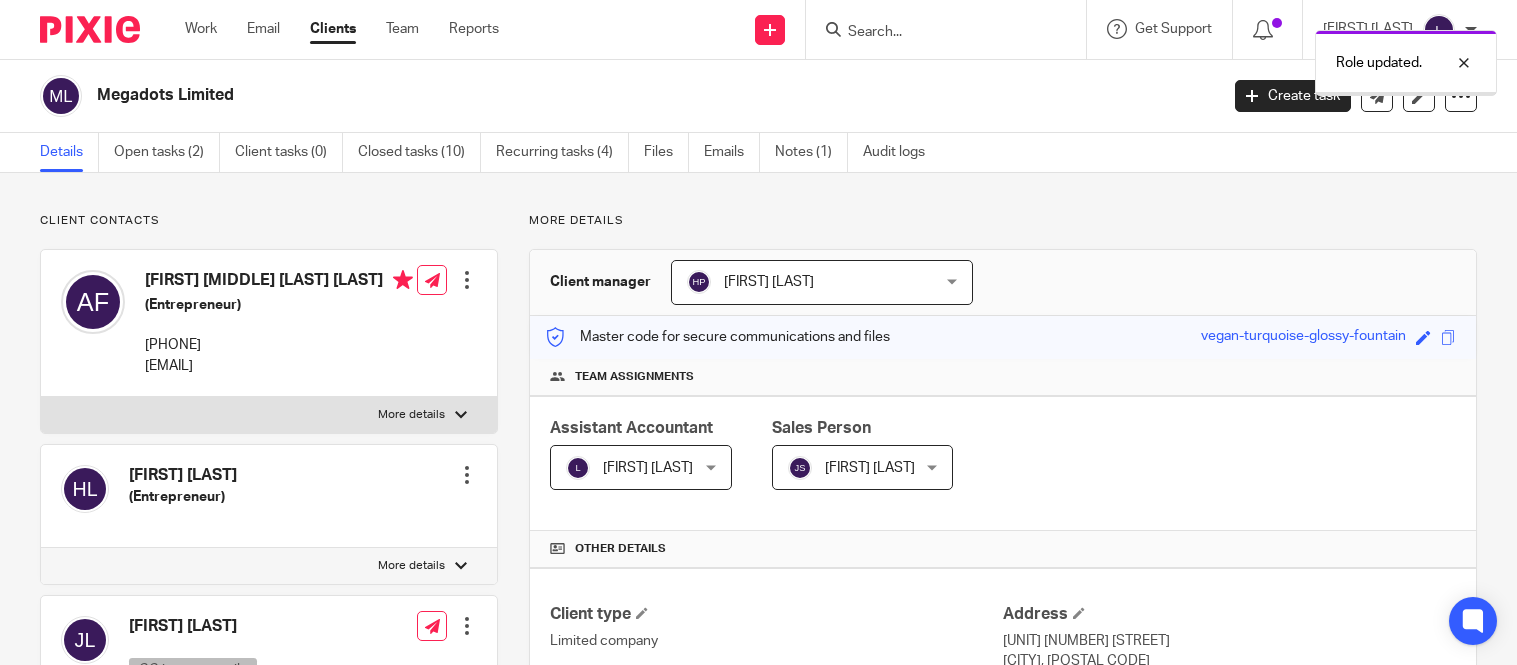 scroll, scrollTop: 0, scrollLeft: 0, axis: both 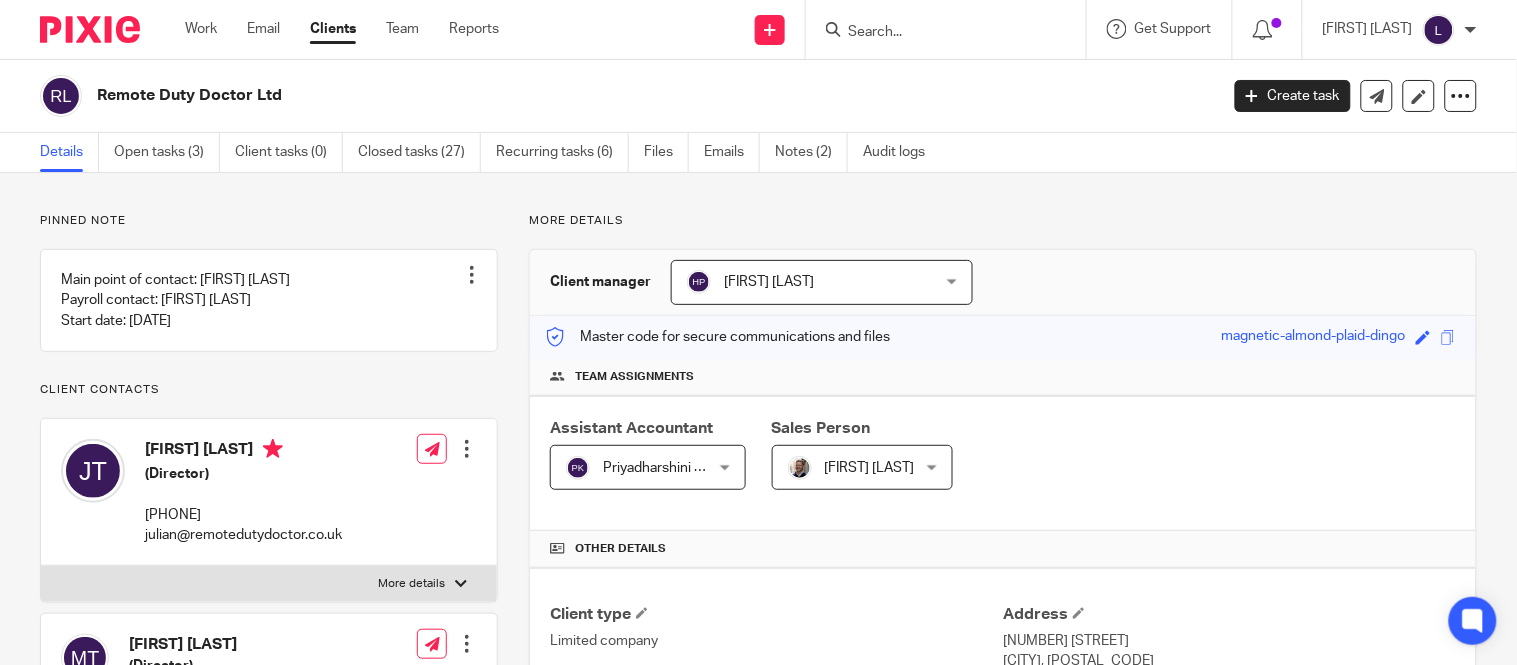 click on "Priyadharshini Kalidass" at bounding box center [637, 467] 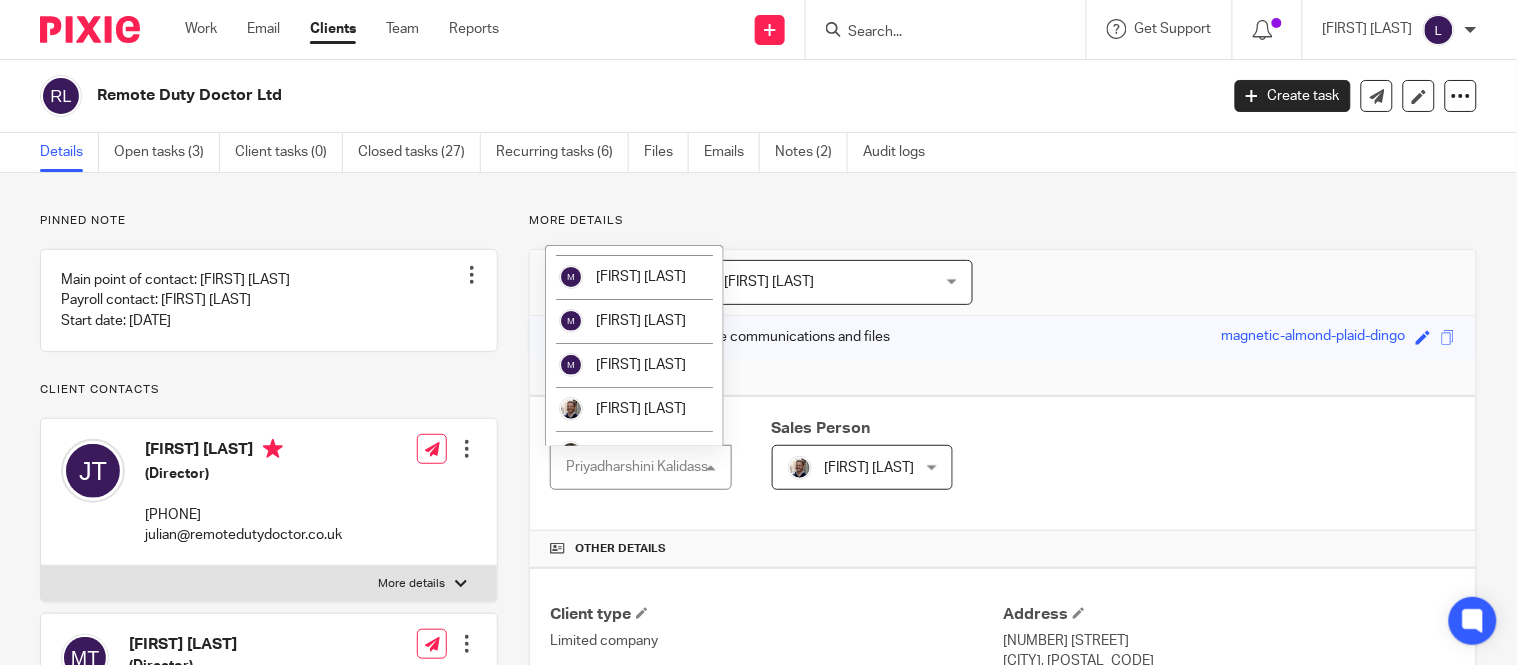 scroll, scrollTop: 2122, scrollLeft: 0, axis: vertical 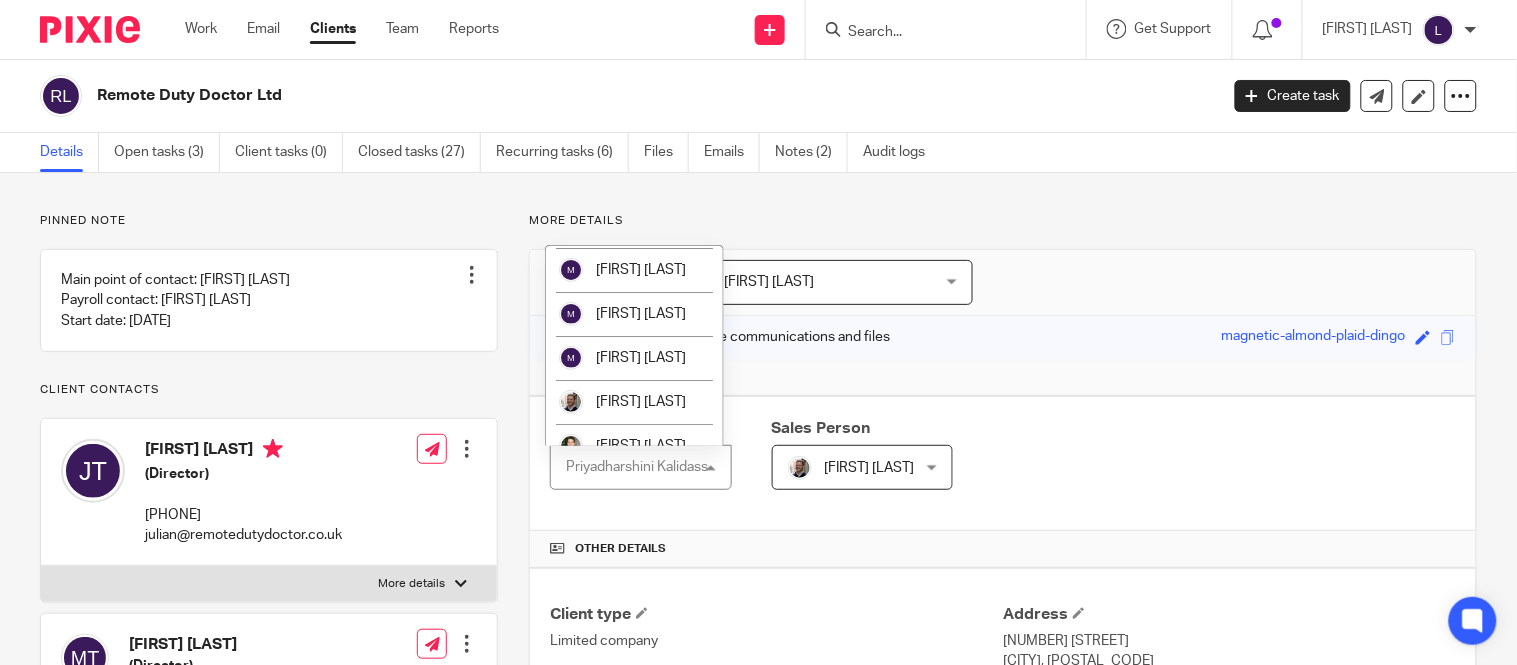 click on "[FIRST] [LAST]" at bounding box center (641, 138) 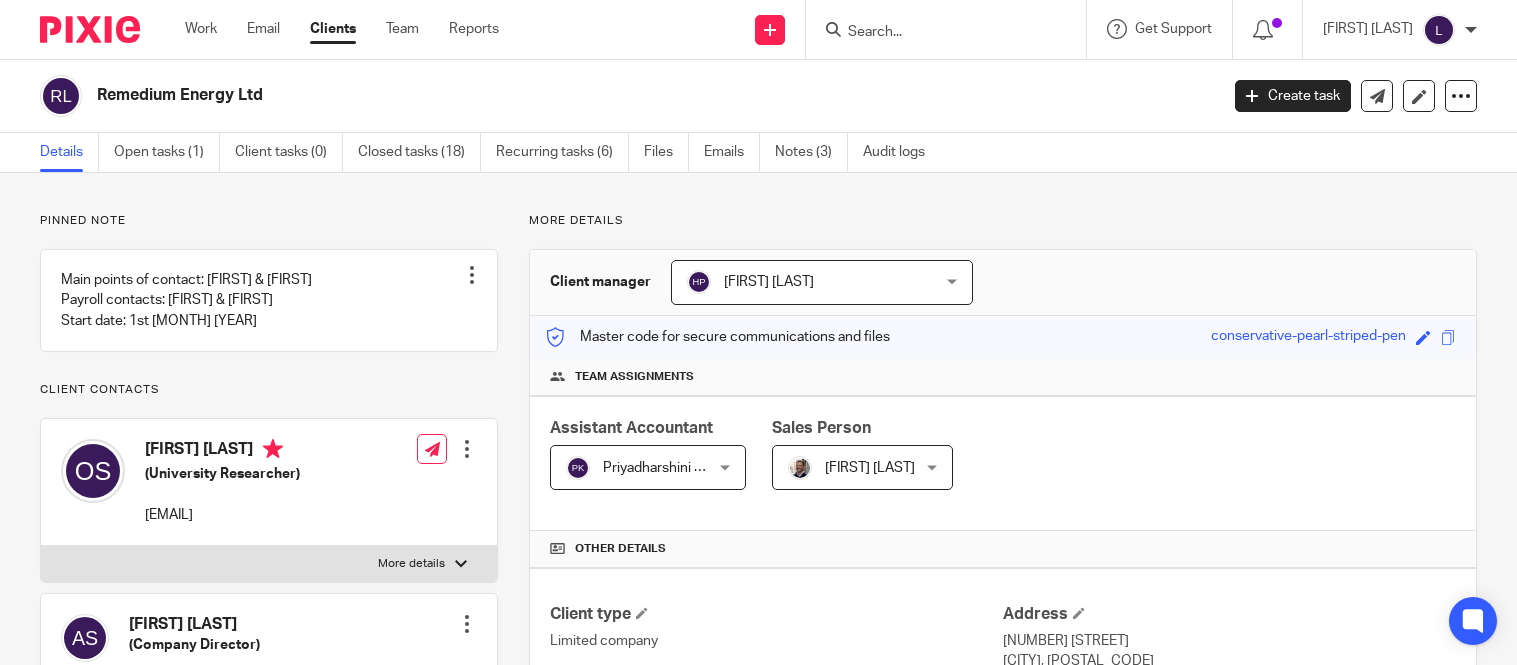 scroll, scrollTop: 0, scrollLeft: 0, axis: both 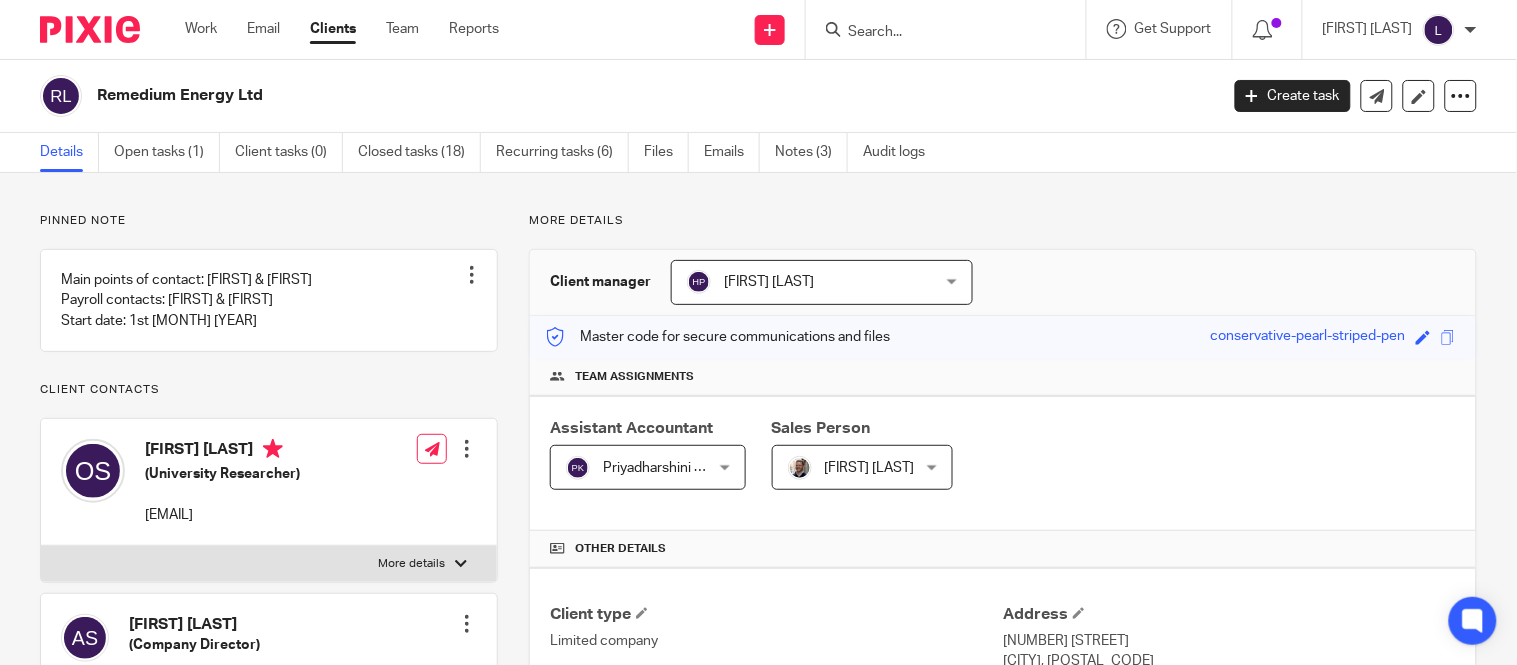 click on "Priyadharshini Kalidass" at bounding box center (637, 467) 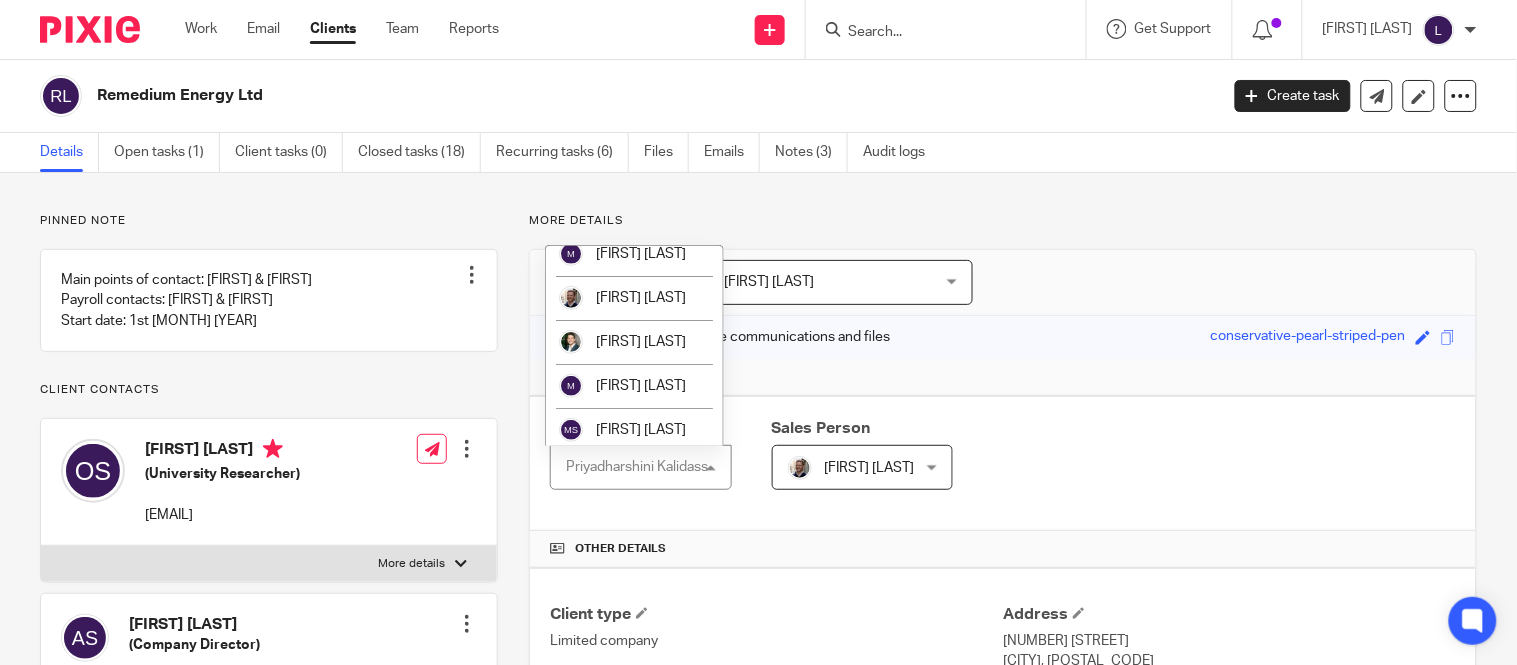 scroll, scrollTop: 2226, scrollLeft: 0, axis: vertical 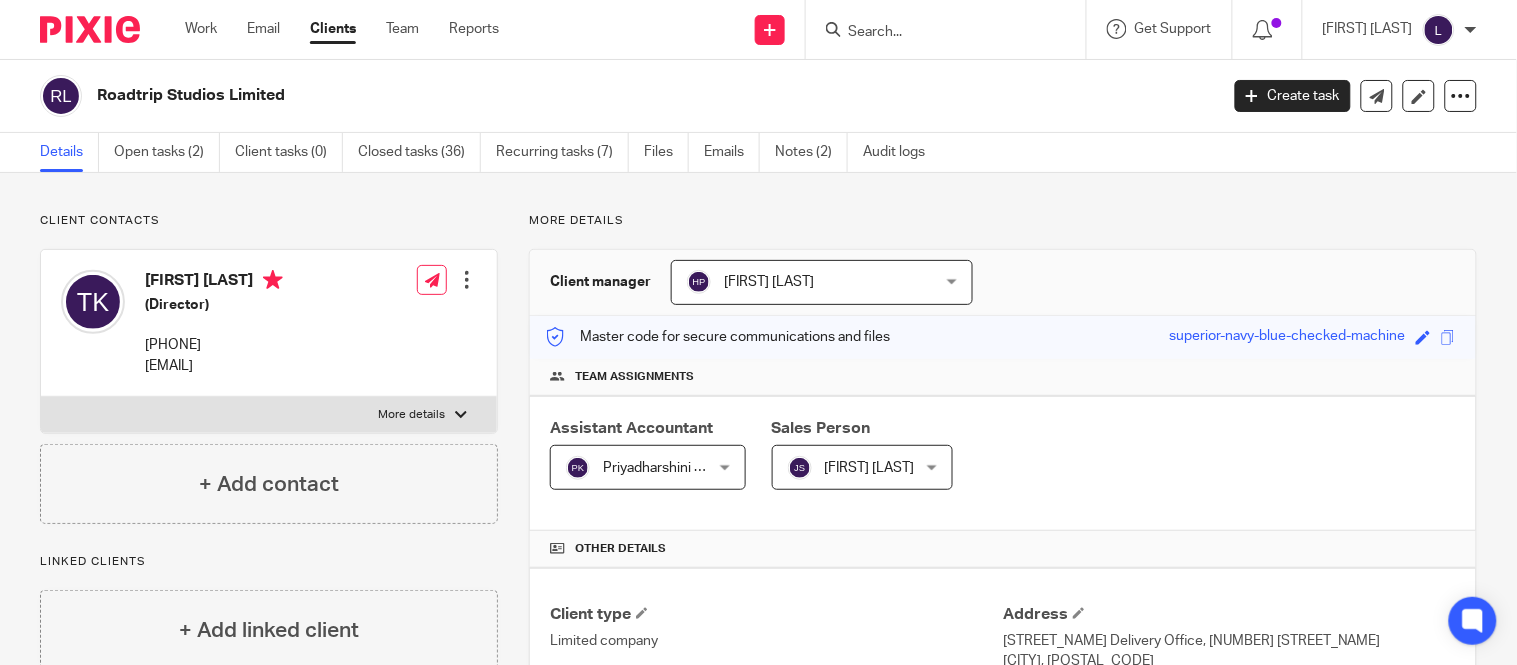 click on "Priyadharshini Kalidass" at bounding box center [674, 468] 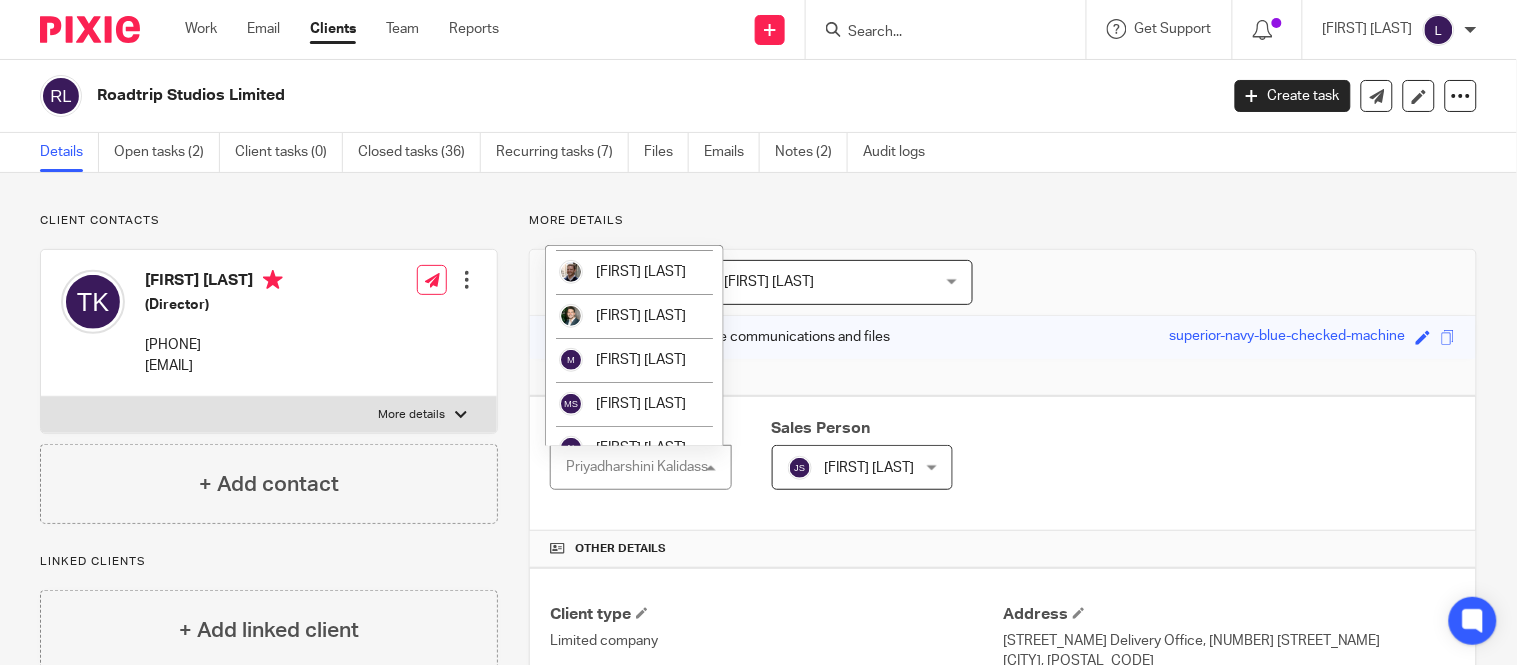 scroll, scrollTop: 2251, scrollLeft: 0, axis: vertical 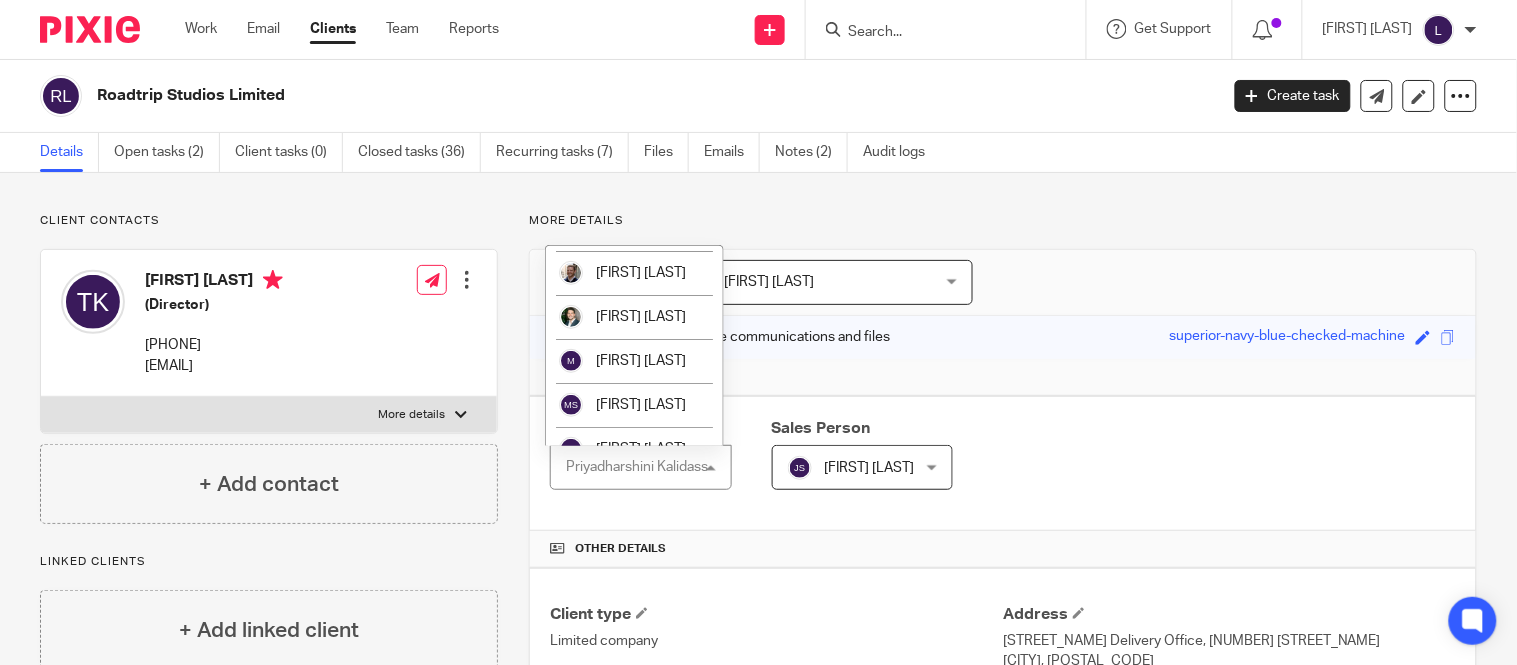 click on "[FIRST] [LAST]" at bounding box center (634, 9) 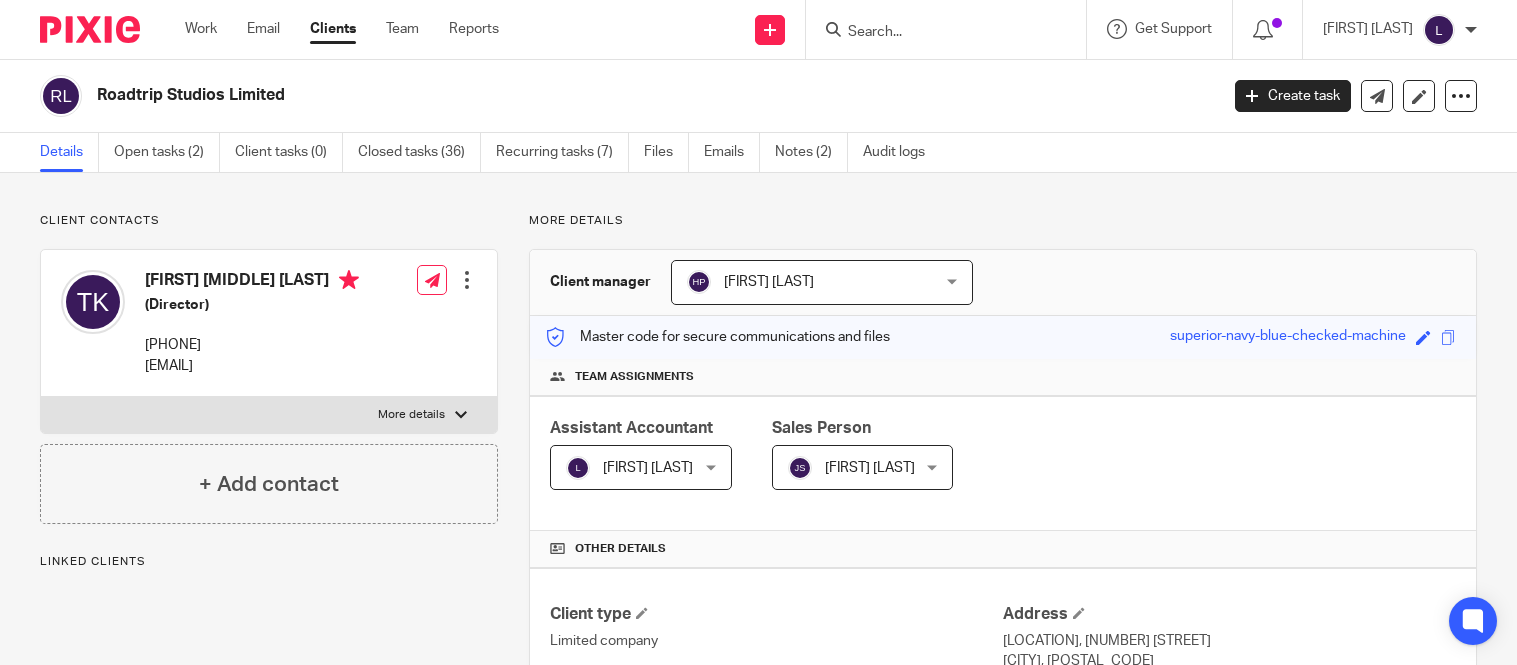 scroll, scrollTop: 0, scrollLeft: 0, axis: both 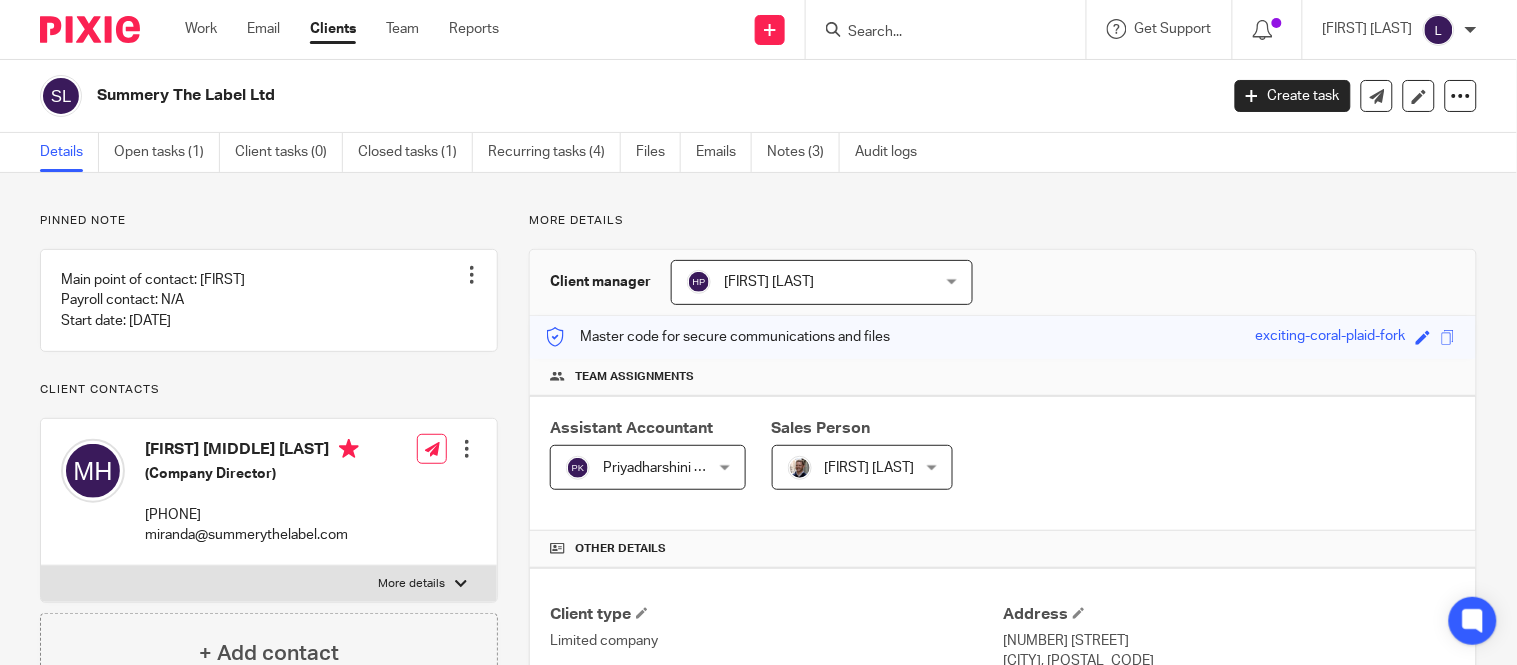 click on "Priyadharshini Kalidass" at bounding box center [674, 468] 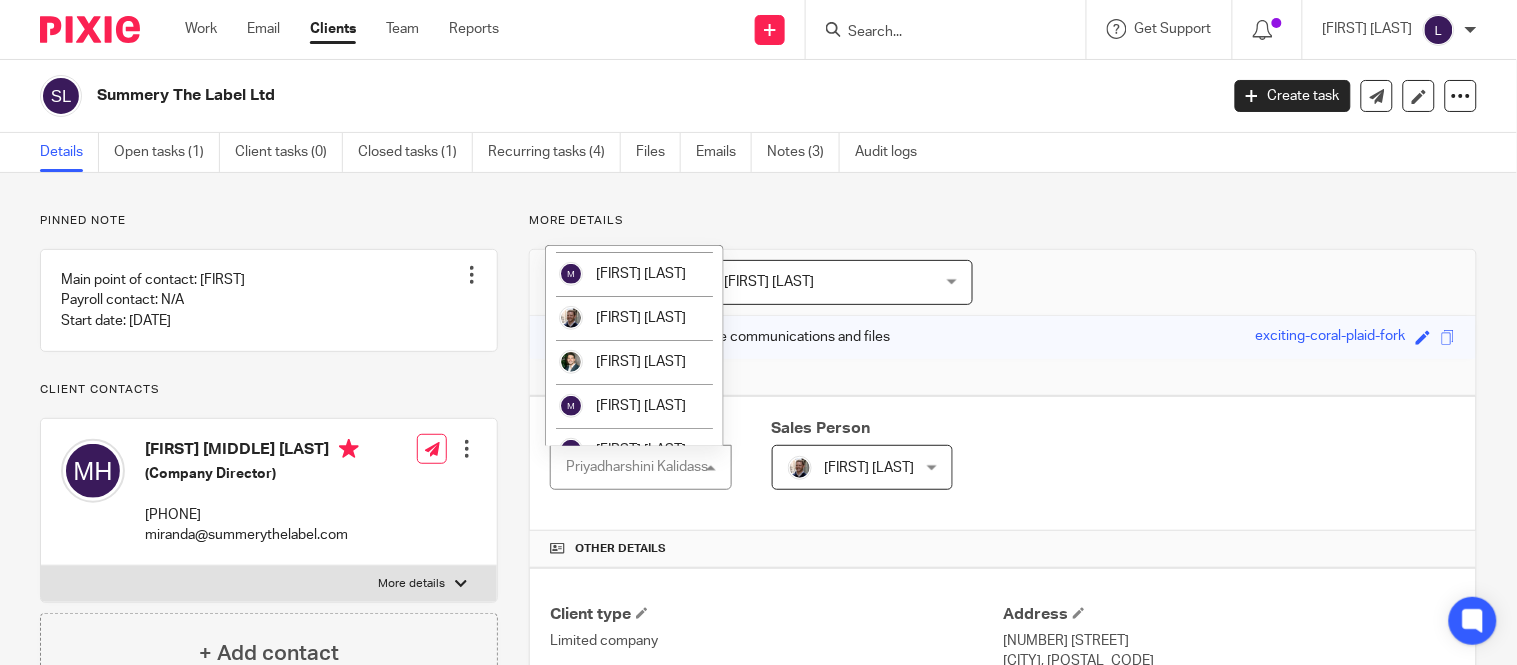 scroll, scrollTop: 2135, scrollLeft: 0, axis: vertical 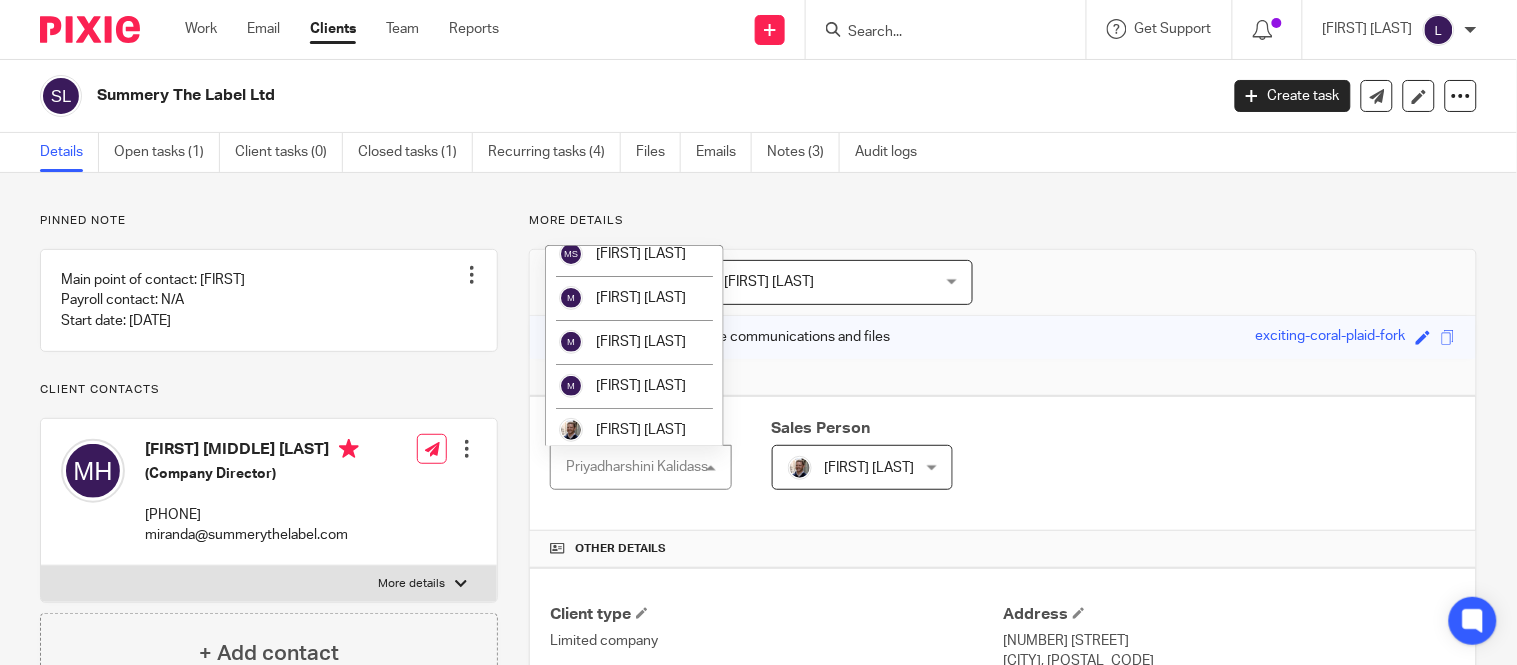 click on "[FIRST] [LAST]" at bounding box center (641, 166) 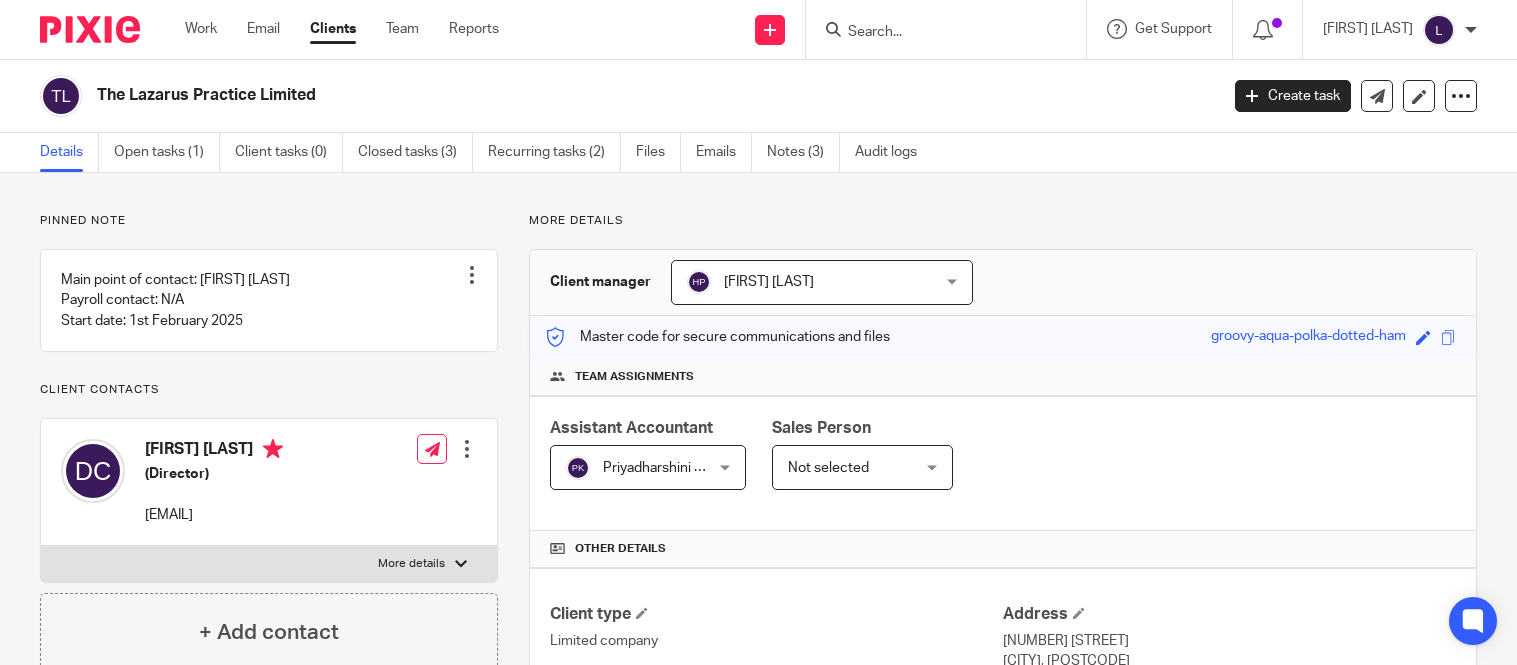 scroll, scrollTop: 0, scrollLeft: 0, axis: both 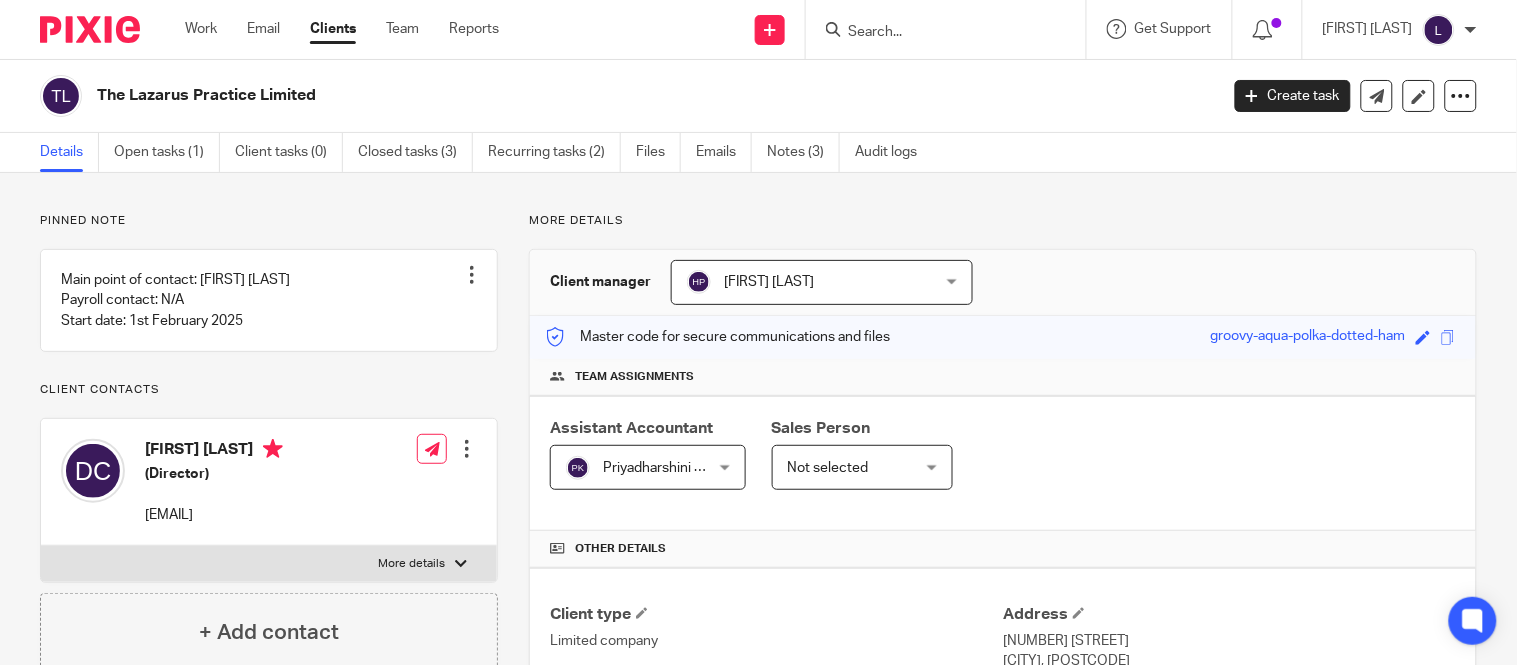 click on "Priyadharshini Kalidass" at bounding box center (674, 468) 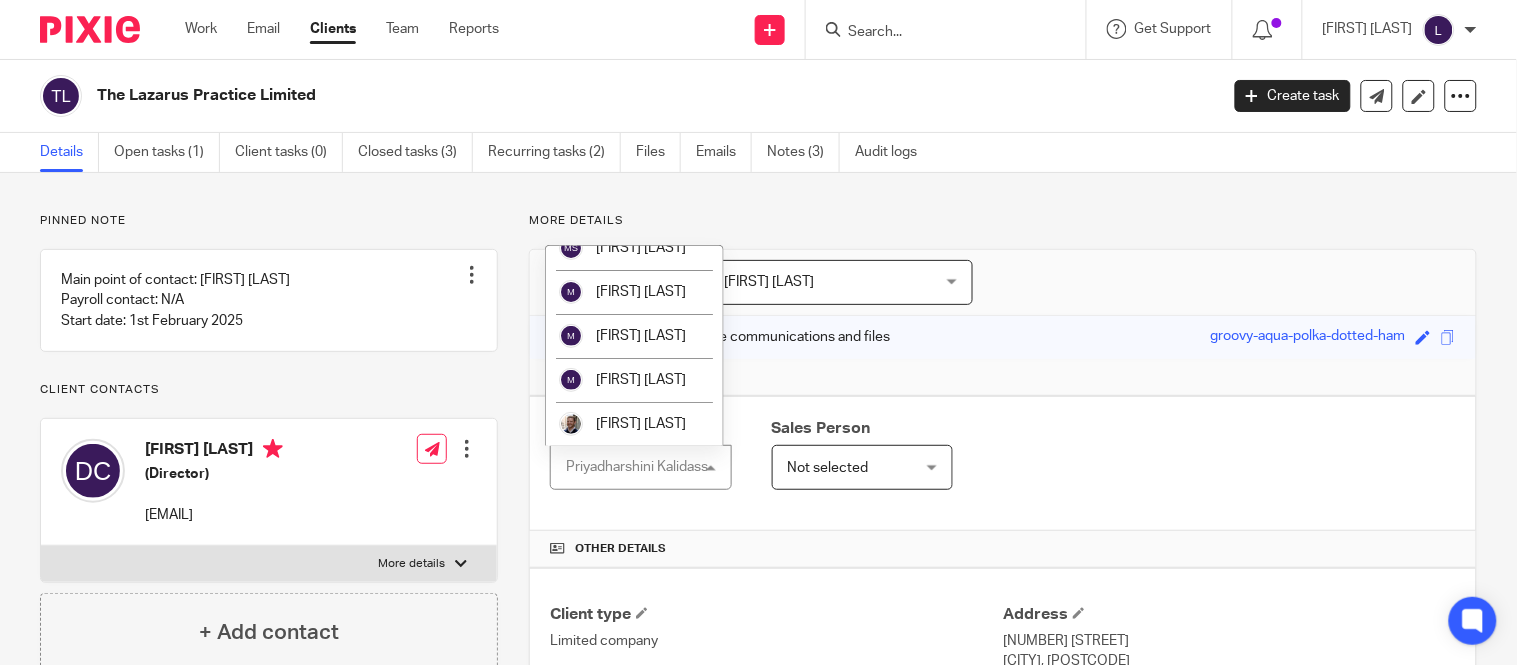 scroll, scrollTop: 2155, scrollLeft: 0, axis: vertical 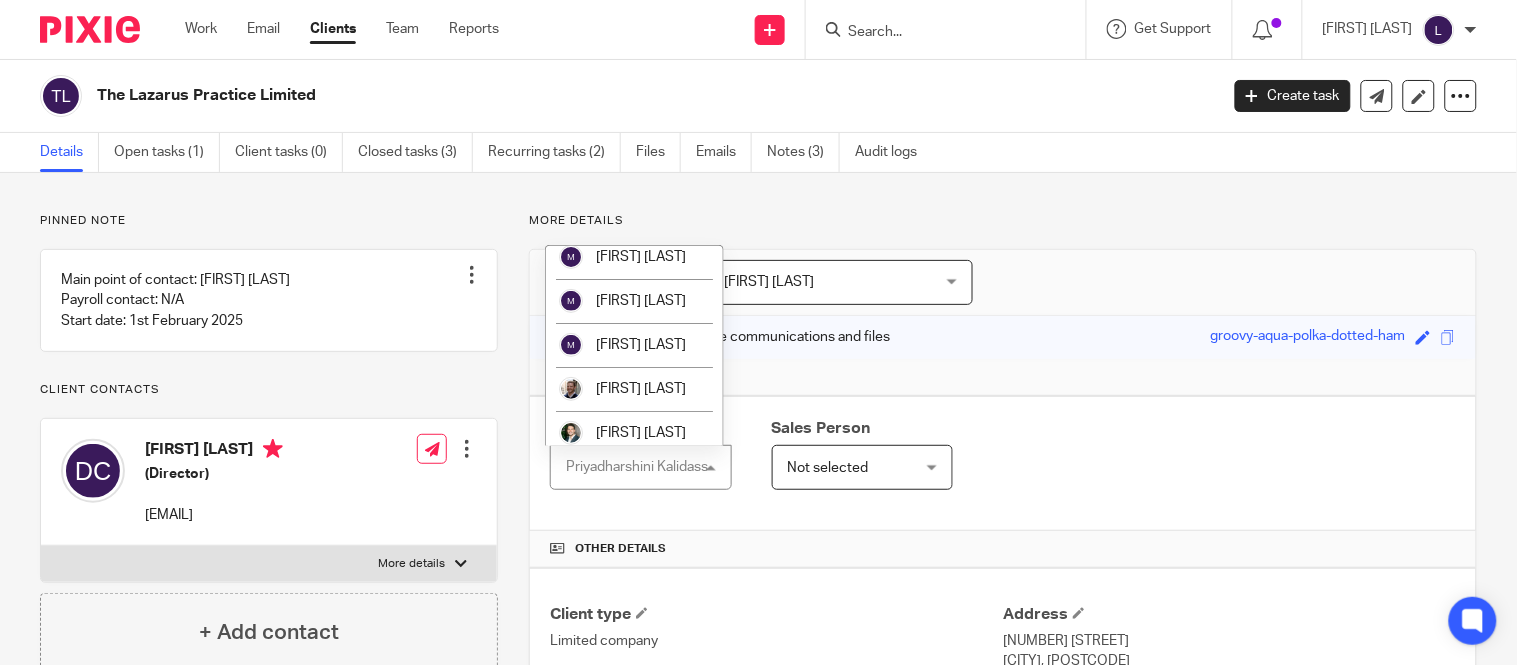 click on "[FIRST] [LAST]" at bounding box center (634, 125) 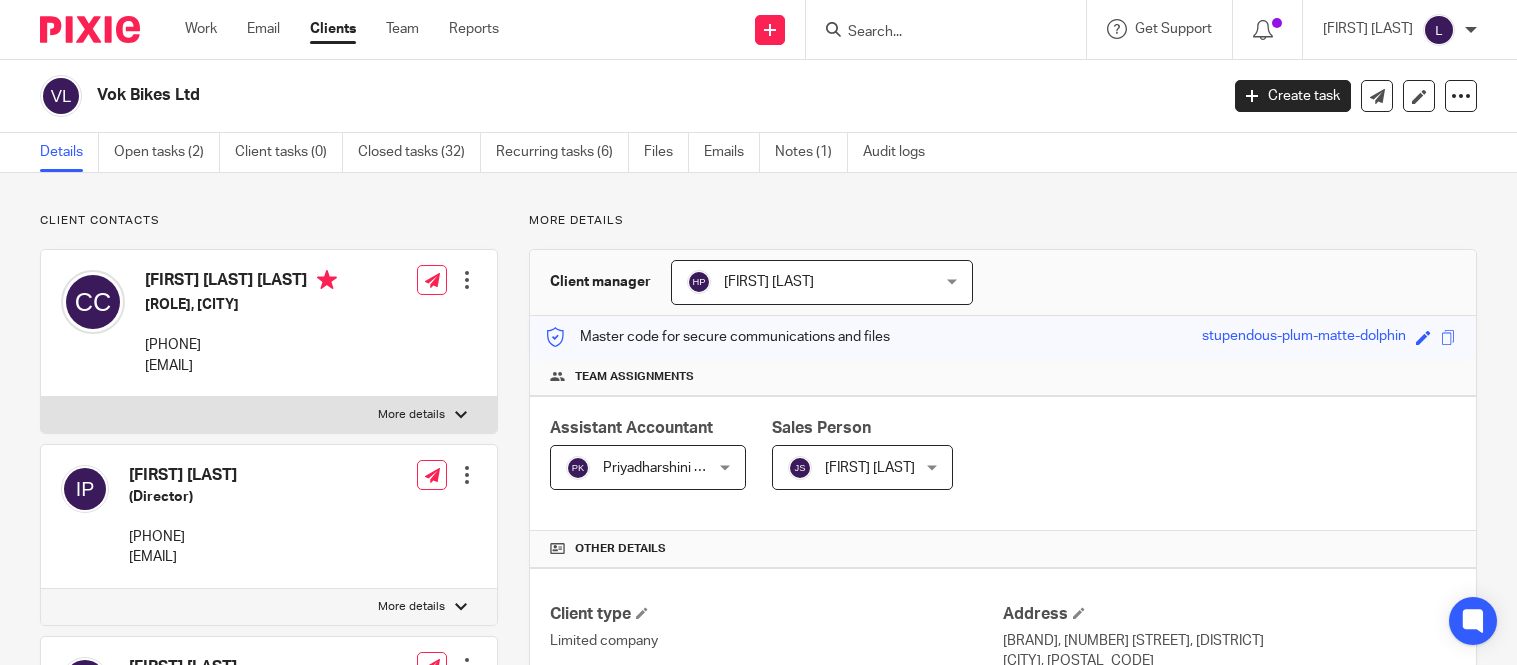 scroll, scrollTop: 0, scrollLeft: 0, axis: both 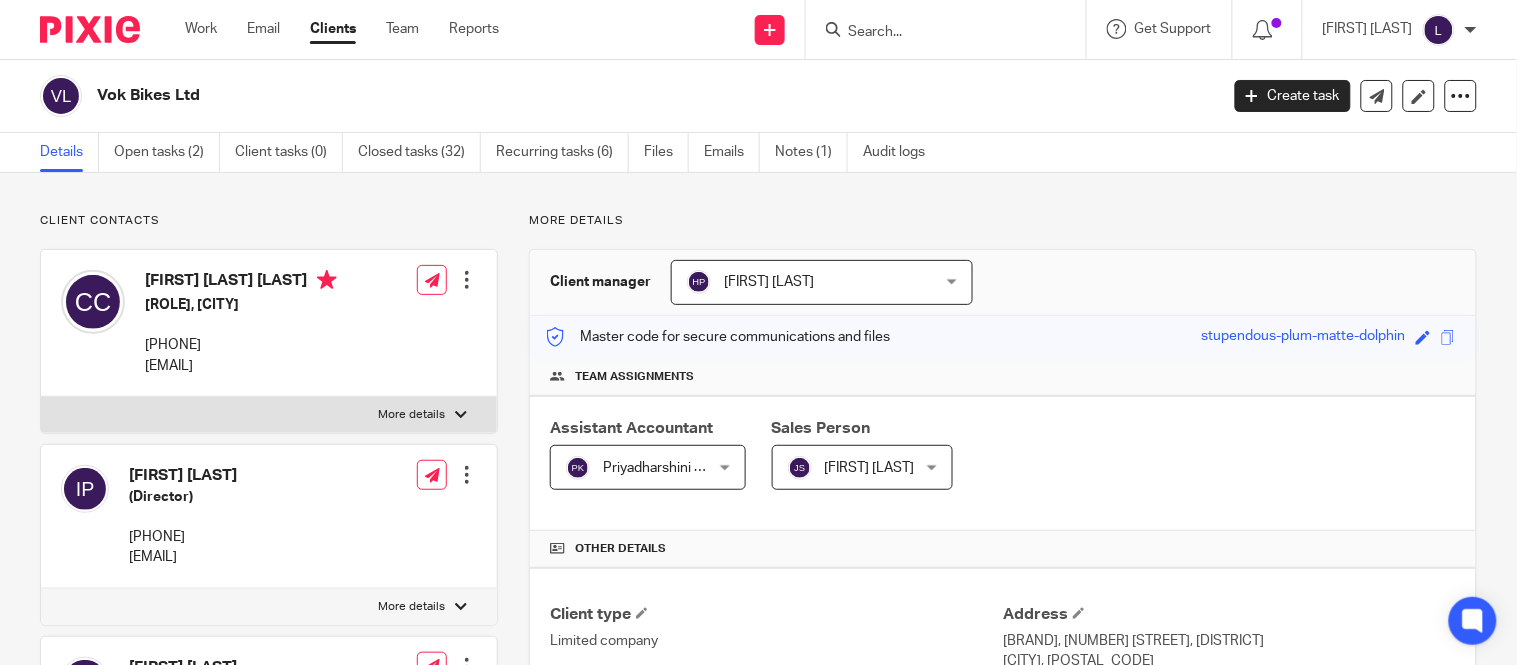 click at bounding box center [578, 468] 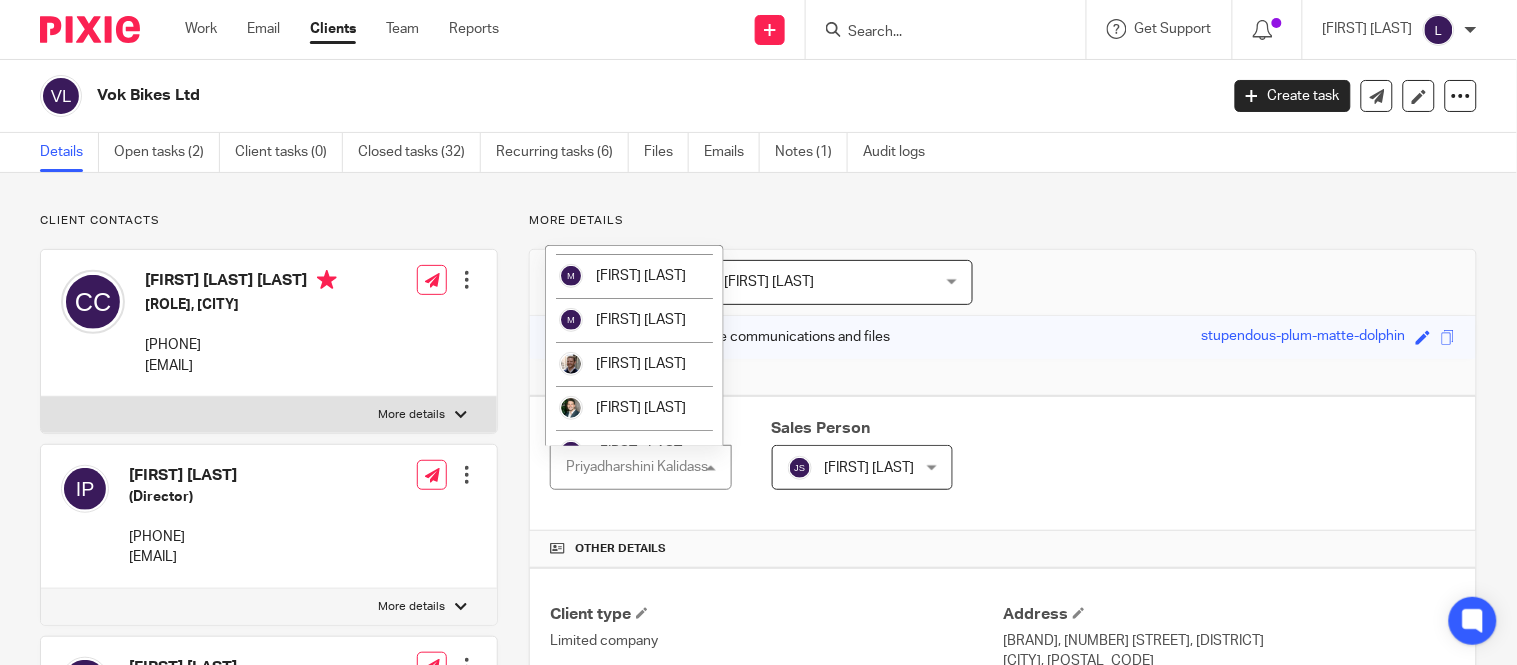 scroll, scrollTop: 2186, scrollLeft: 0, axis: vertical 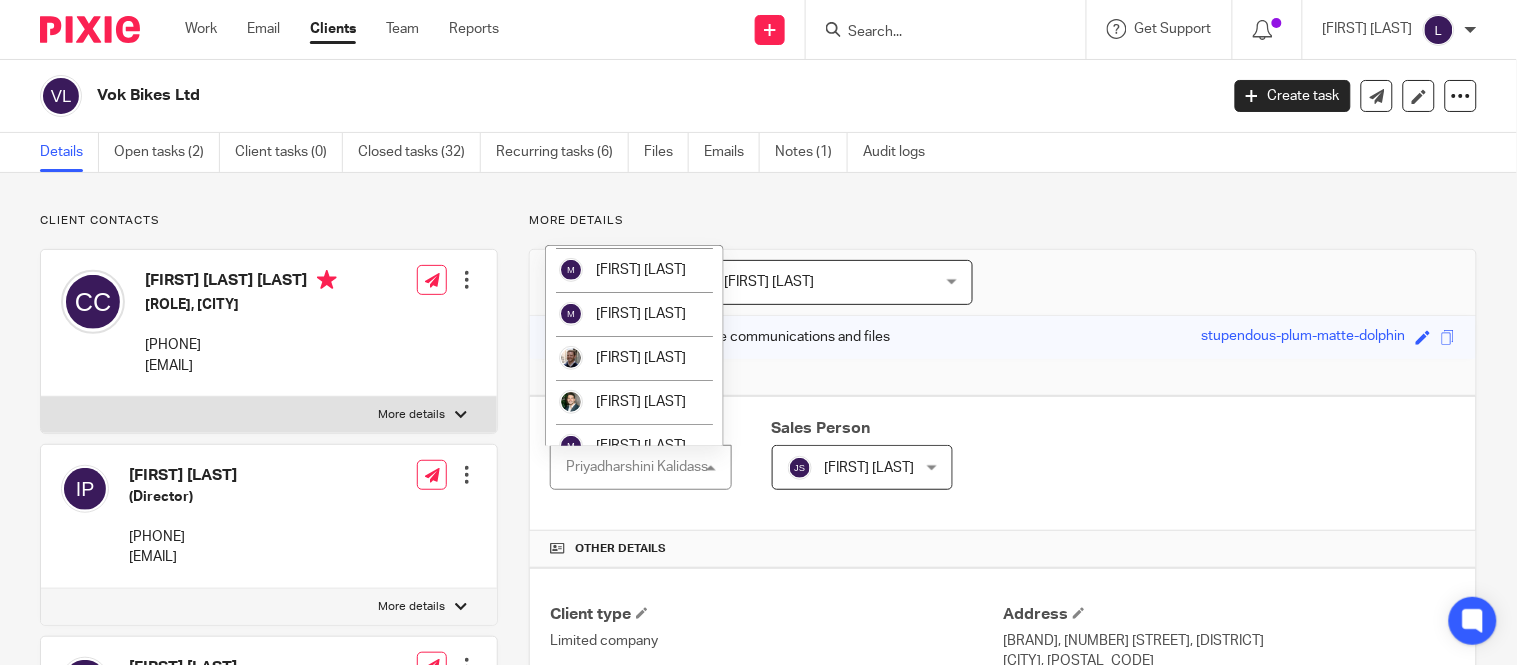 click on "[FIRST] [LAST]" at bounding box center [634, 94] 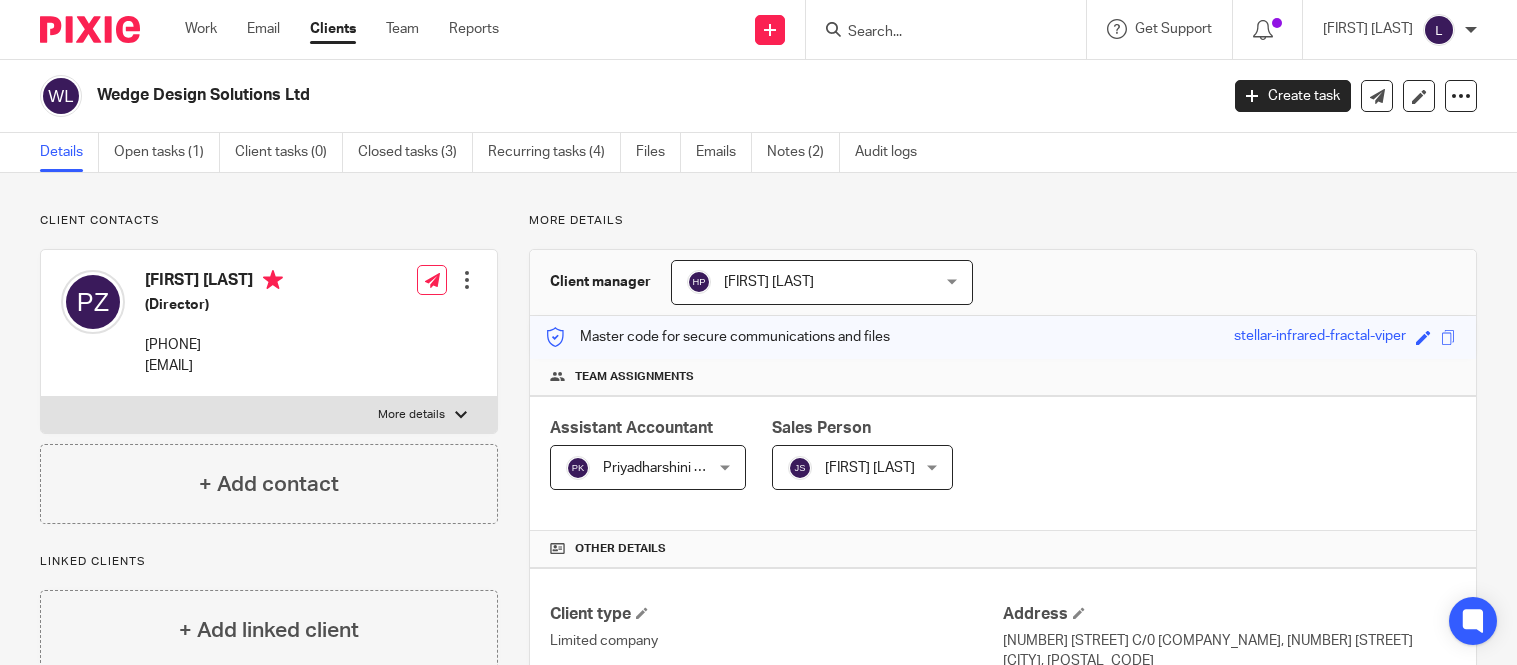 scroll, scrollTop: 0, scrollLeft: 0, axis: both 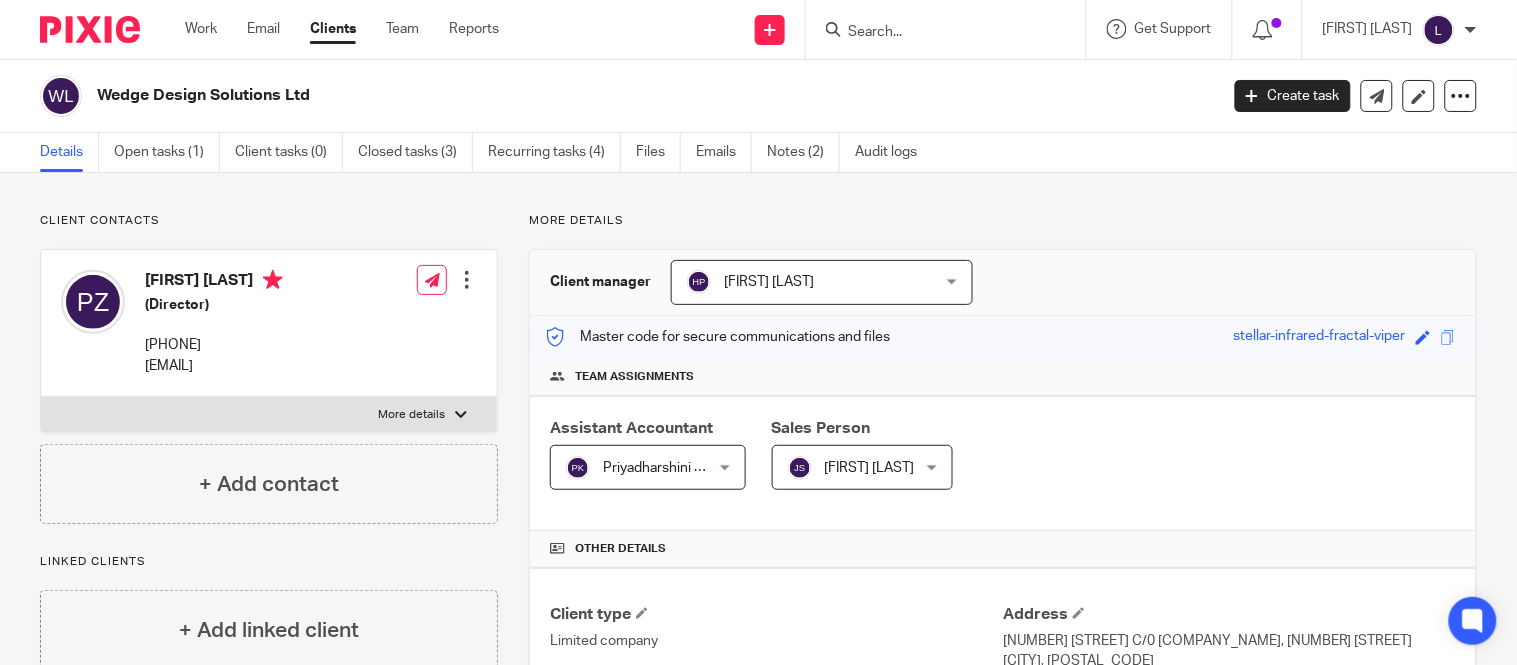 click at bounding box center (578, 468) 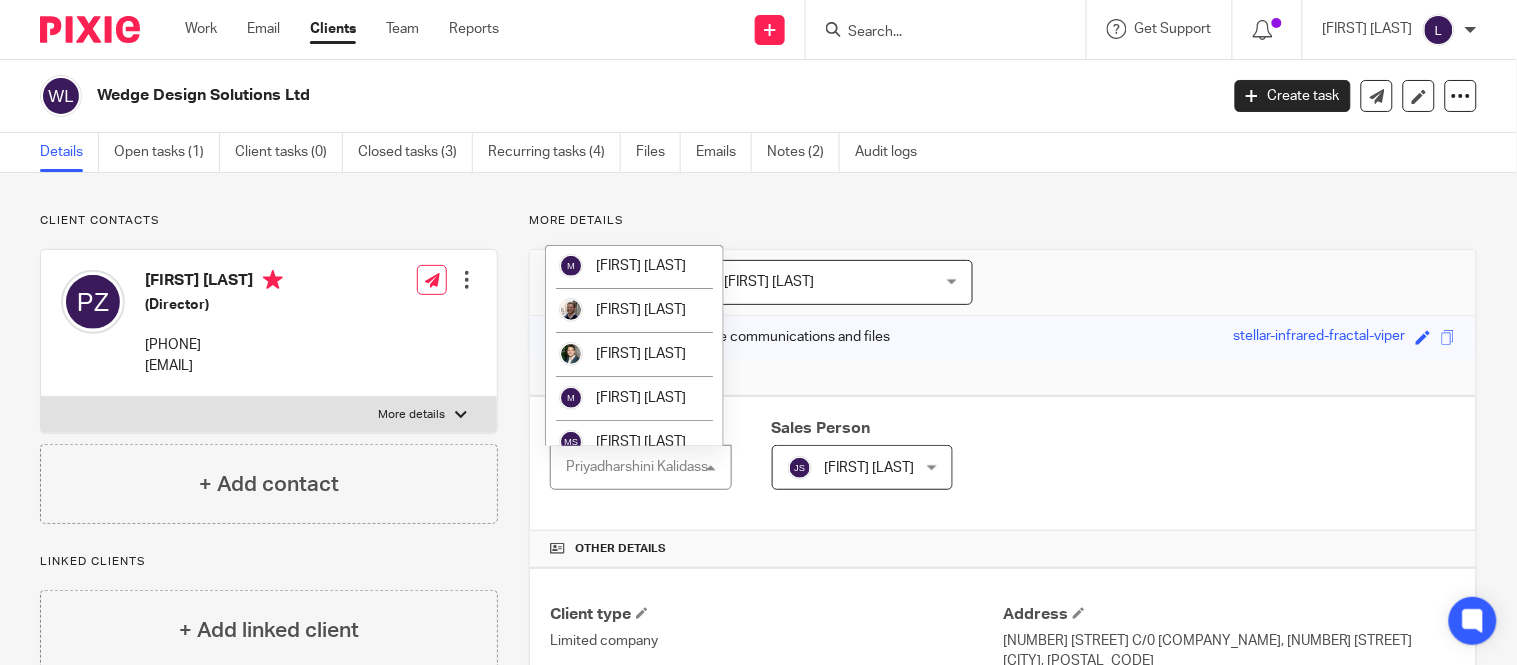 scroll, scrollTop: 2191, scrollLeft: 0, axis: vertical 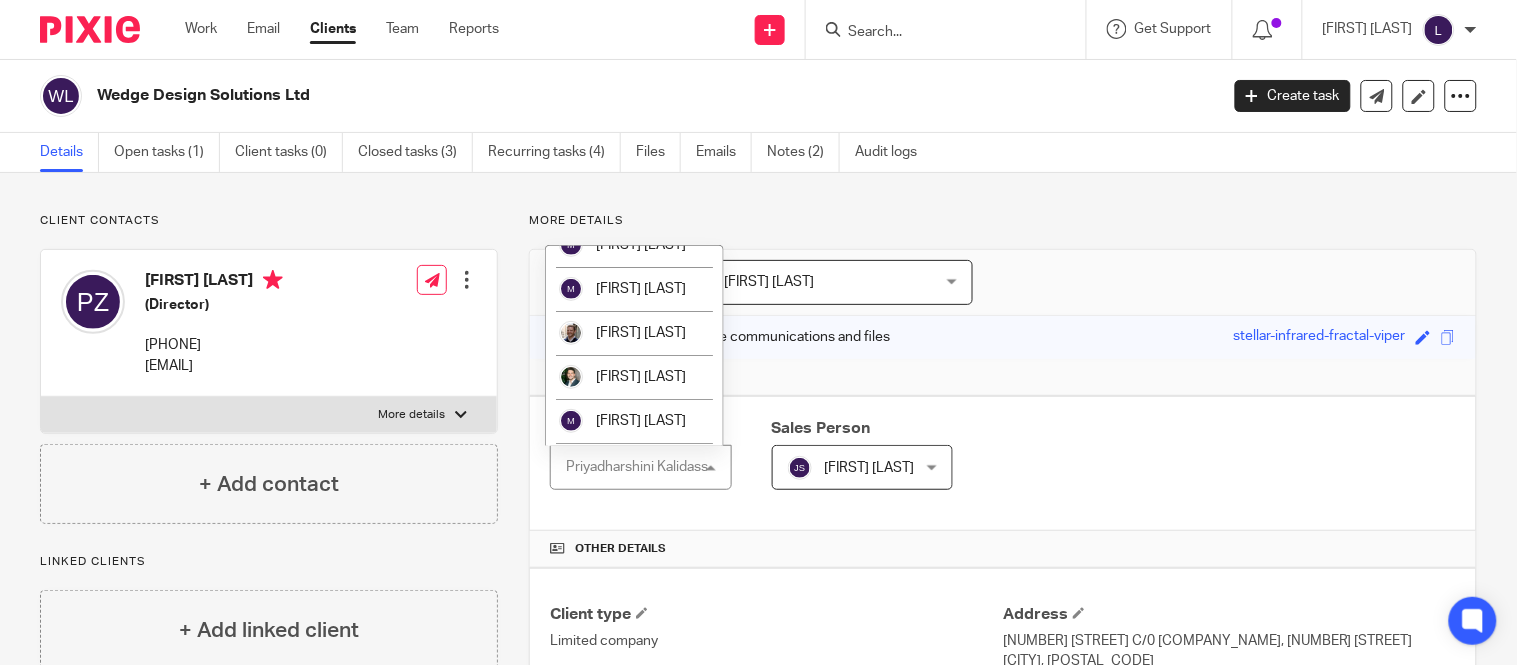 click on "[FIRST] [LAST]" at bounding box center (641, 69) 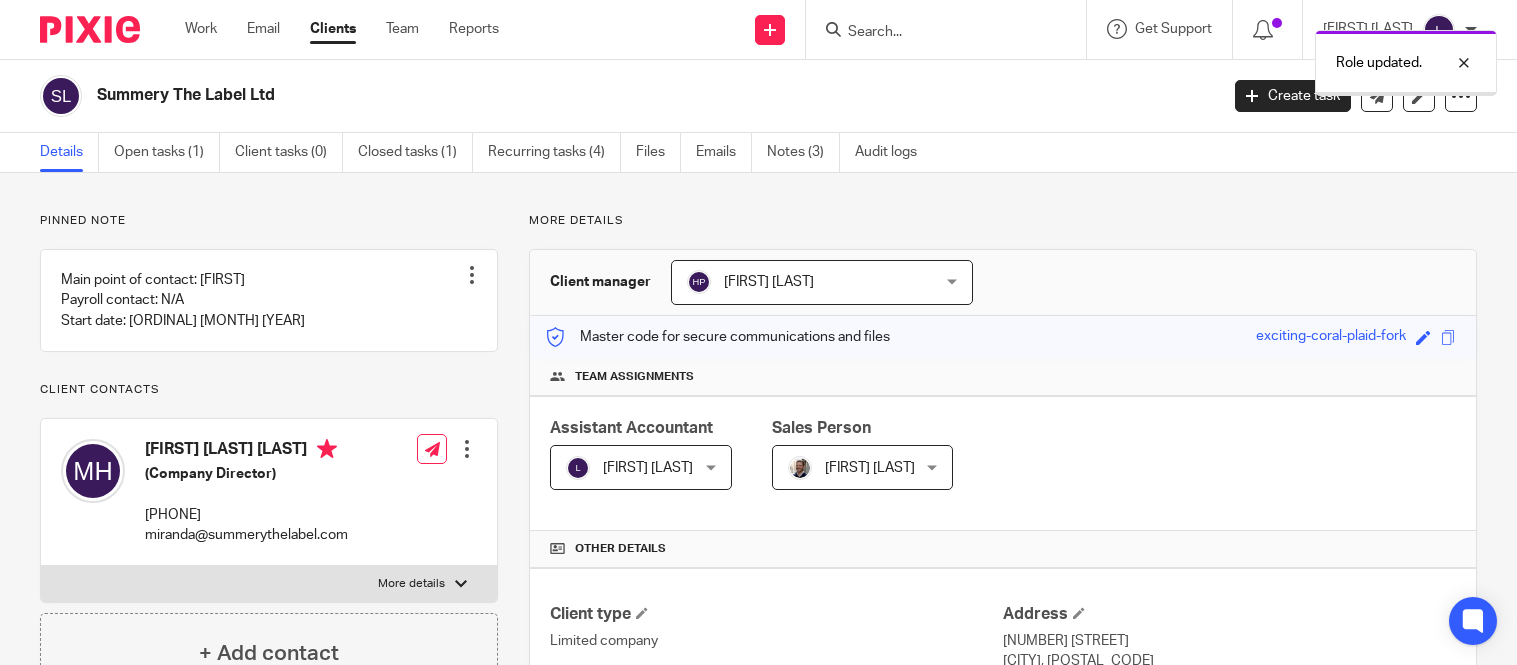 scroll, scrollTop: 0, scrollLeft: 0, axis: both 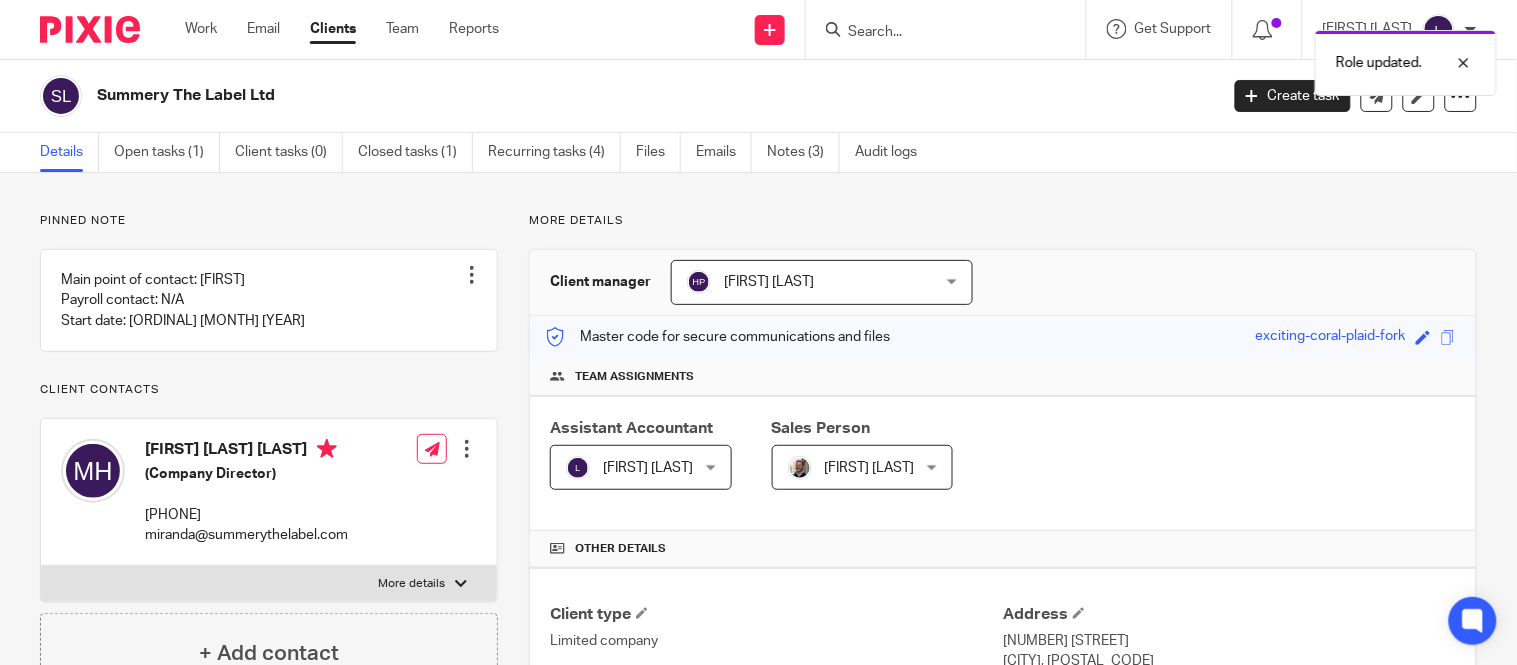 click on "Clients" at bounding box center [333, 29] 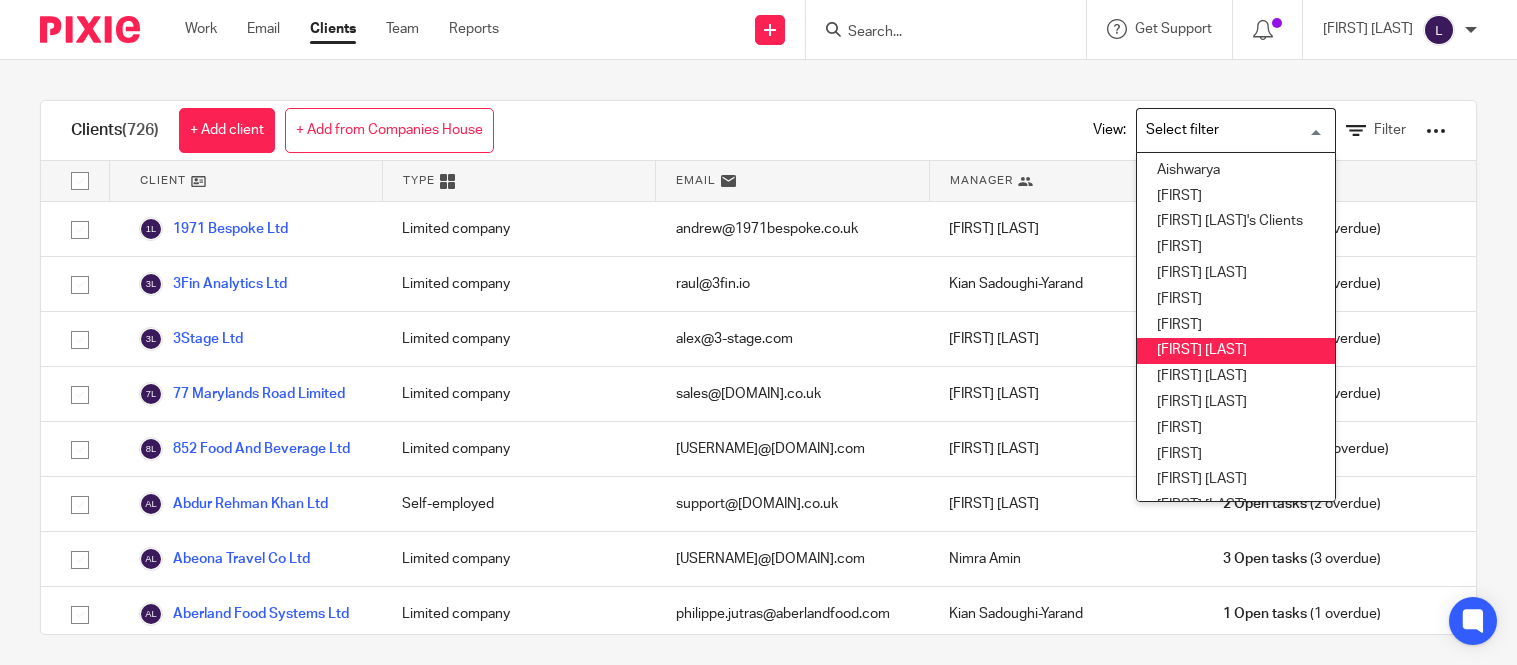 scroll, scrollTop: 0, scrollLeft: 0, axis: both 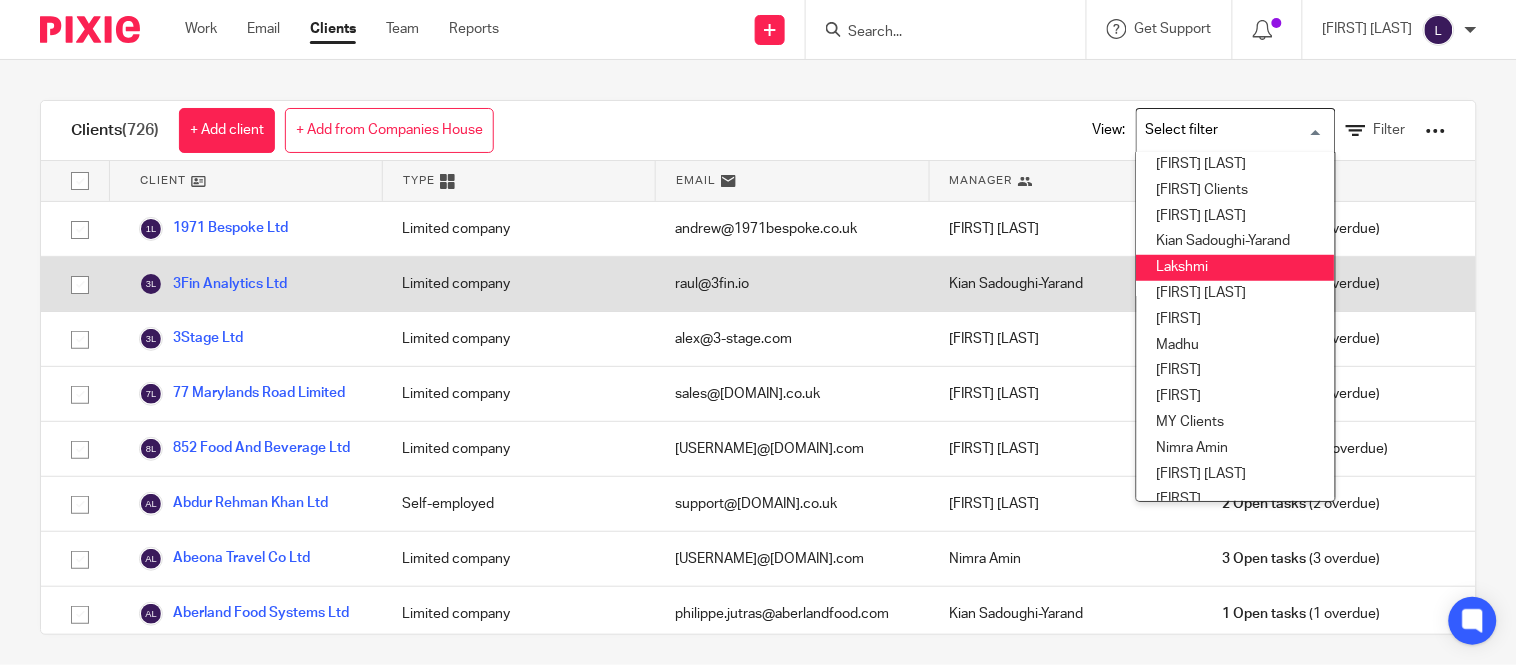 click on "[FIRST] [LAST]" at bounding box center (1236, 294) 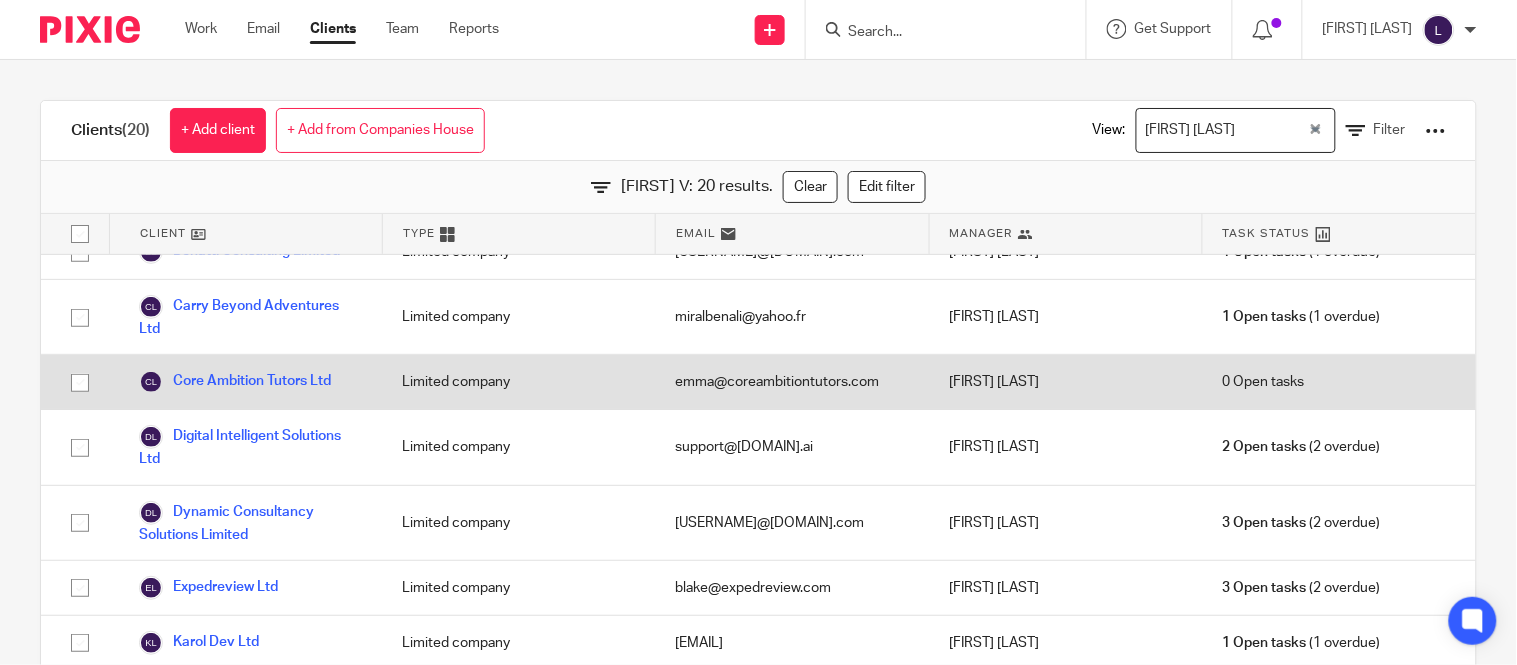 scroll, scrollTop: 138, scrollLeft: 0, axis: vertical 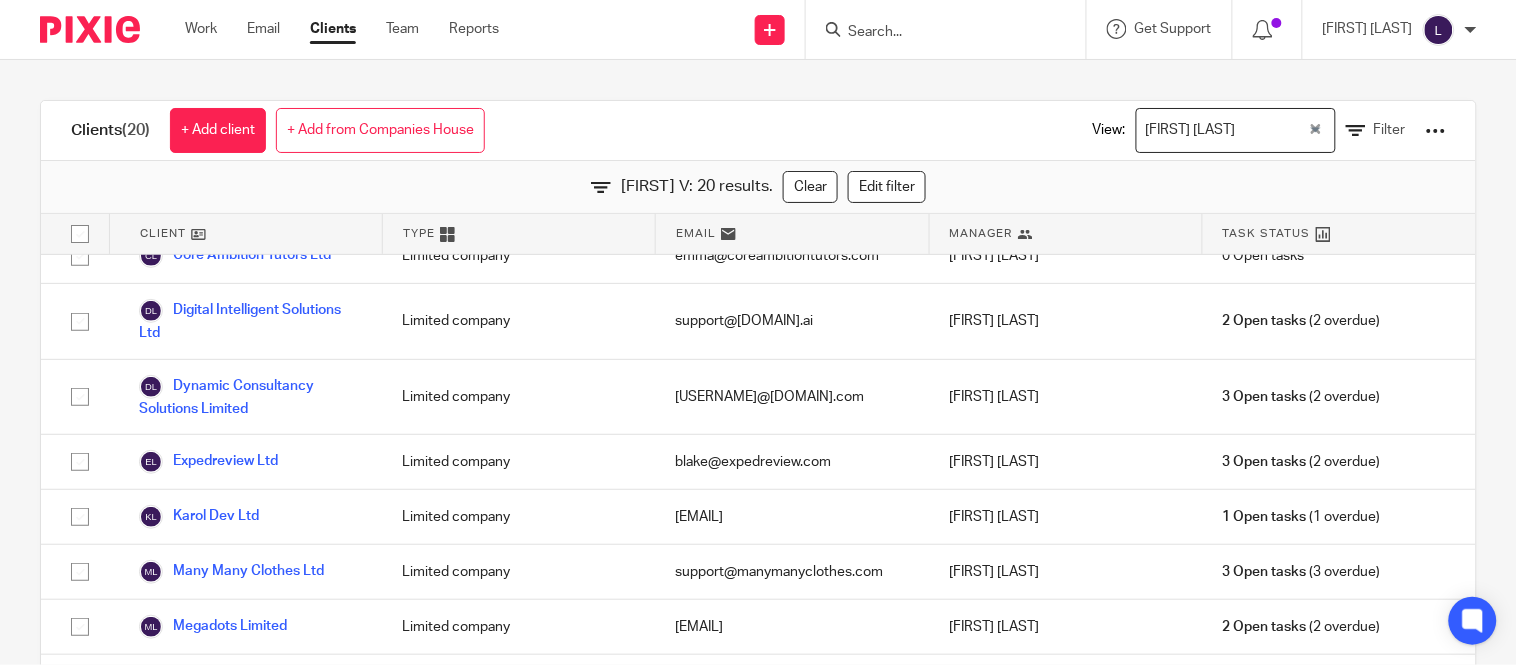 click at bounding box center (1274, 130) 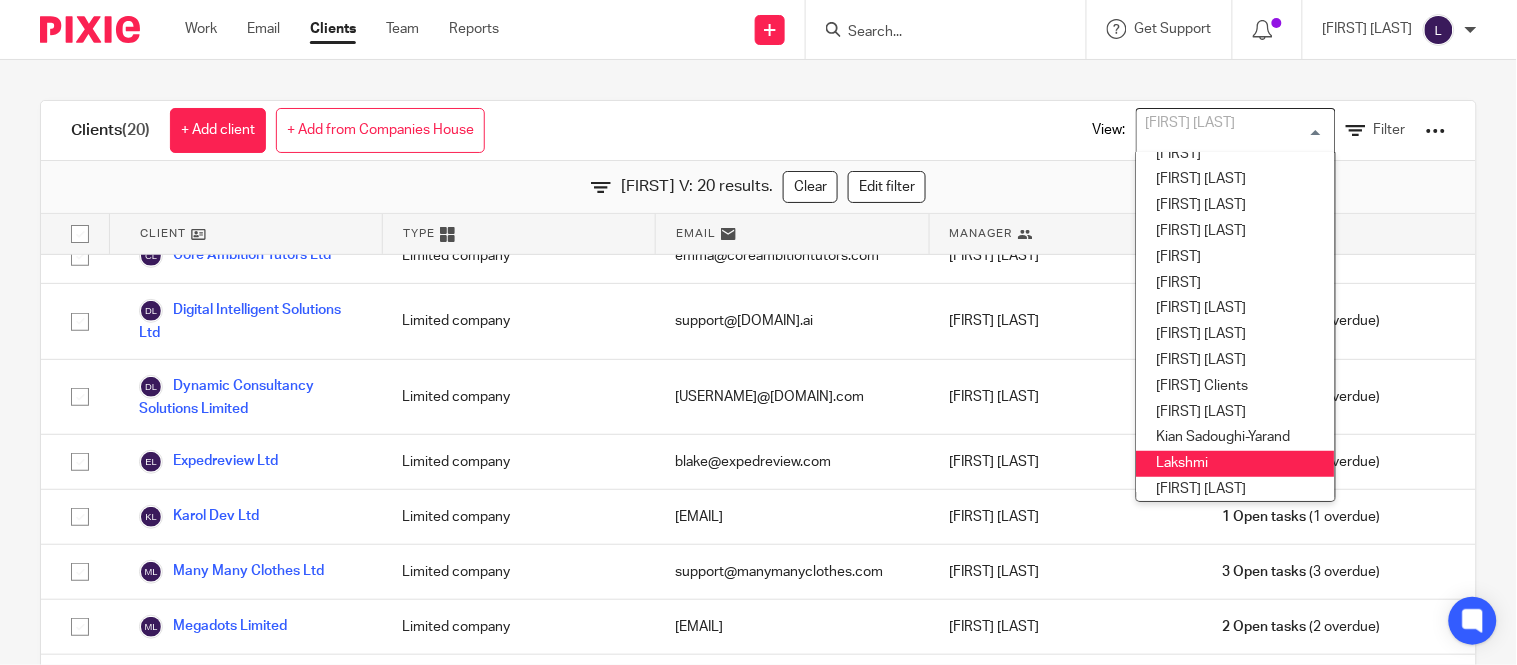 scroll, scrollTop: 307, scrollLeft: 0, axis: vertical 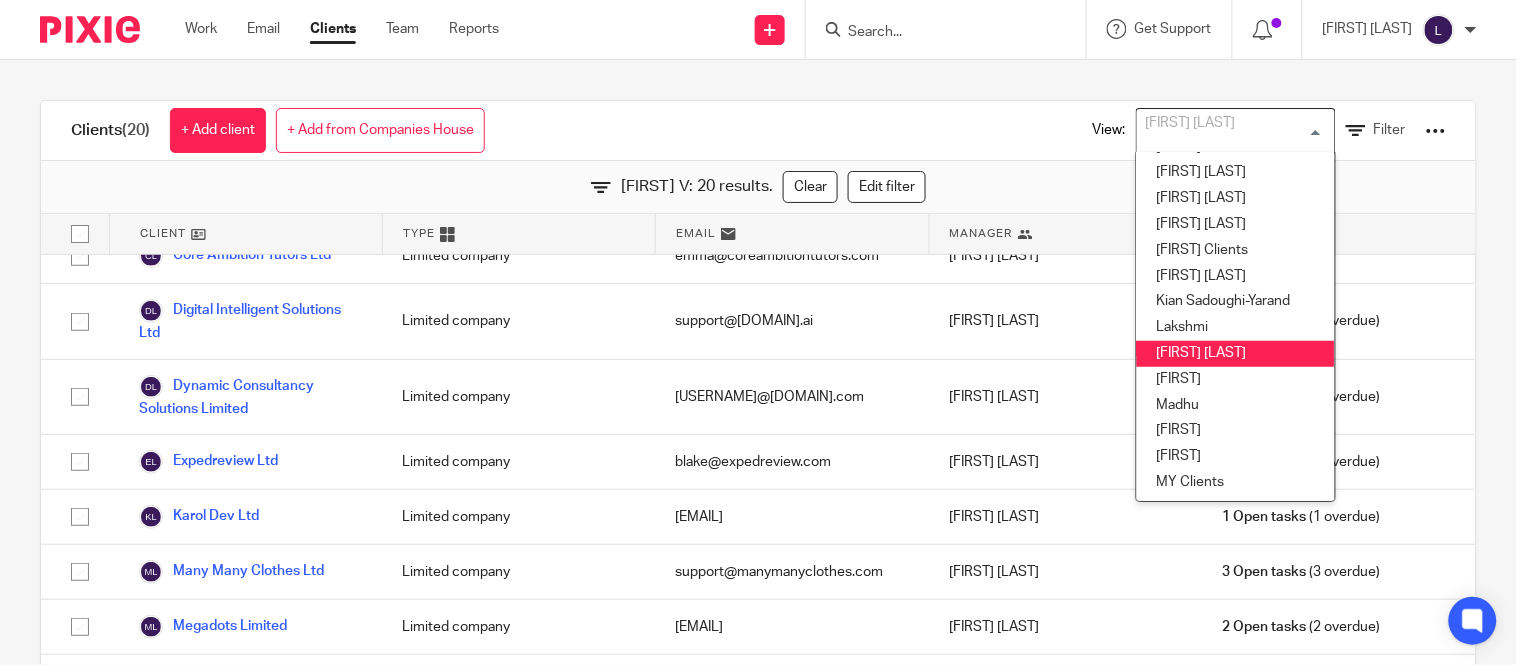 click on "[FIRST] [LAST]" at bounding box center [1236, 354] 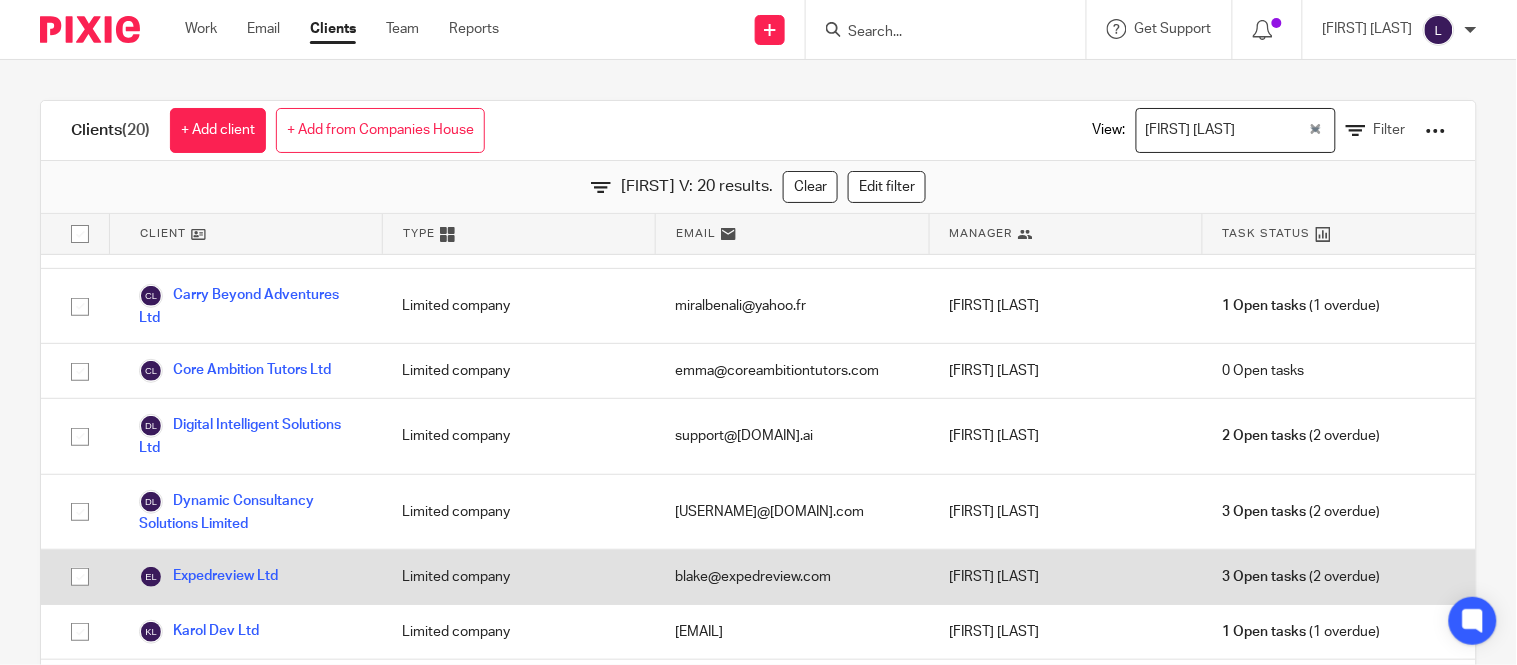 scroll, scrollTop: 150, scrollLeft: 0, axis: vertical 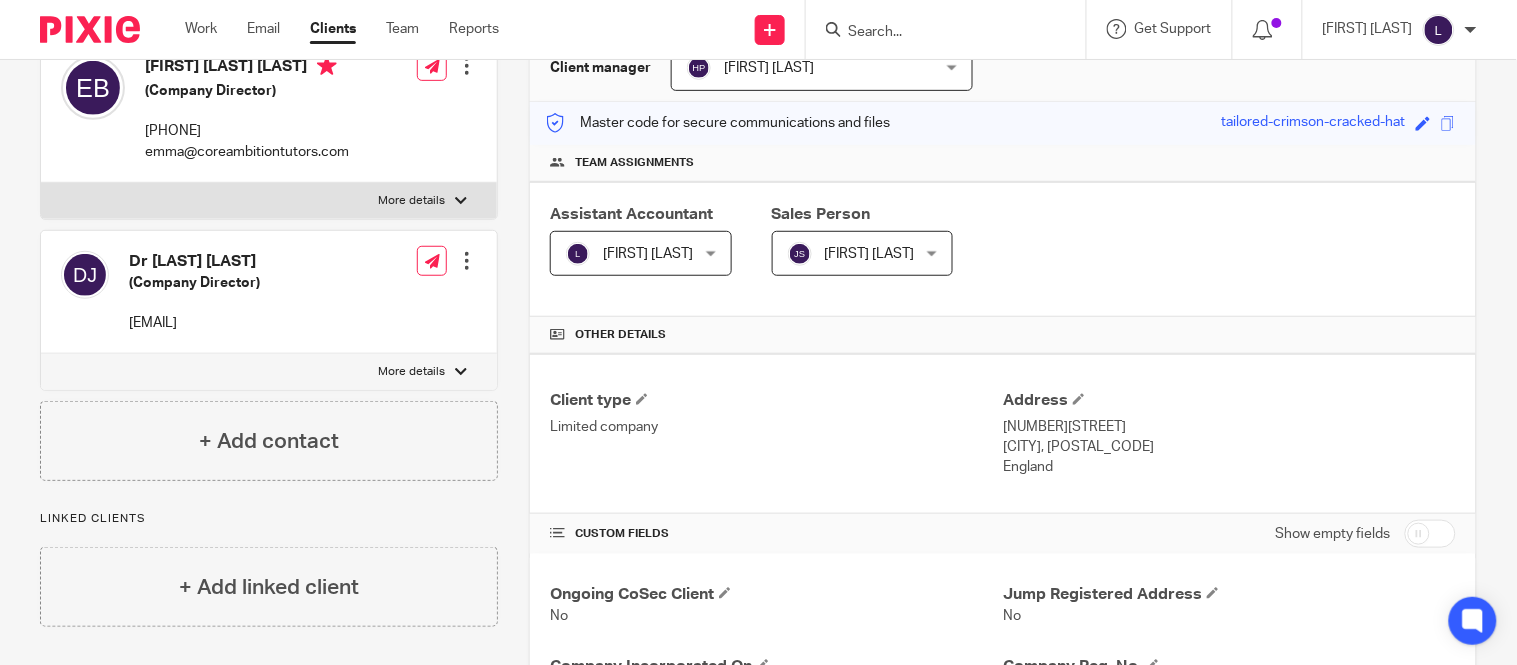 click on "Logapriya V
Logapriya V" at bounding box center (640, 253) 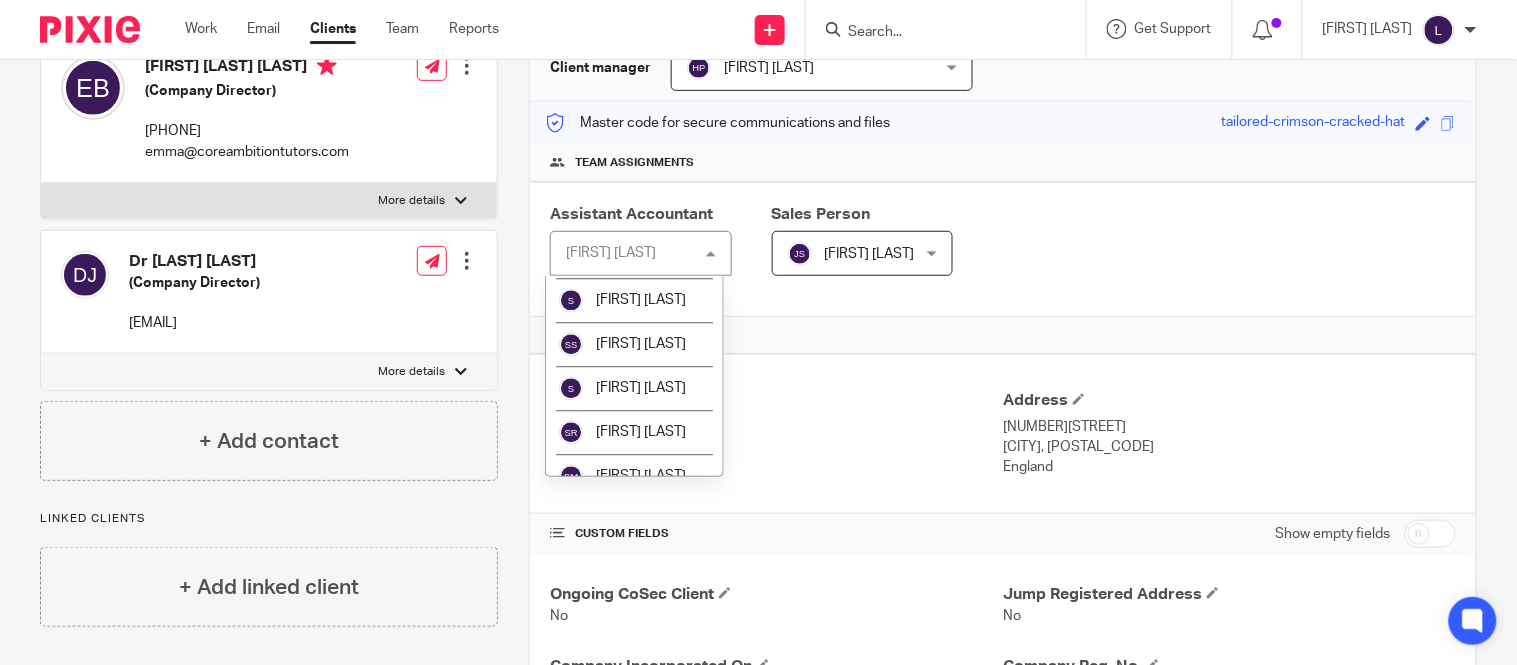 scroll, scrollTop: 3265, scrollLeft: 0, axis: vertical 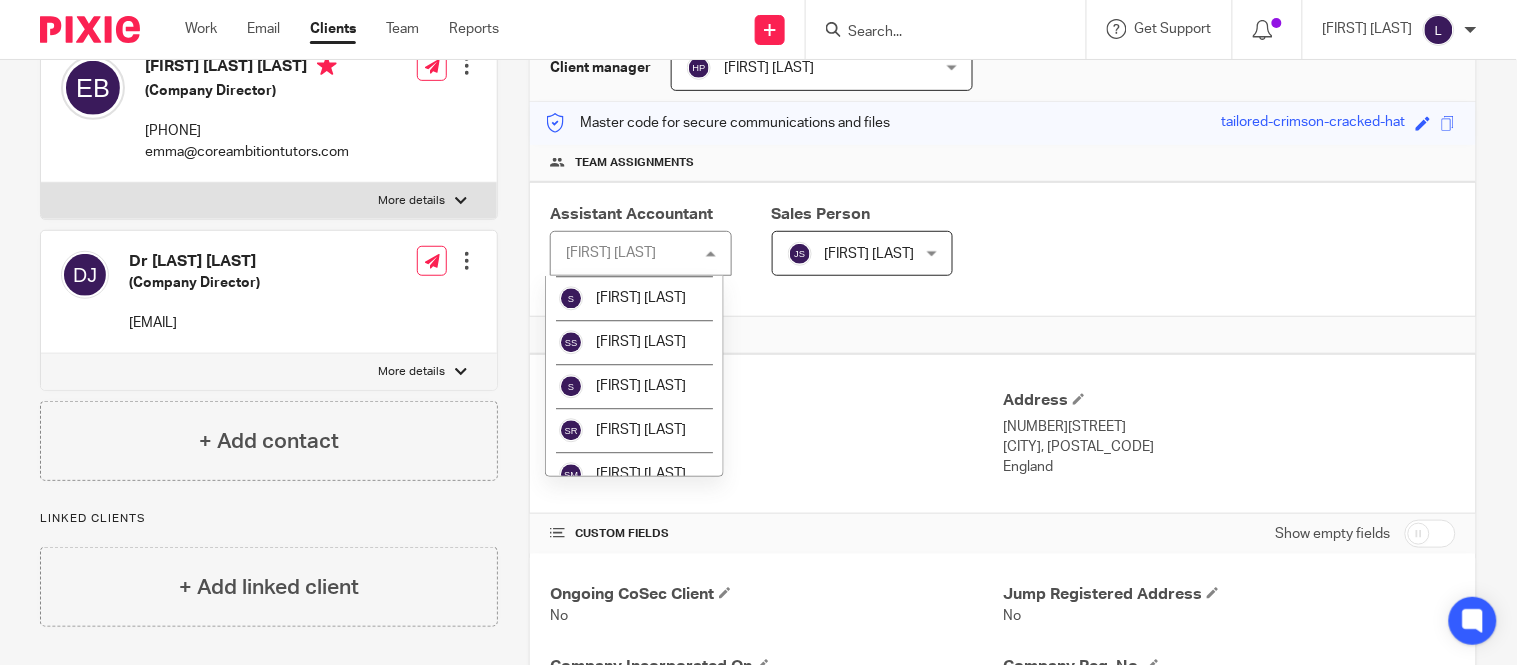 click on "Priyadharshini Kalidass" at bounding box center (634, -153) 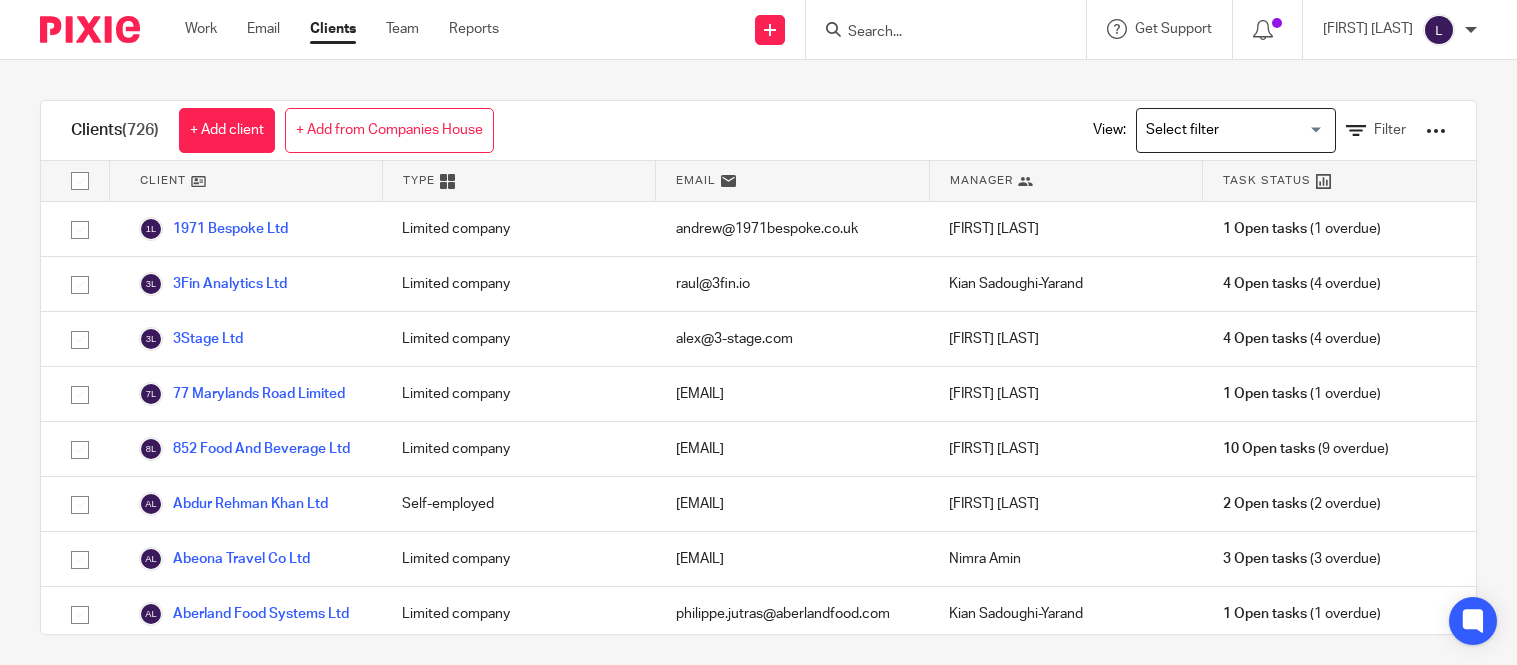 click at bounding box center (1231, 130) 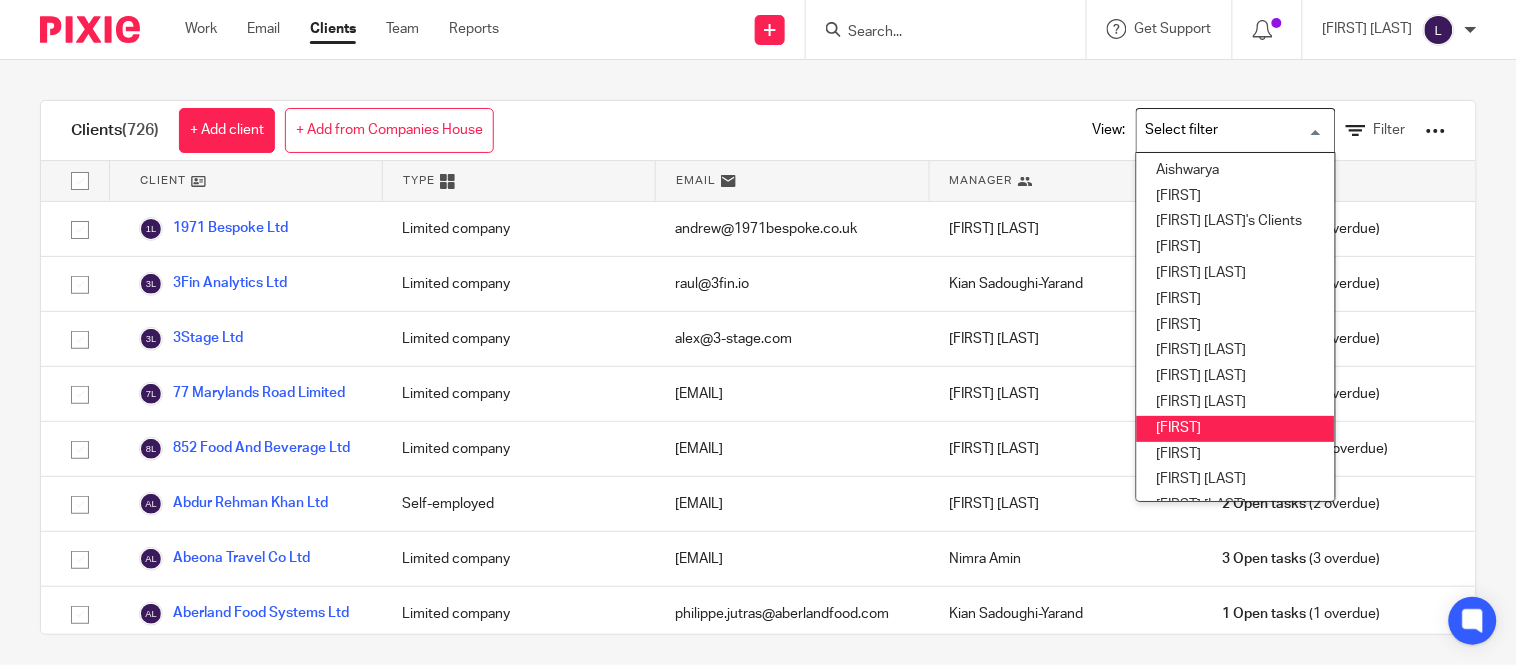 scroll, scrollTop: 97, scrollLeft: 0, axis: vertical 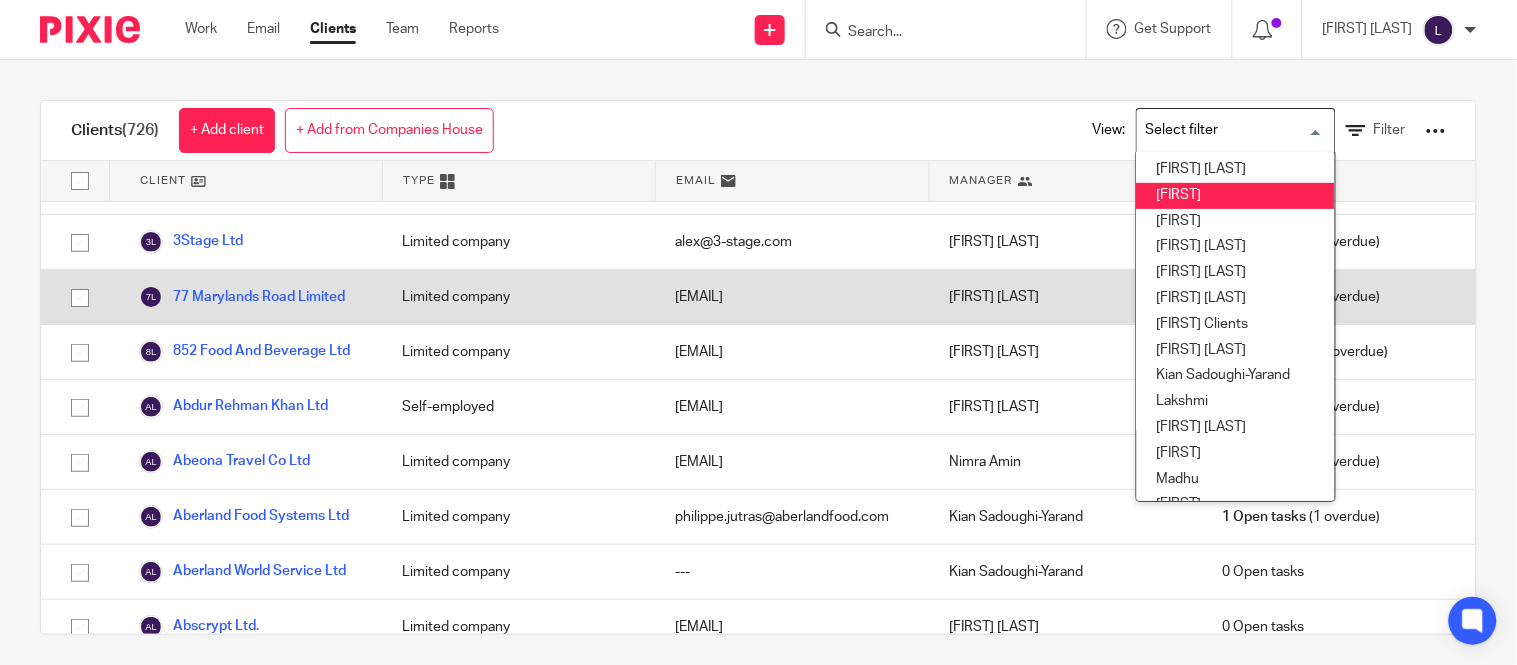 click on "[FIRST] [LAST]" at bounding box center [1236, 428] 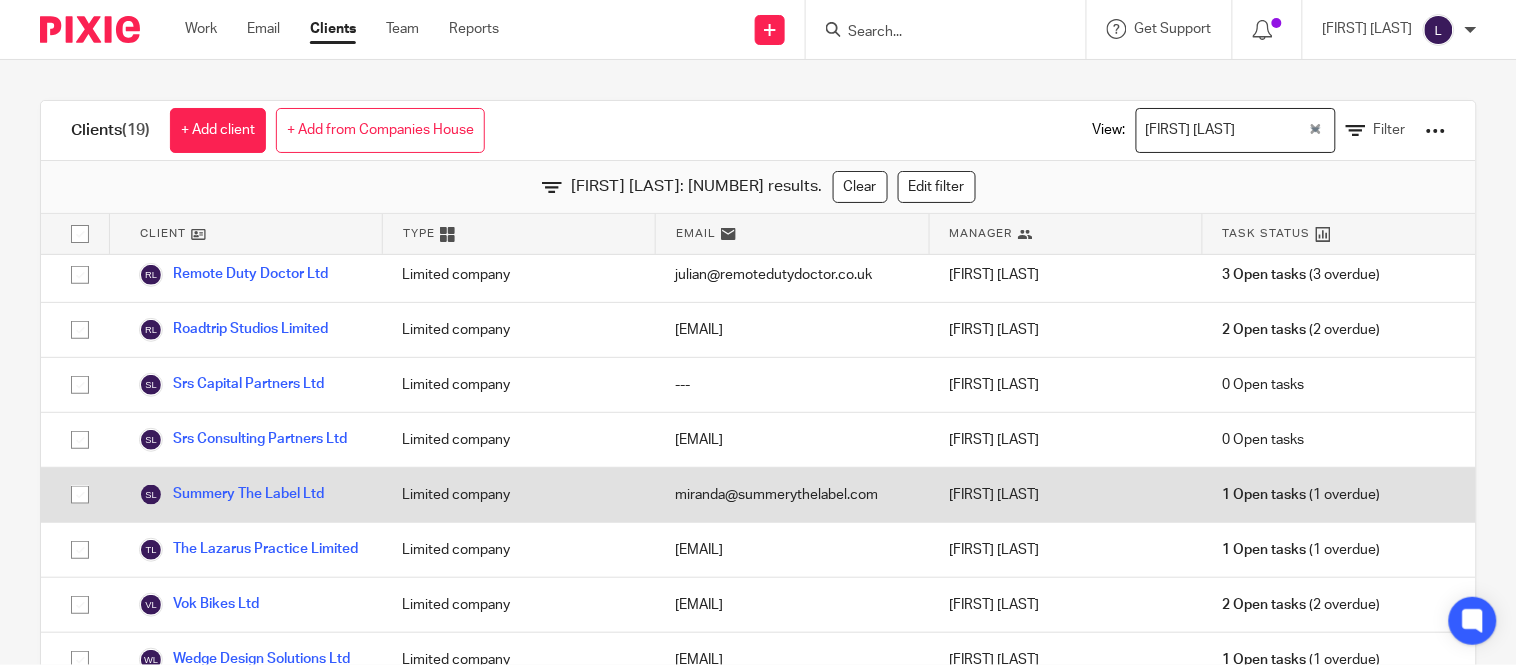 scroll, scrollTop: 768, scrollLeft: 0, axis: vertical 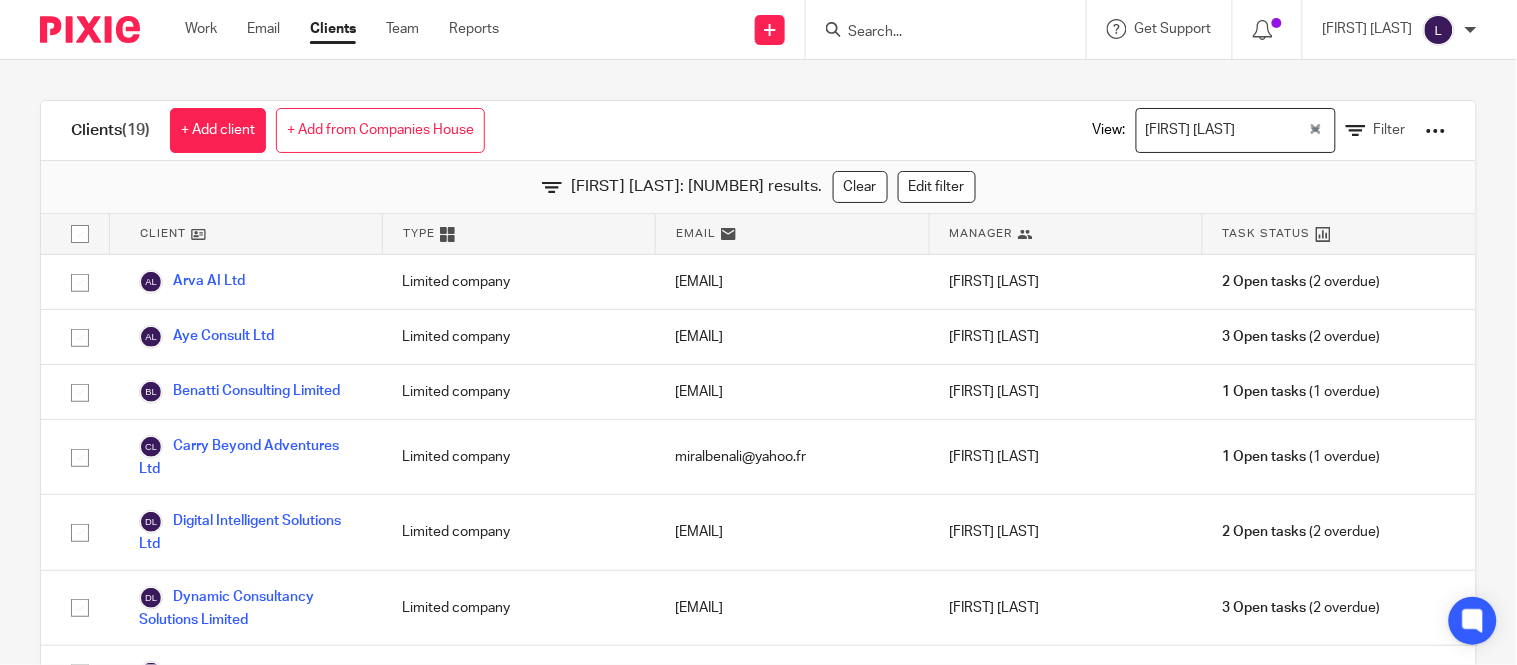 click at bounding box center [1274, 130] 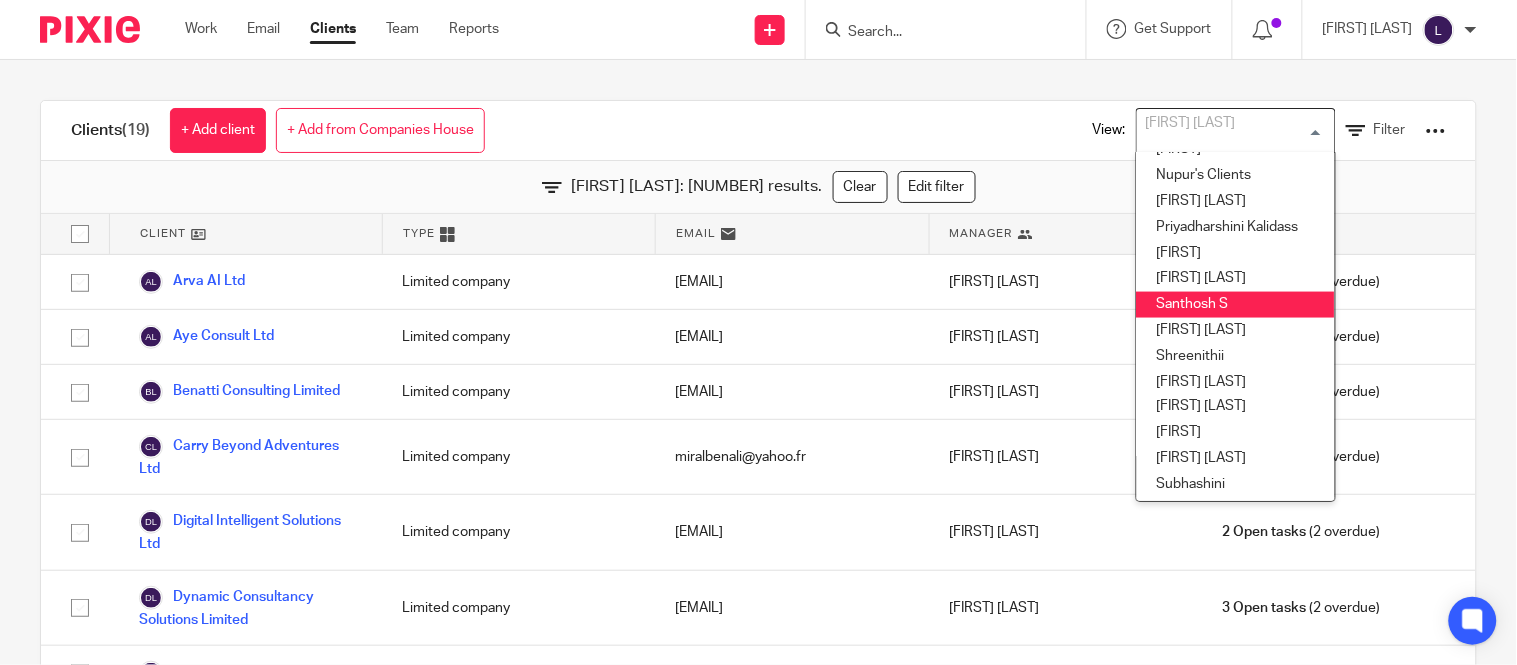 scroll, scrollTop: 718, scrollLeft: 0, axis: vertical 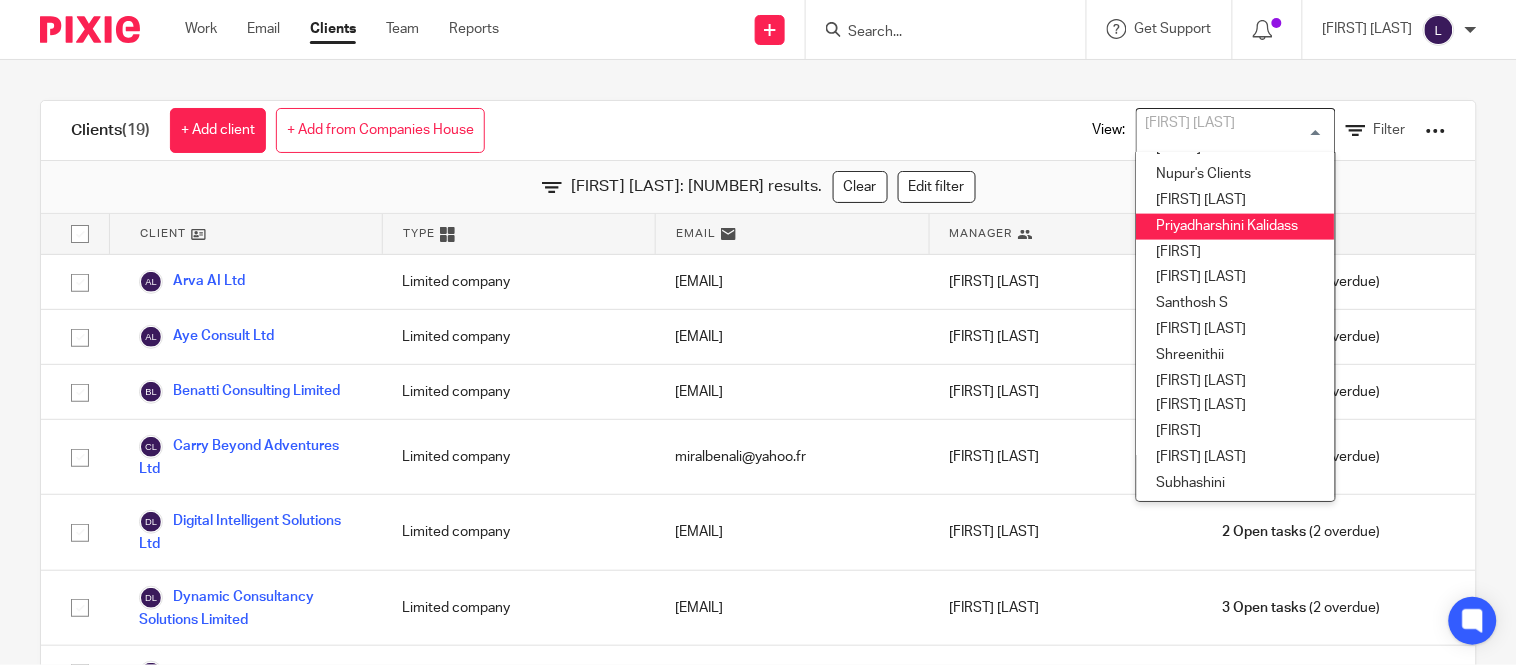 click on "Priyadharshini Kalidass" at bounding box center [1236, 227] 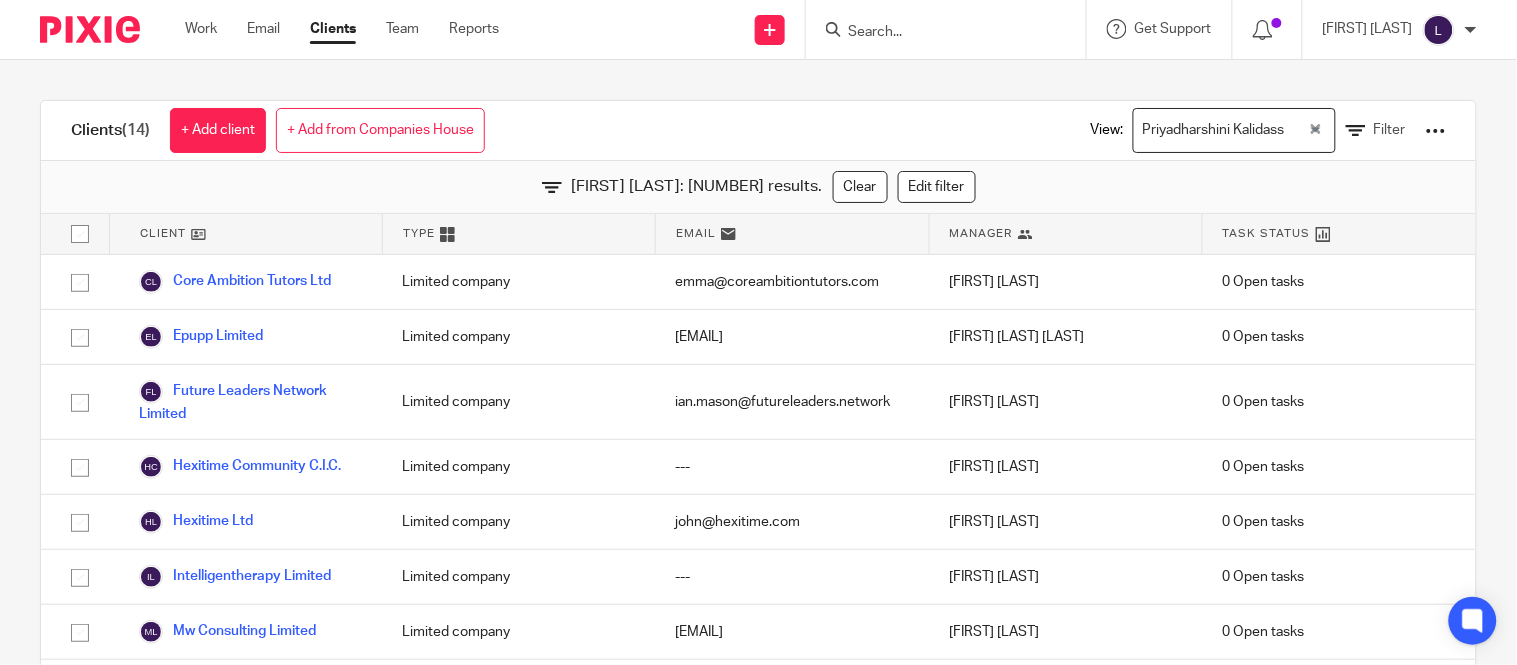 click on "Manager" at bounding box center [981, 233] 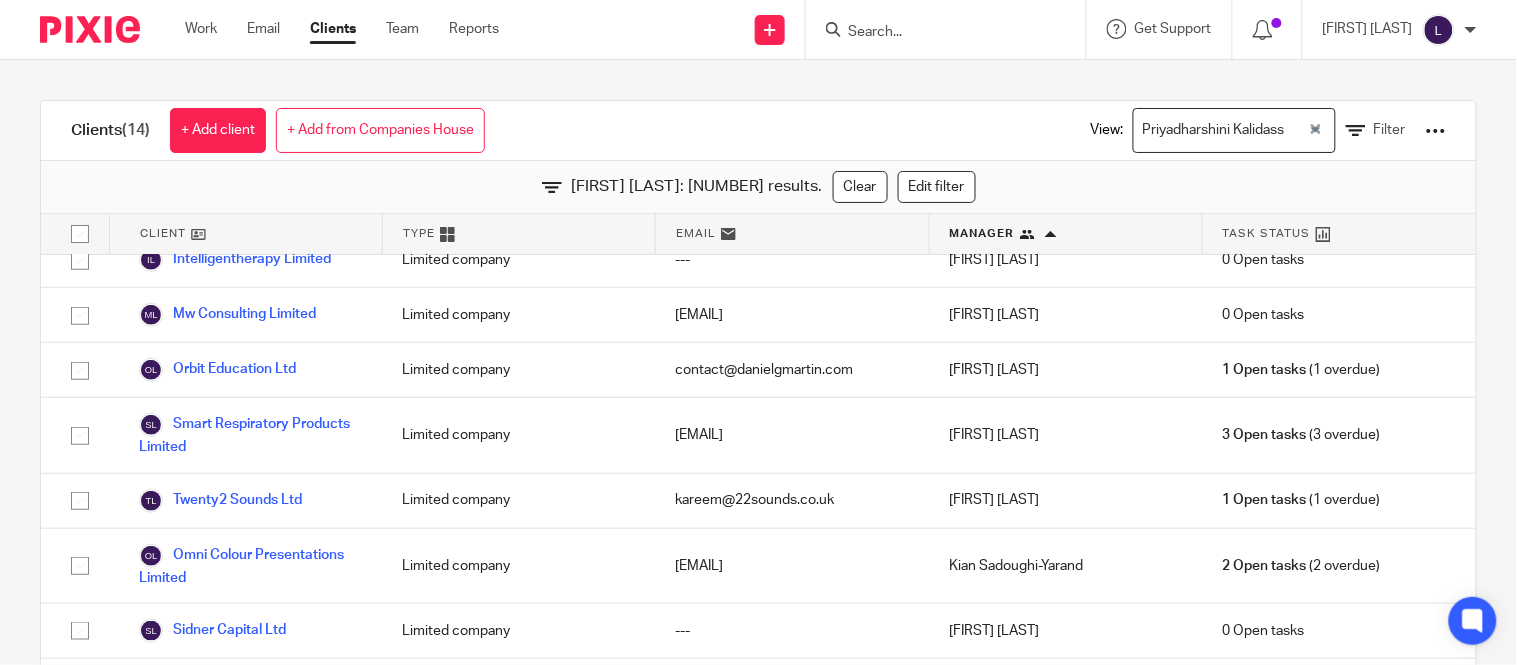 scroll, scrollTop: 398, scrollLeft: 0, axis: vertical 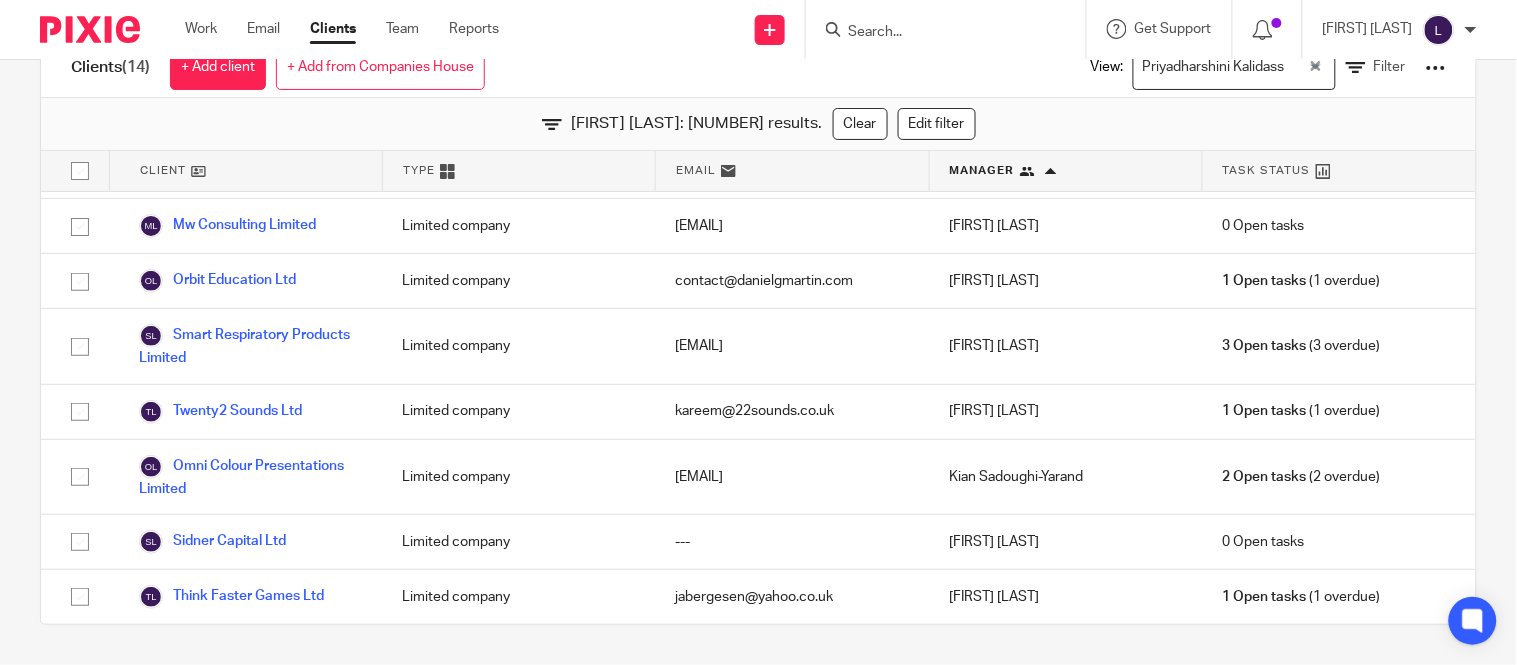 click on "Priyadharshini Kalidass" at bounding box center [1221, 65] 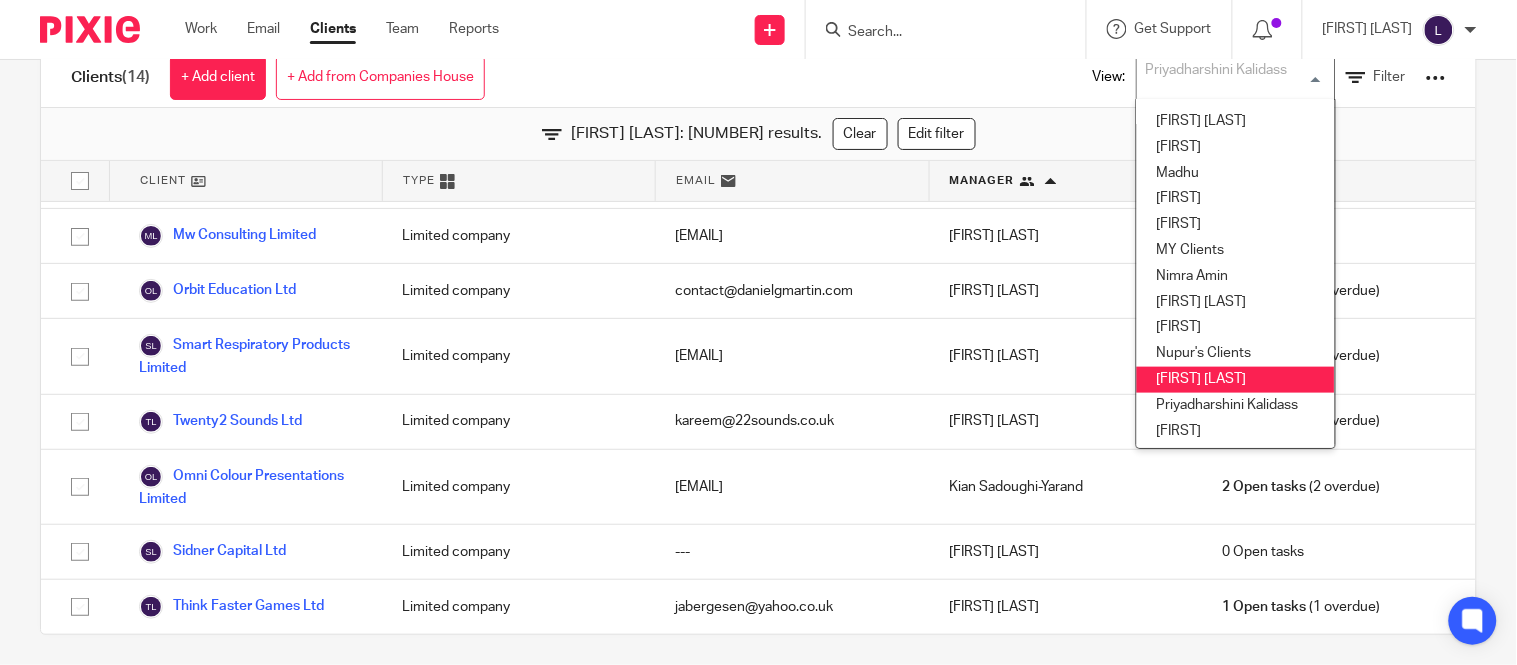 scroll, scrollTop: 488, scrollLeft: 0, axis: vertical 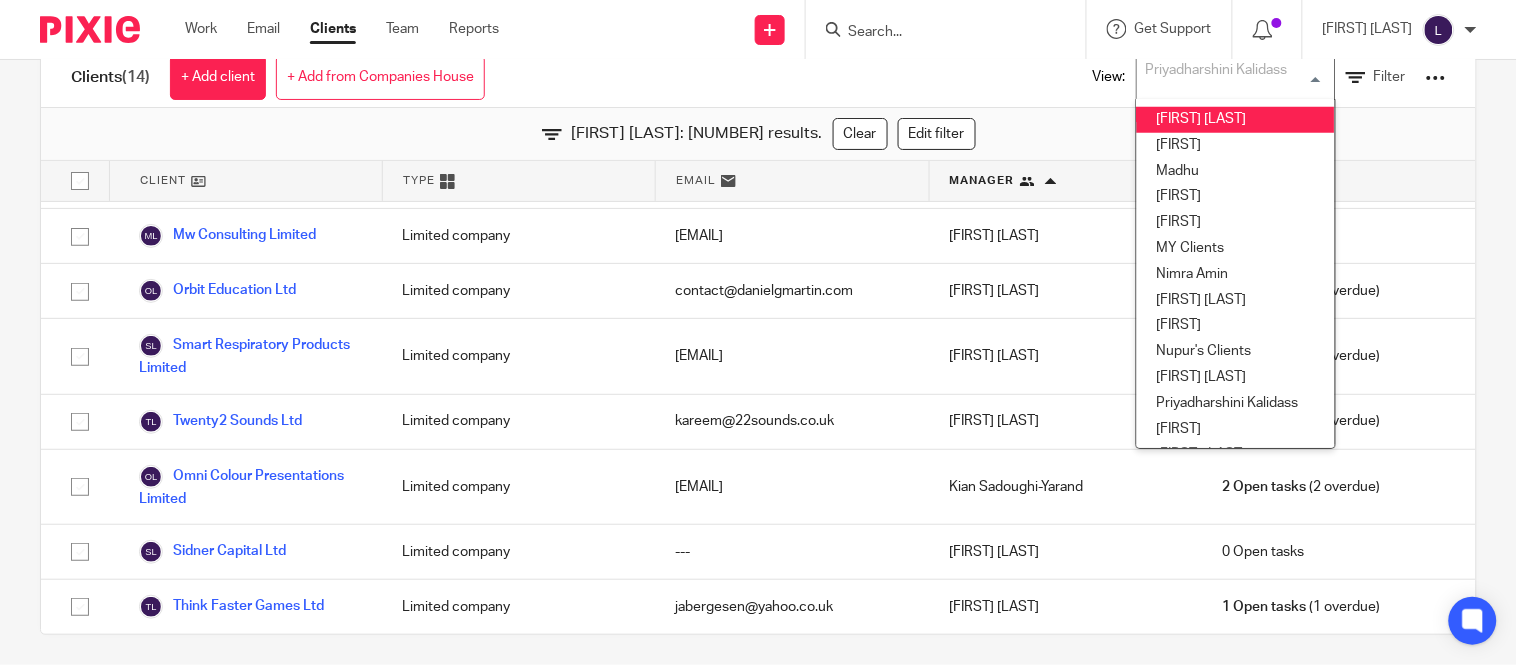 click on "[FIRST] [LAST]" at bounding box center [1236, 120] 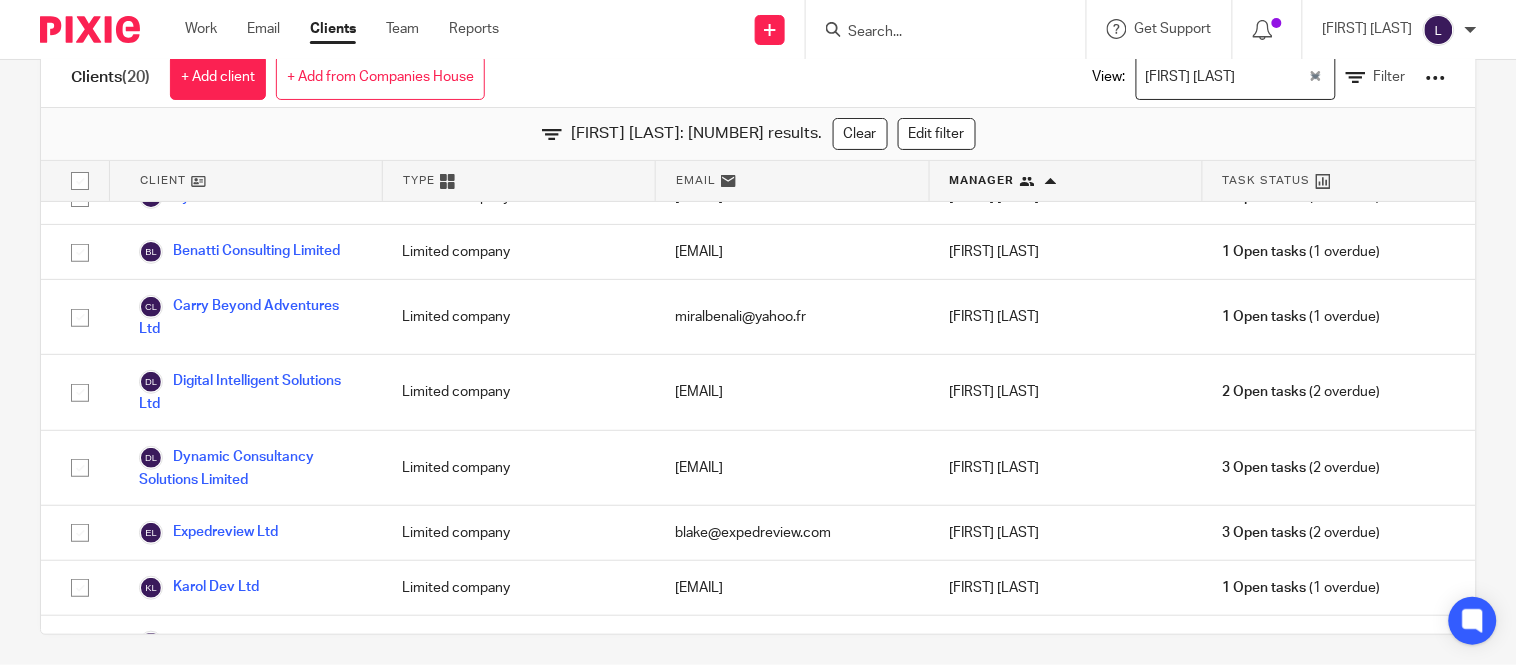 scroll, scrollTop: 0, scrollLeft: 0, axis: both 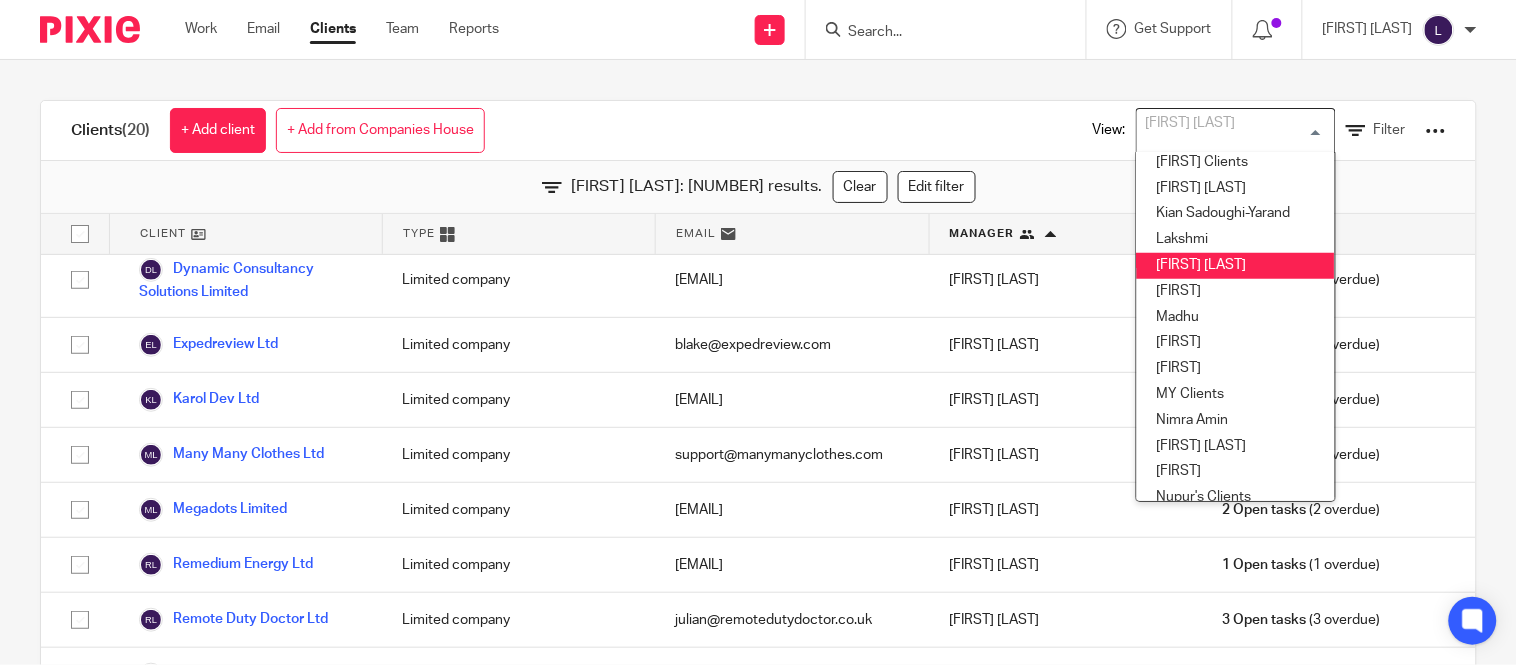 click on "[FIRST] [LAST]" at bounding box center (1236, 266) 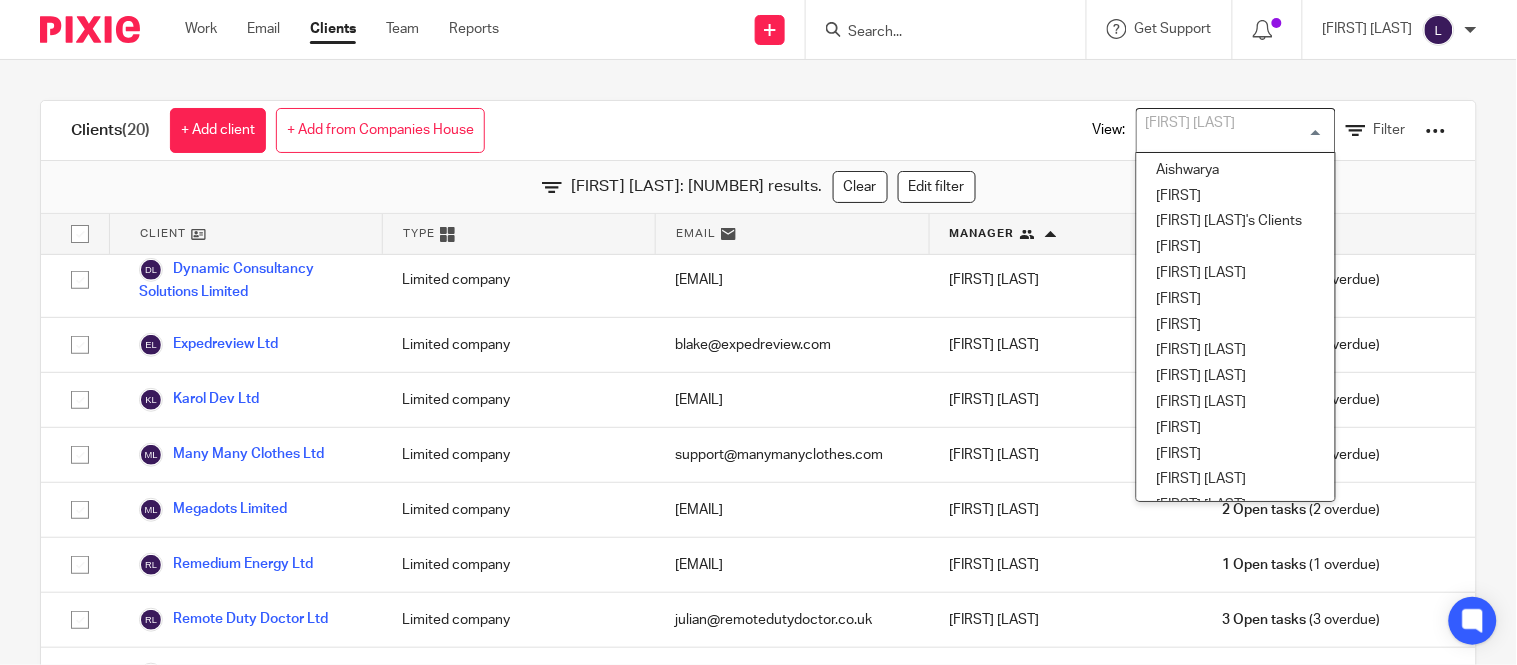 click on "[FIRST] [LAST]" at bounding box center [1231, 128] 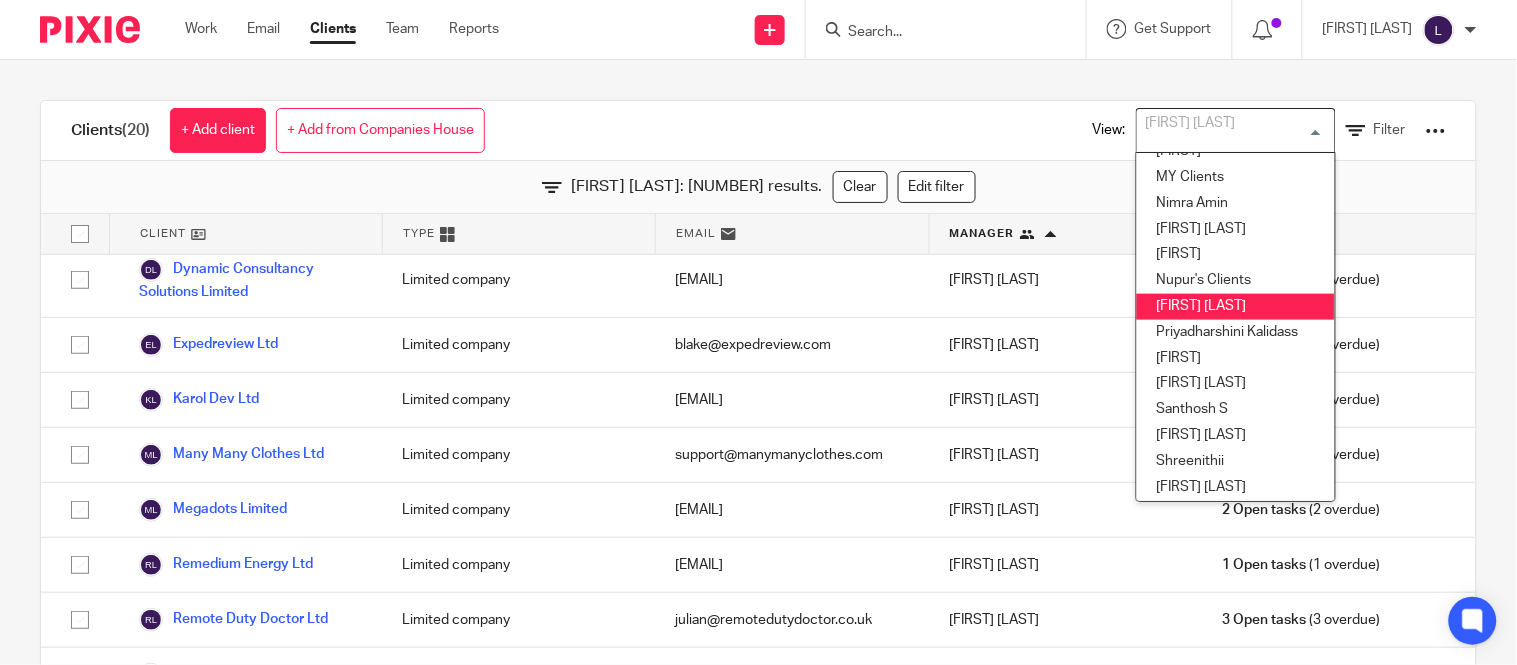 scroll, scrollTop: 647, scrollLeft: 0, axis: vertical 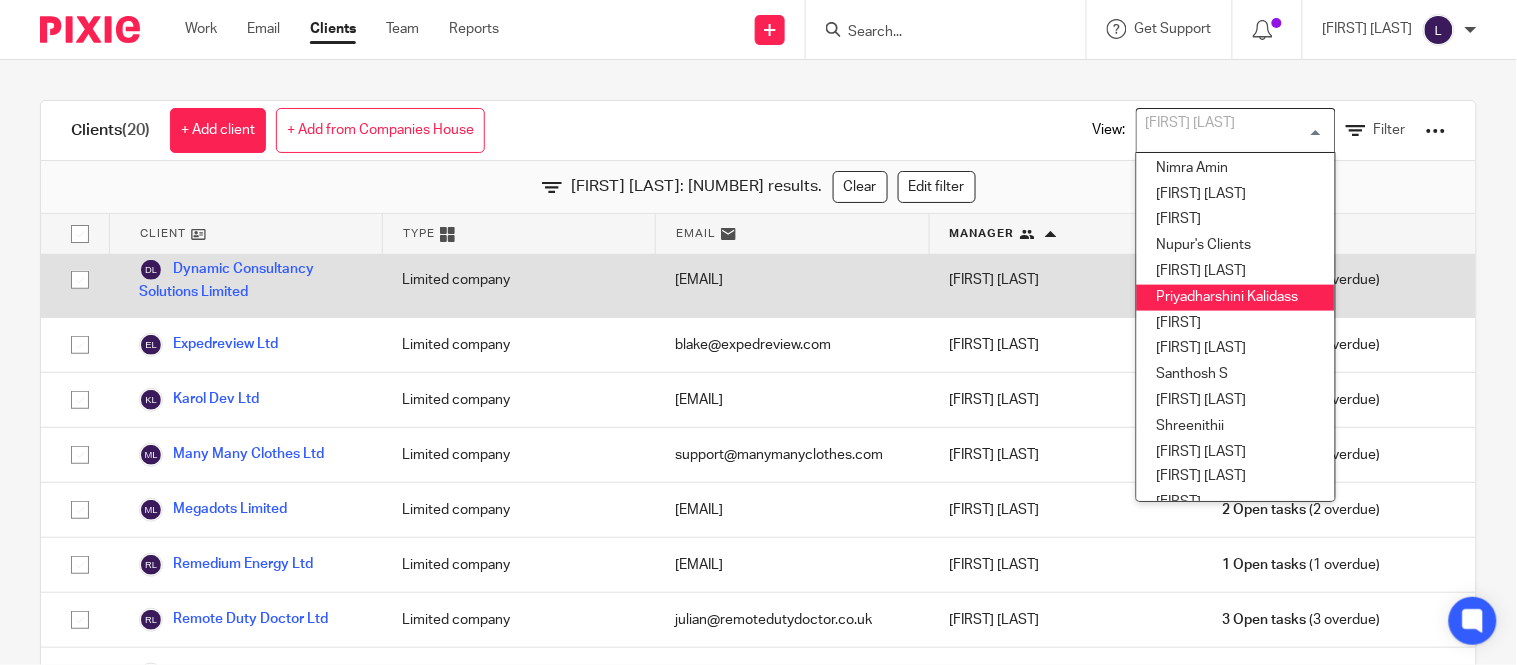 click on "Priyadharshini Kalidass" at bounding box center (1236, 298) 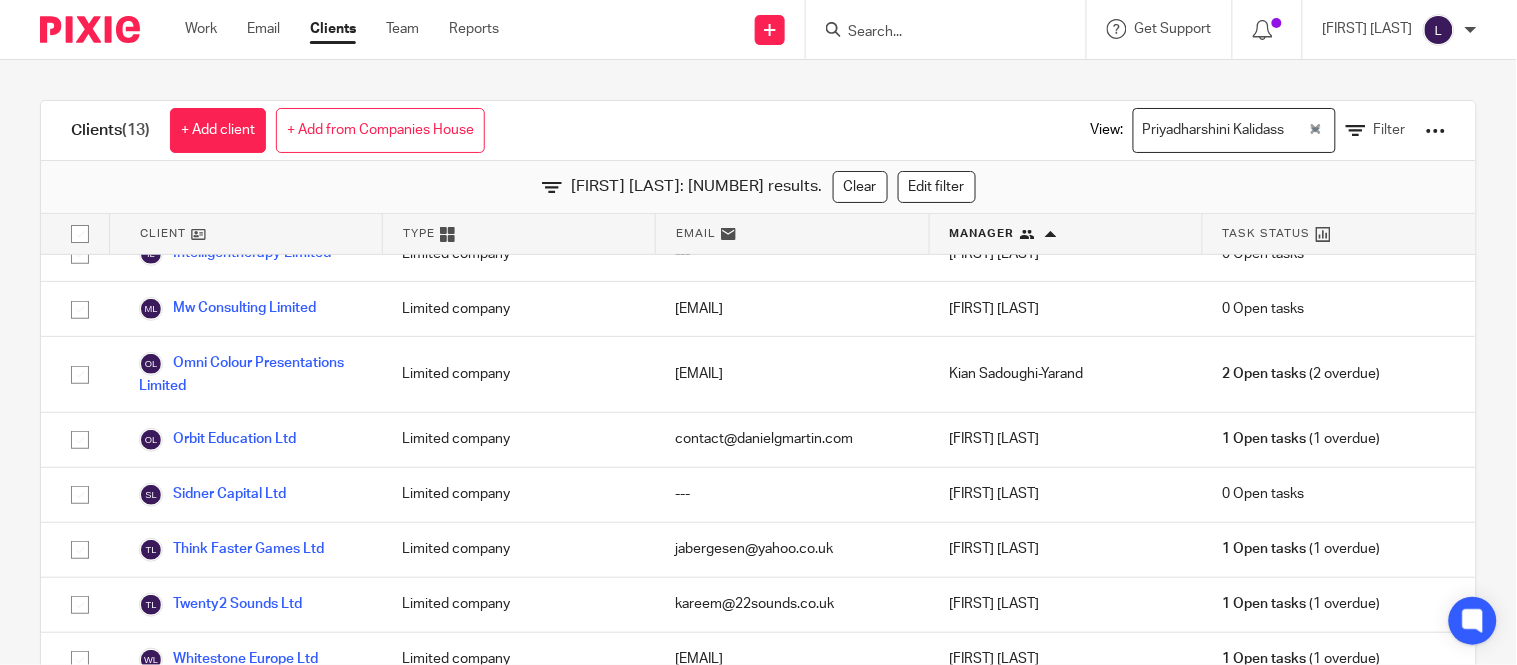 scroll, scrollTop: 323, scrollLeft: 0, axis: vertical 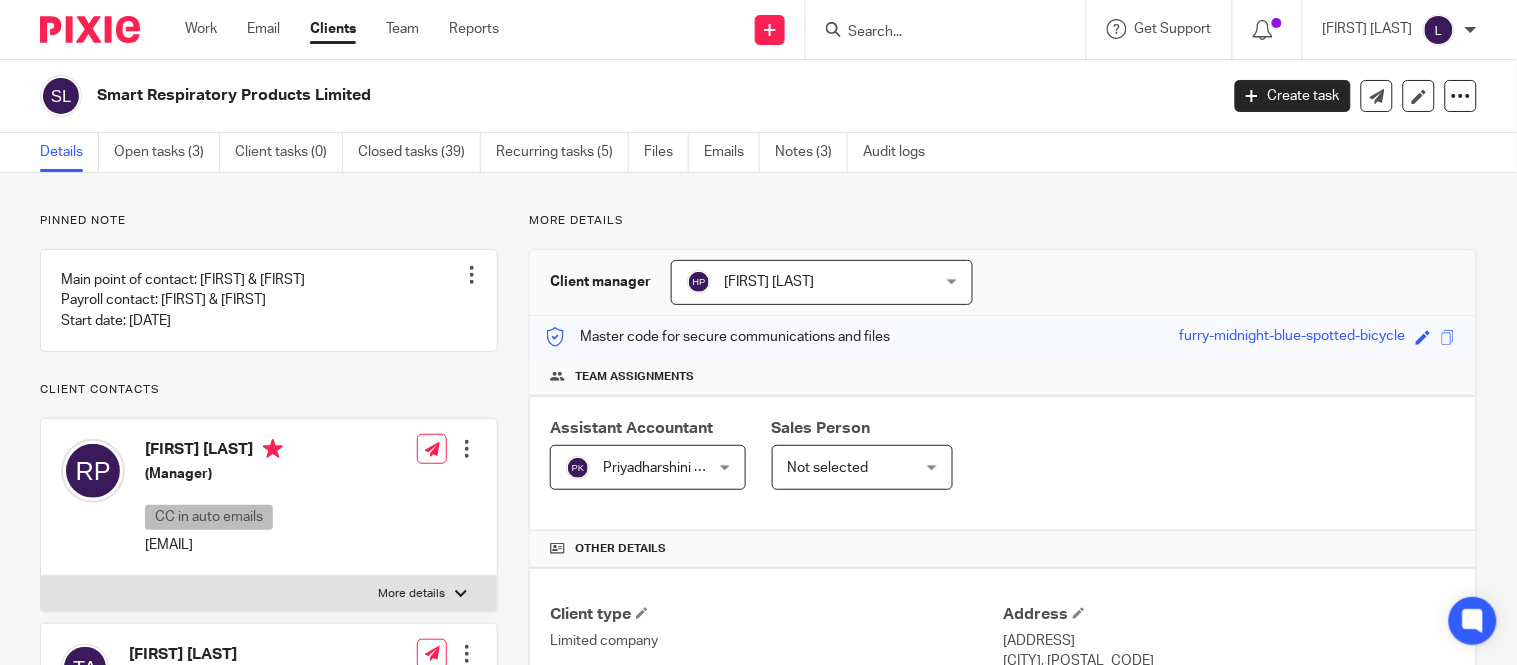 click on "Priyadharshini Kalidass" at bounding box center (637, 467) 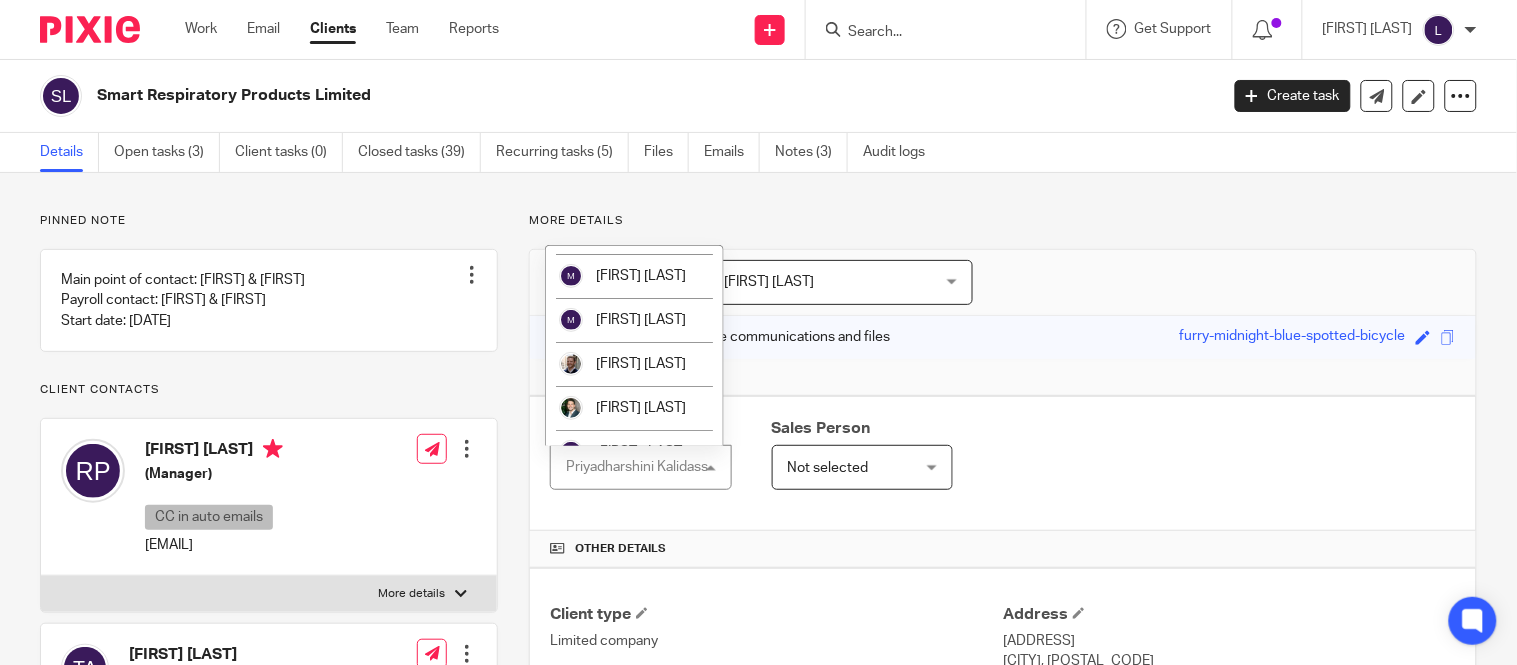scroll, scrollTop: 2178, scrollLeft: 0, axis: vertical 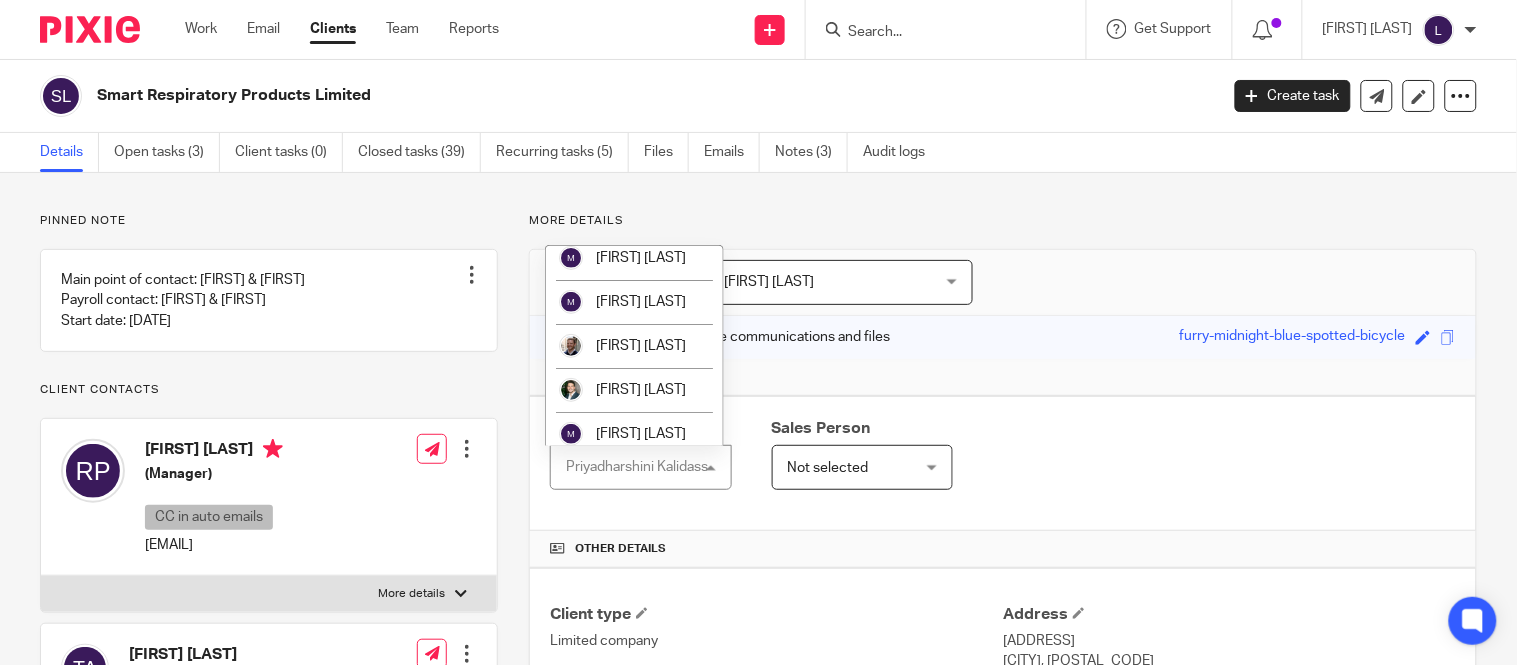 click on "[FIRST] [LAST]" at bounding box center [634, 82] 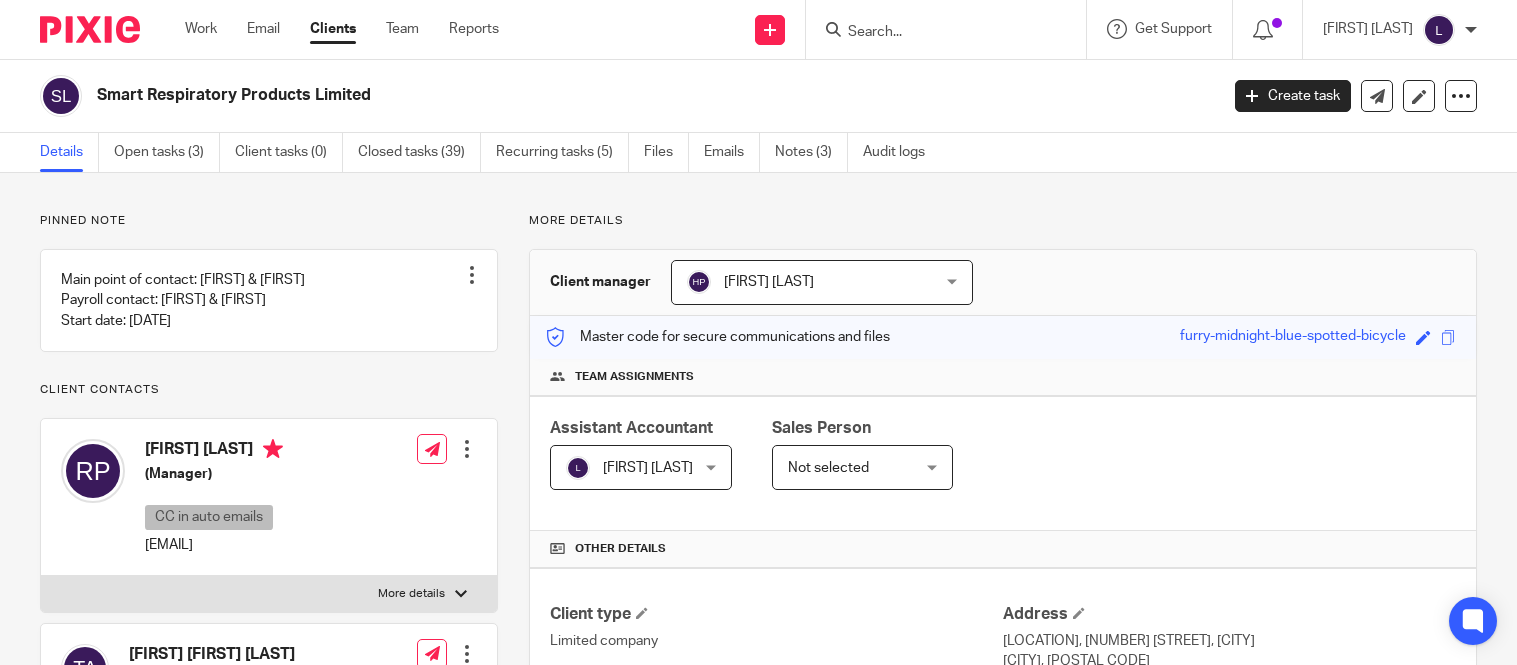 scroll, scrollTop: 0, scrollLeft: 0, axis: both 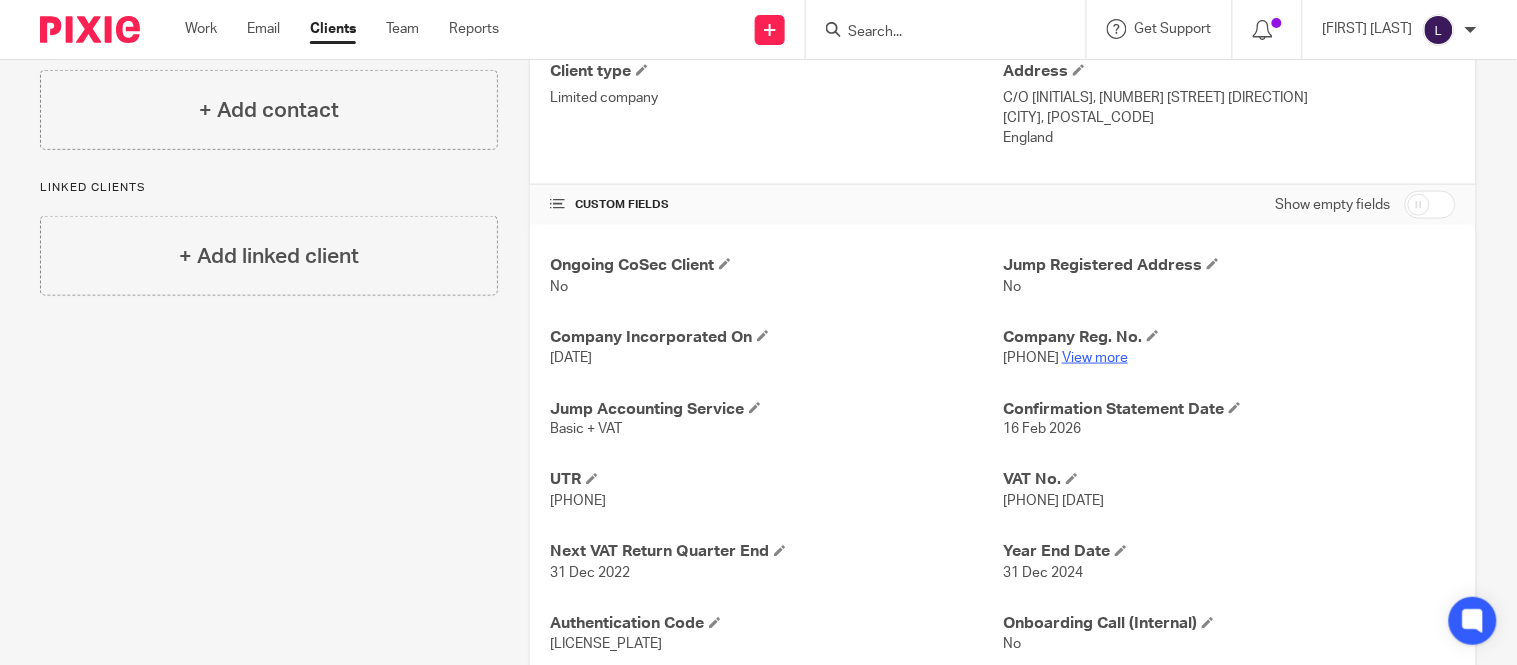 click on "View more" at bounding box center (1095, 358) 